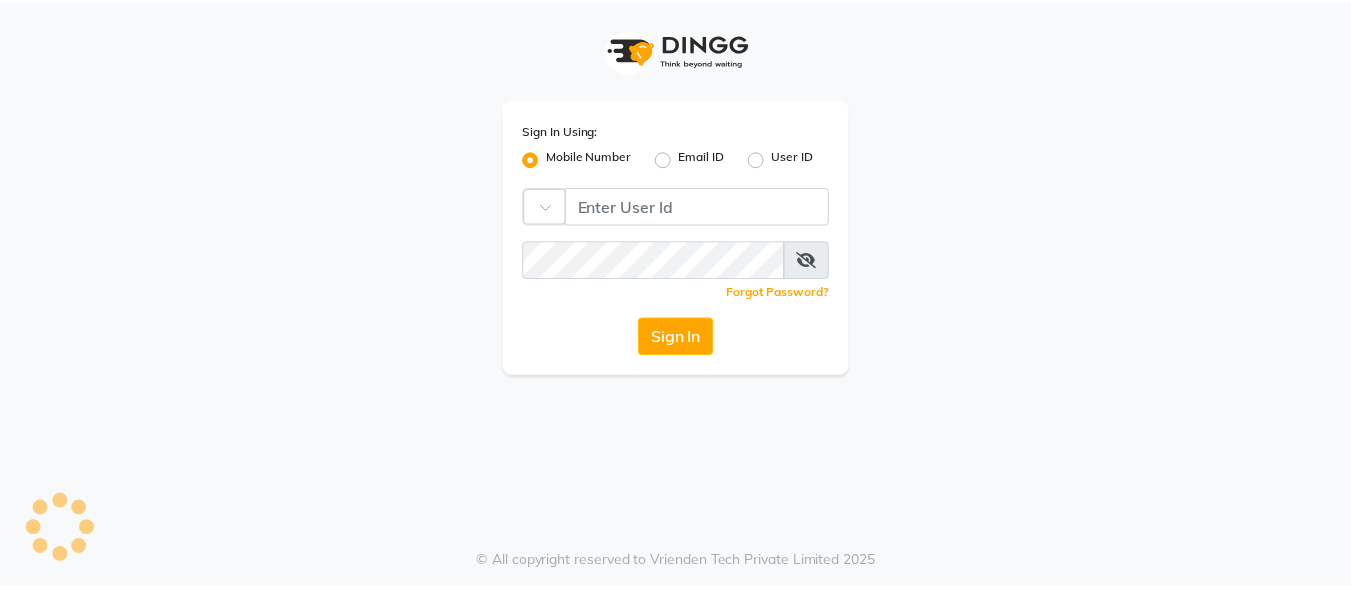 scroll, scrollTop: 0, scrollLeft: 0, axis: both 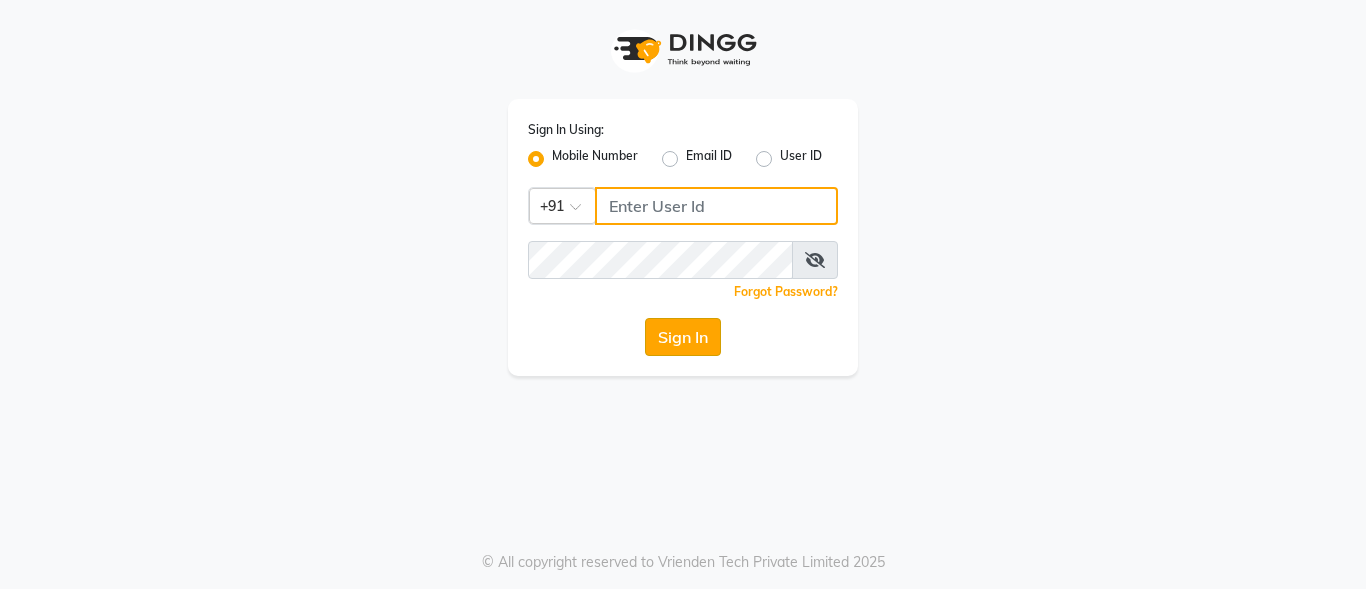 type on "[PHONE]" 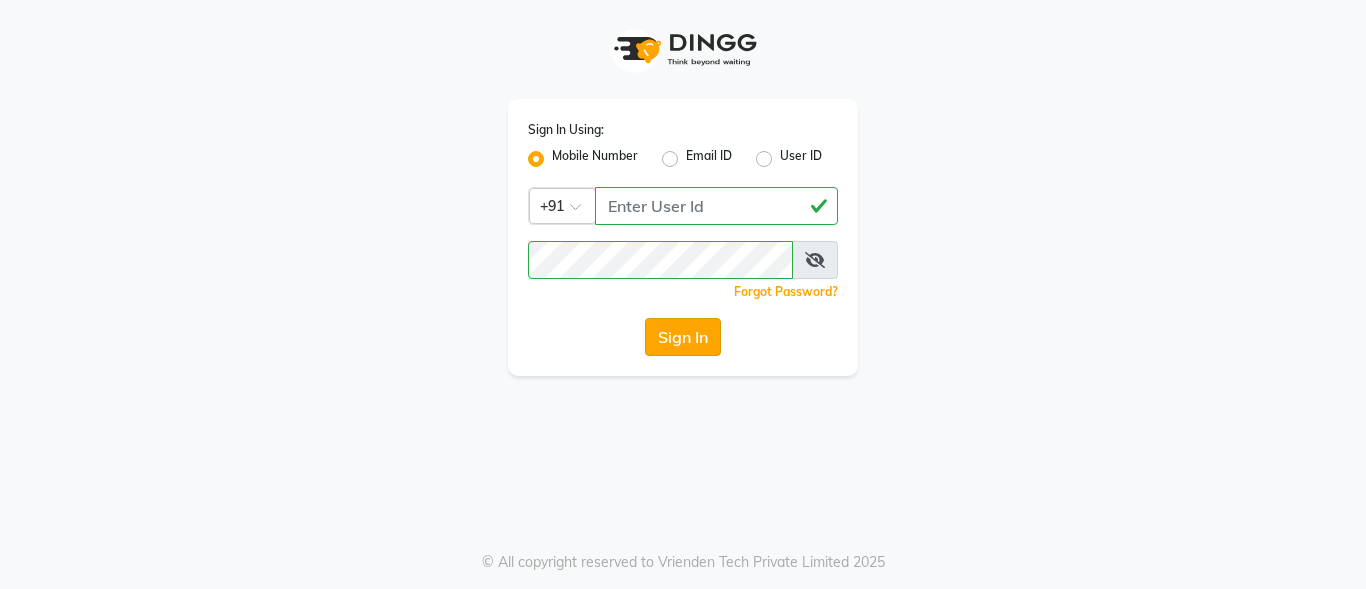 click on "Sign In" 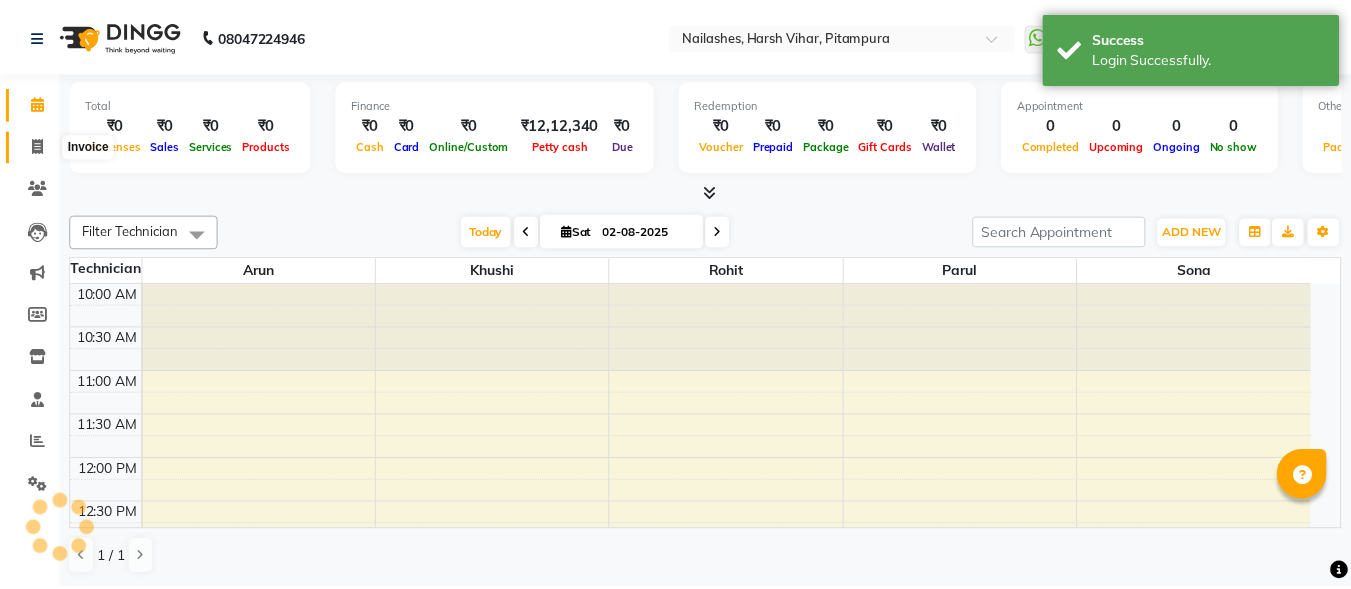 scroll, scrollTop: 0, scrollLeft: 0, axis: both 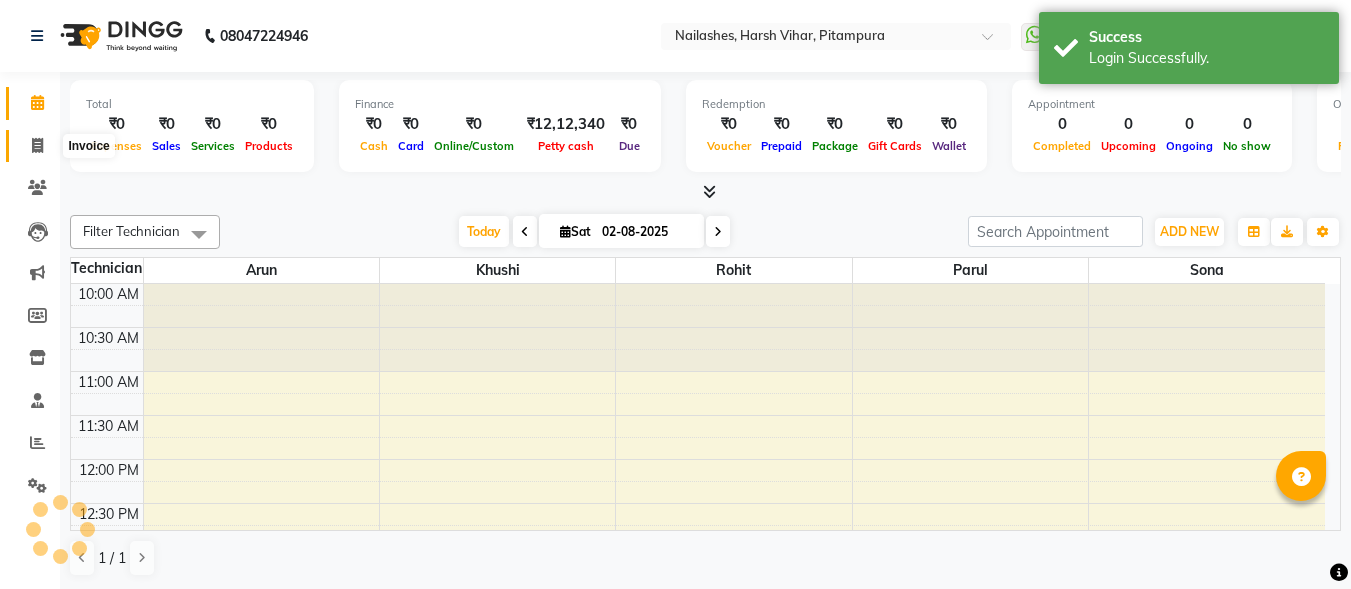 click 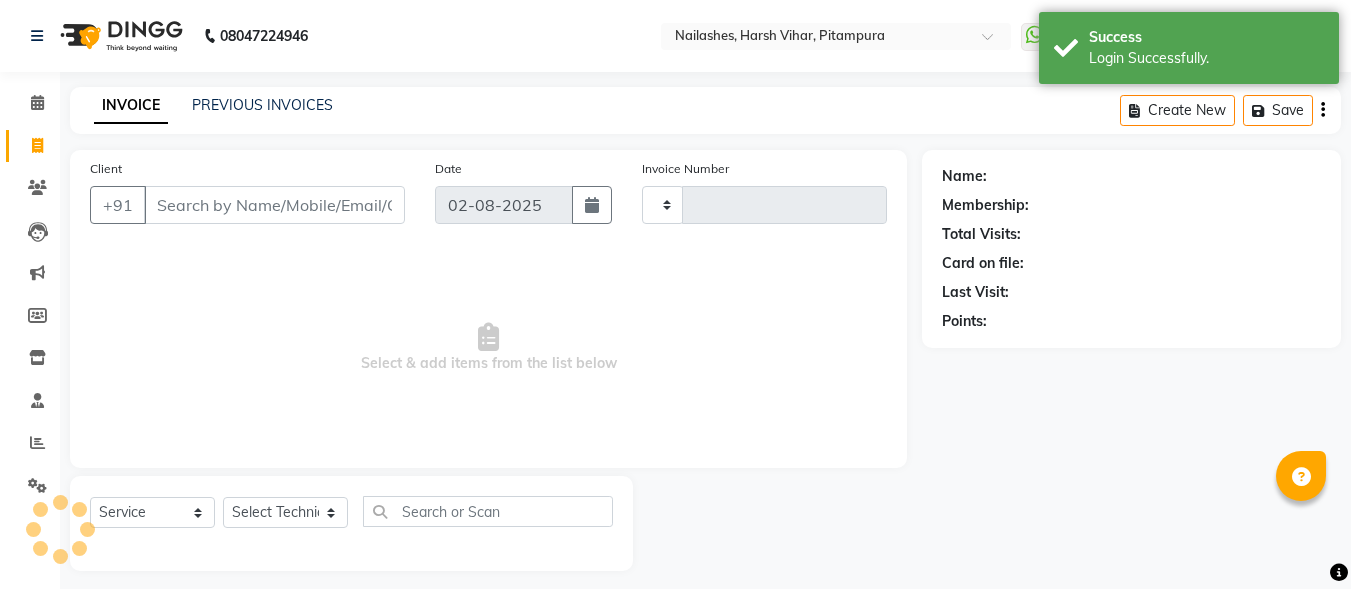 type on "0372" 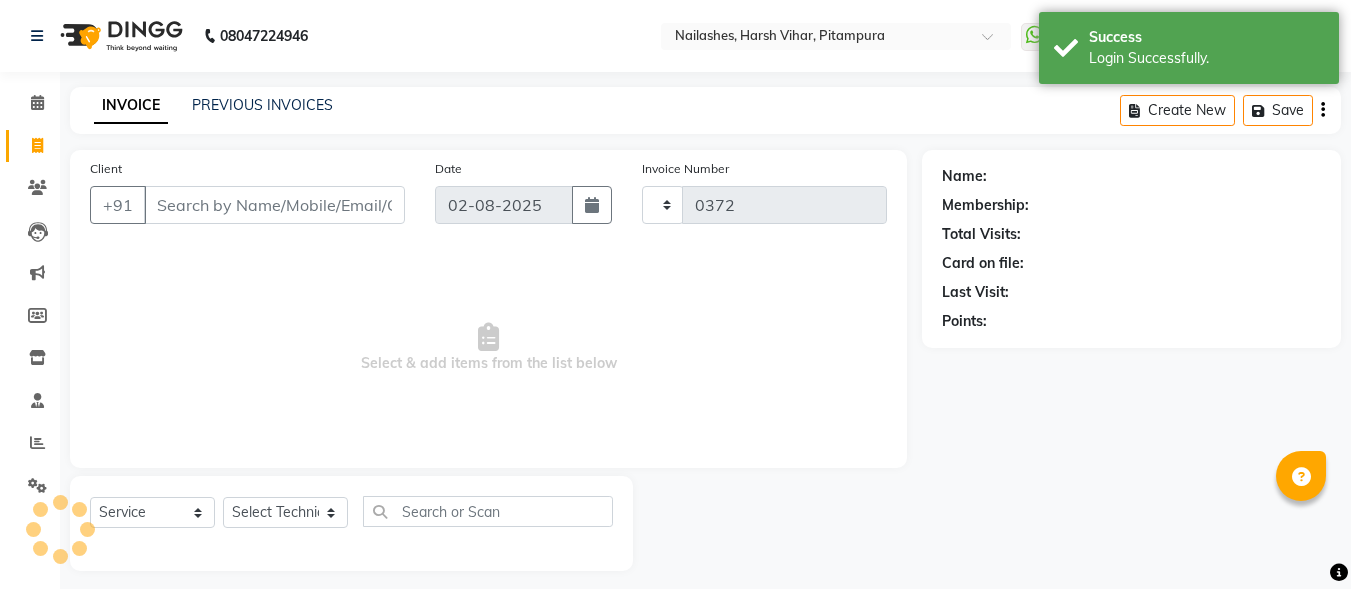 select on "4953" 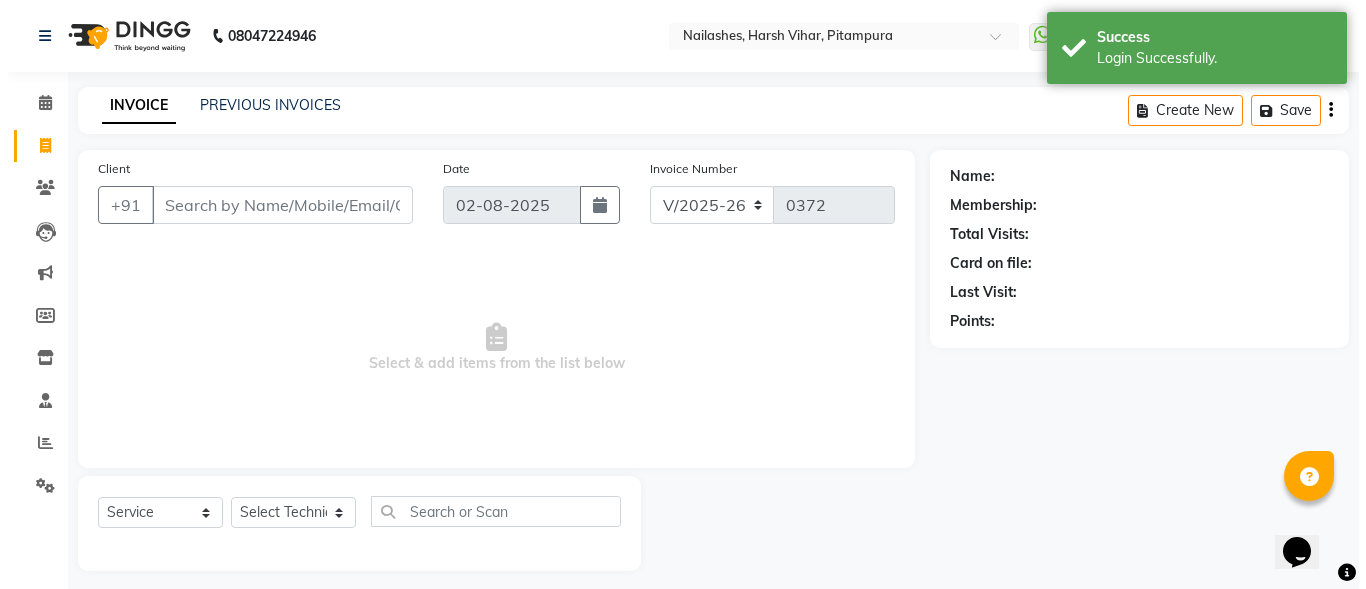 scroll, scrollTop: 0, scrollLeft: 0, axis: both 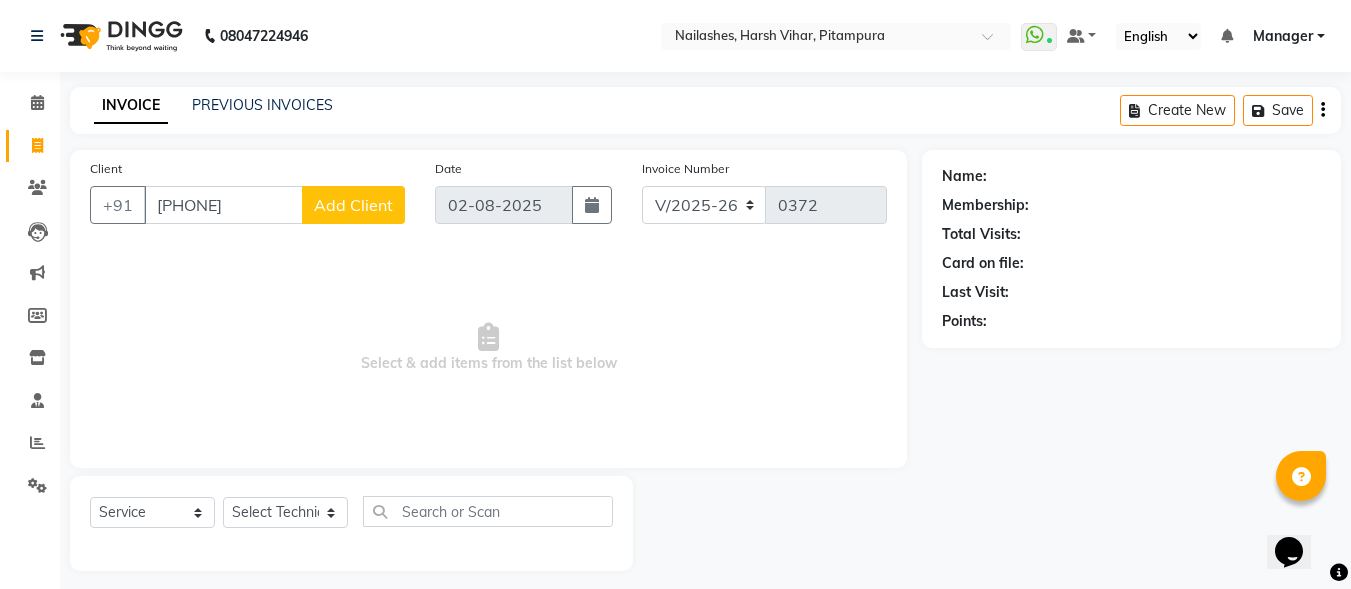 type on "[PHONE]" 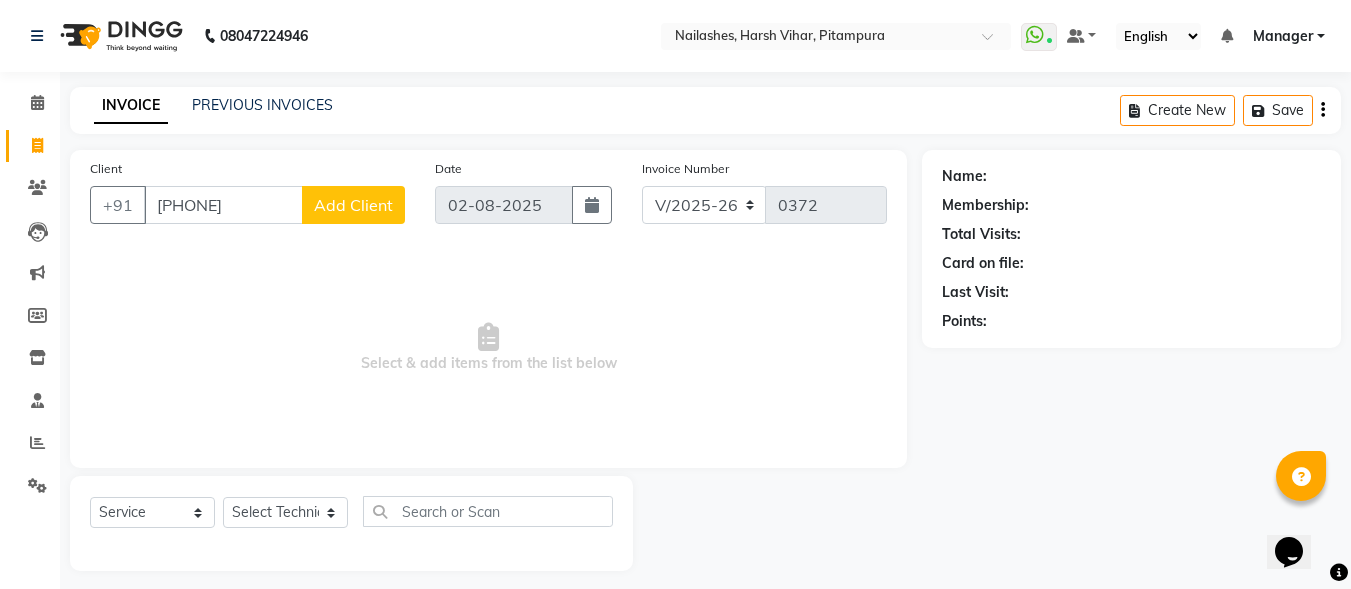 select on "21" 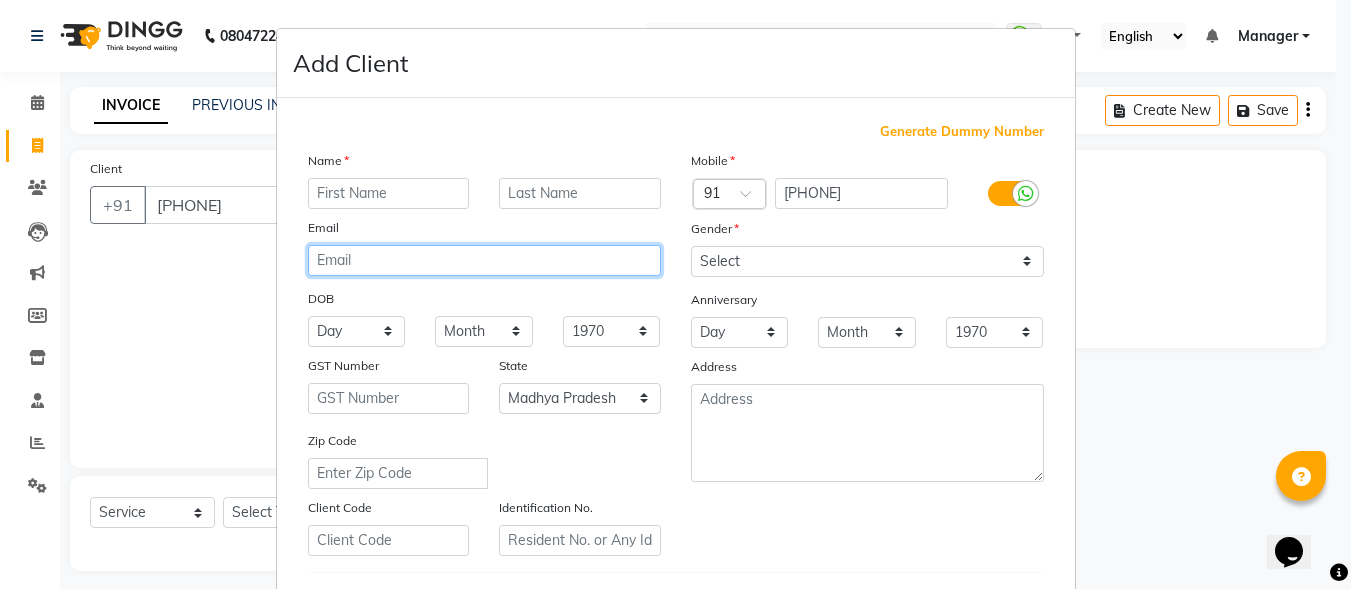 click at bounding box center [484, 260] 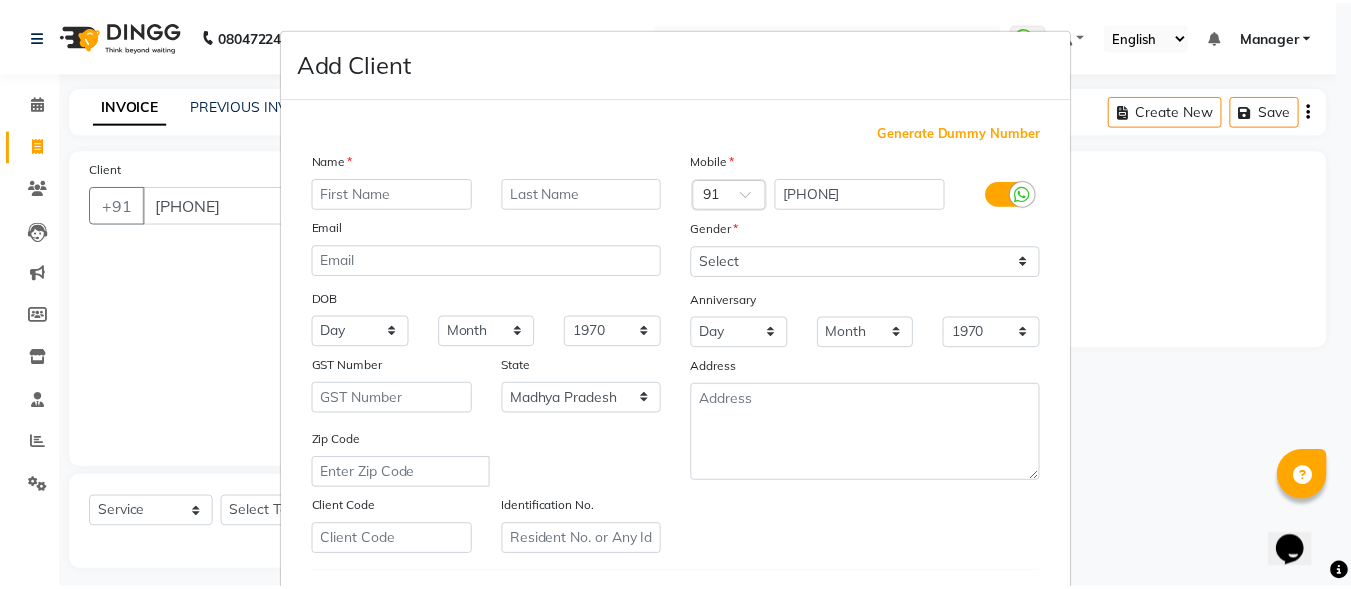 scroll, scrollTop: 333, scrollLeft: 0, axis: vertical 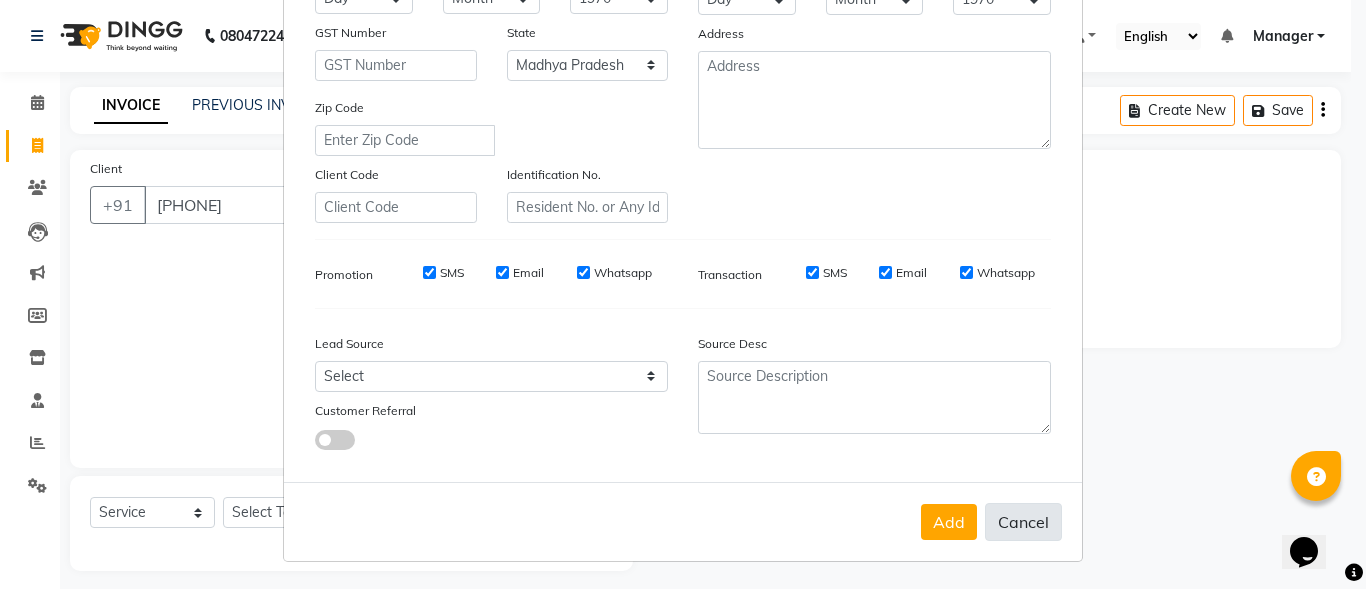 click on "Cancel" at bounding box center [1023, 522] 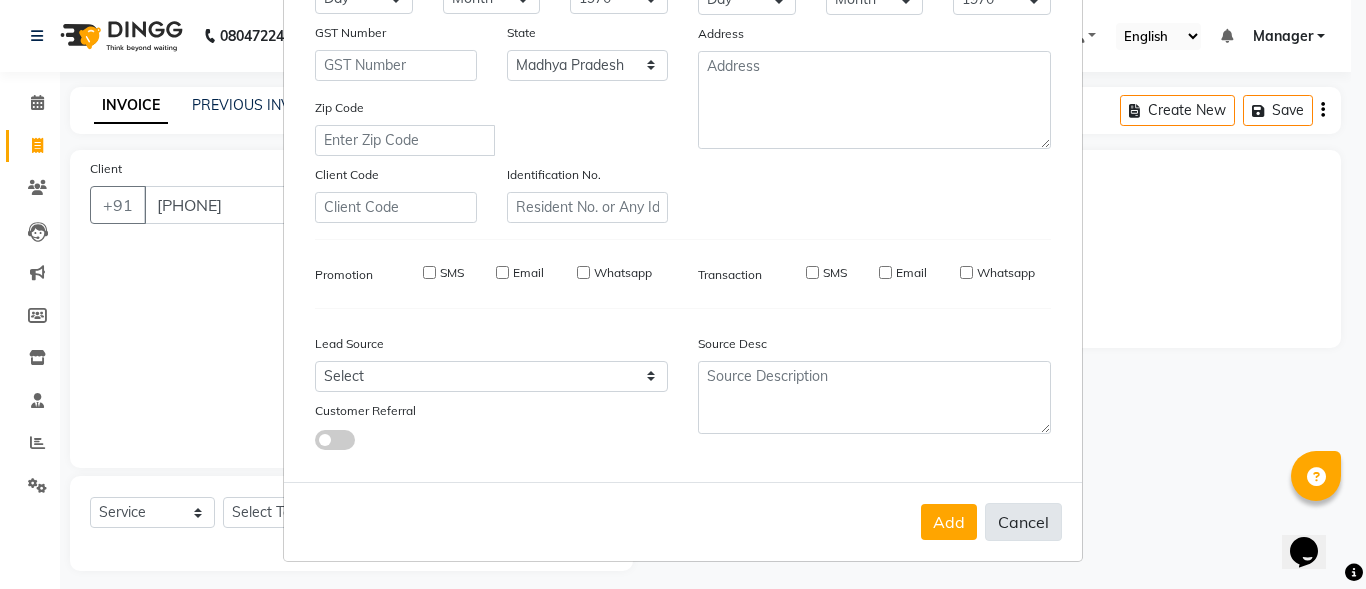 select 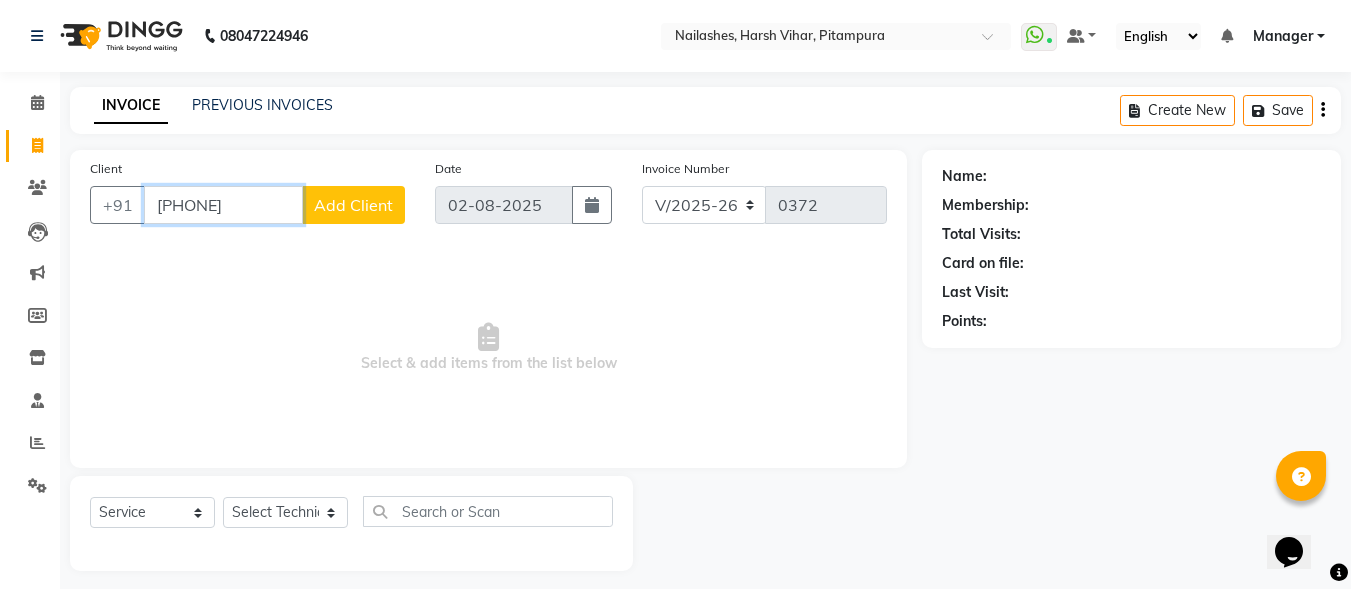 click on "[PHONE]" at bounding box center [223, 205] 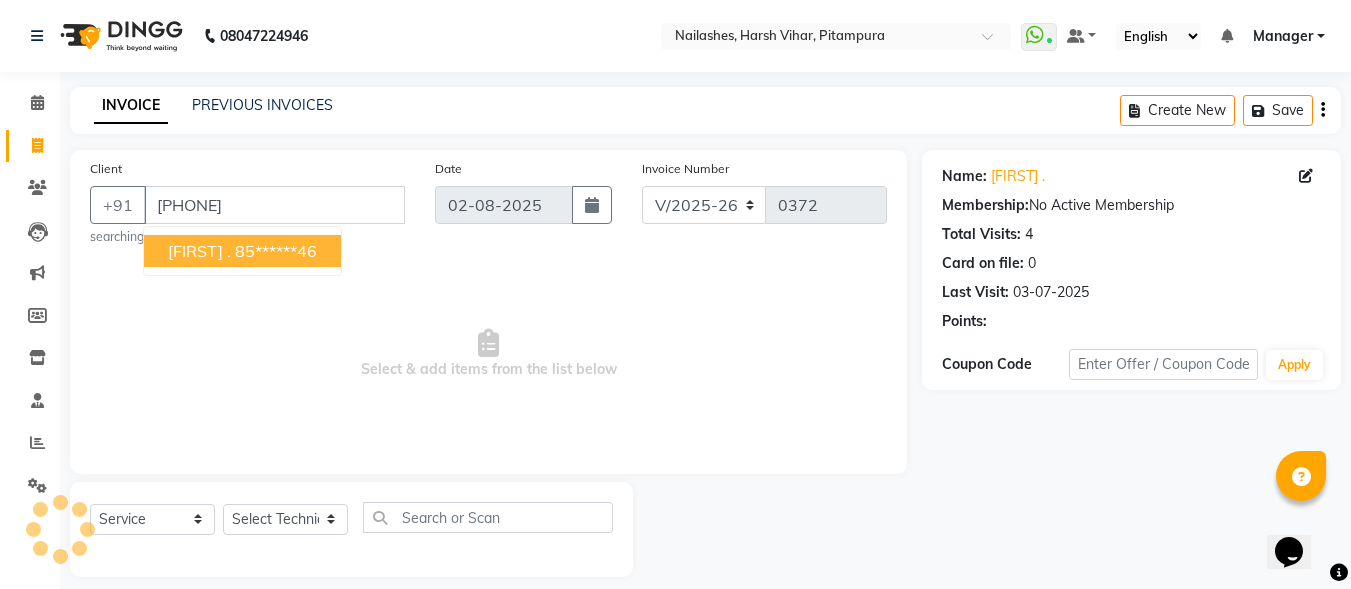 click on "[FIRST] . ******" at bounding box center [242, 251] 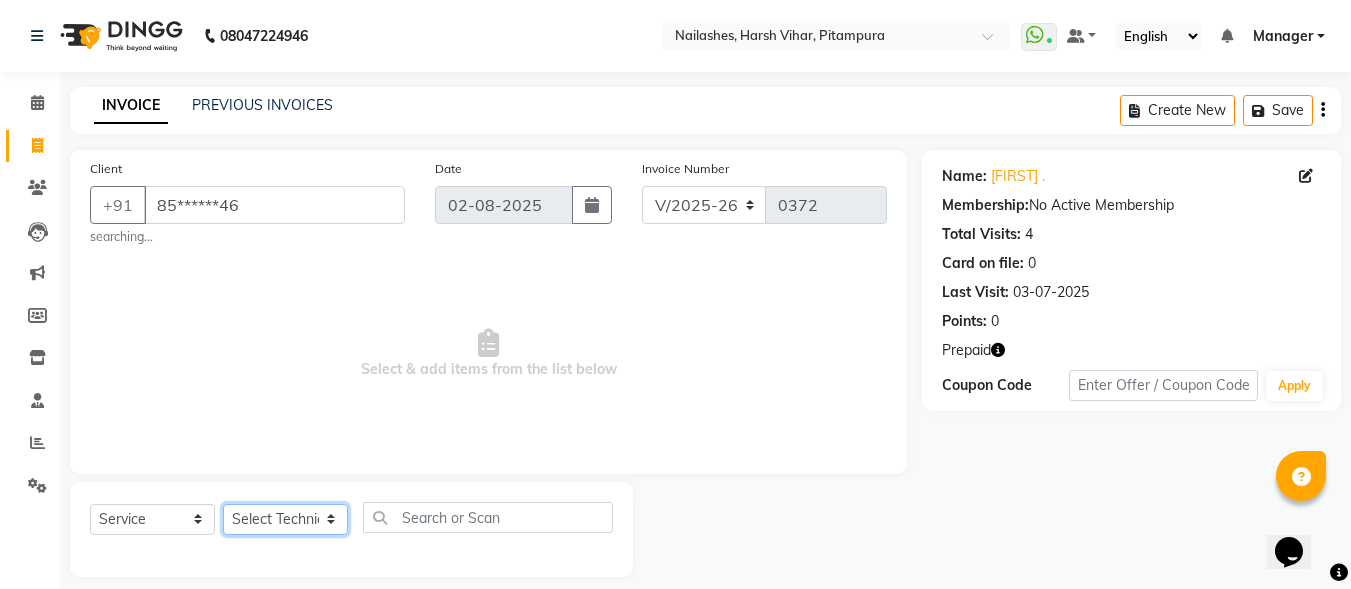 click on "Select Technician [FIRST]  [FIRST] Manager [FIRST] [FIRST] [FIRST]" 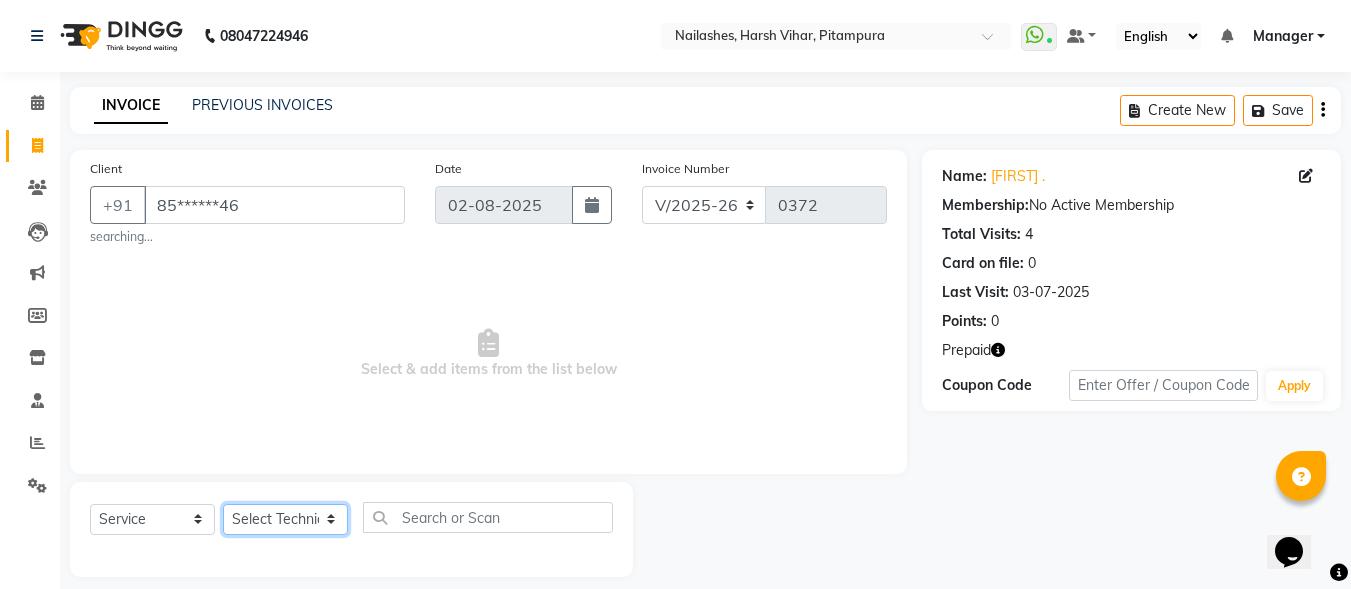 select on "[POSTAL CODE]" 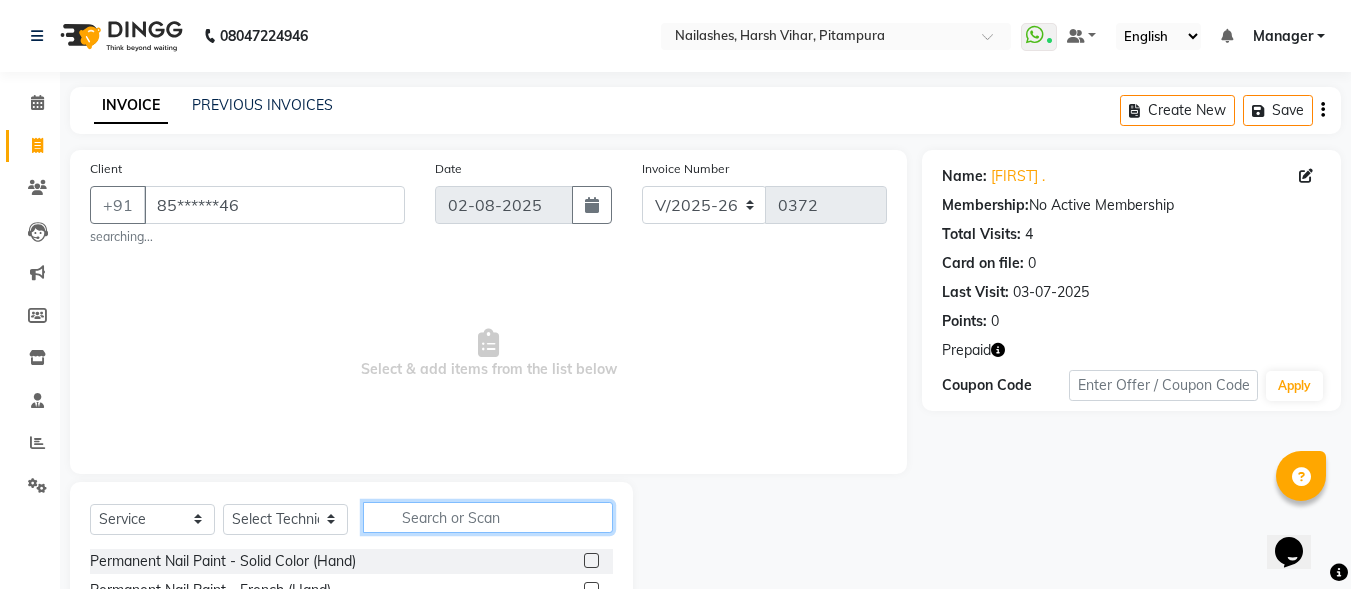 click 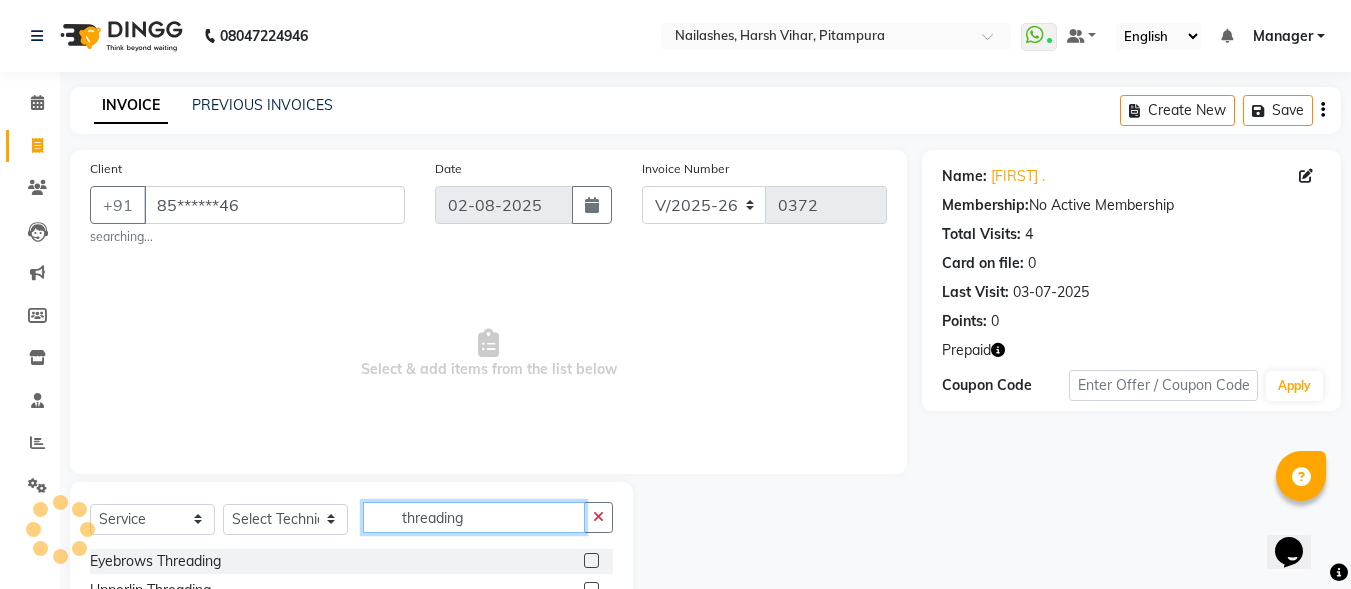 type on "threading" 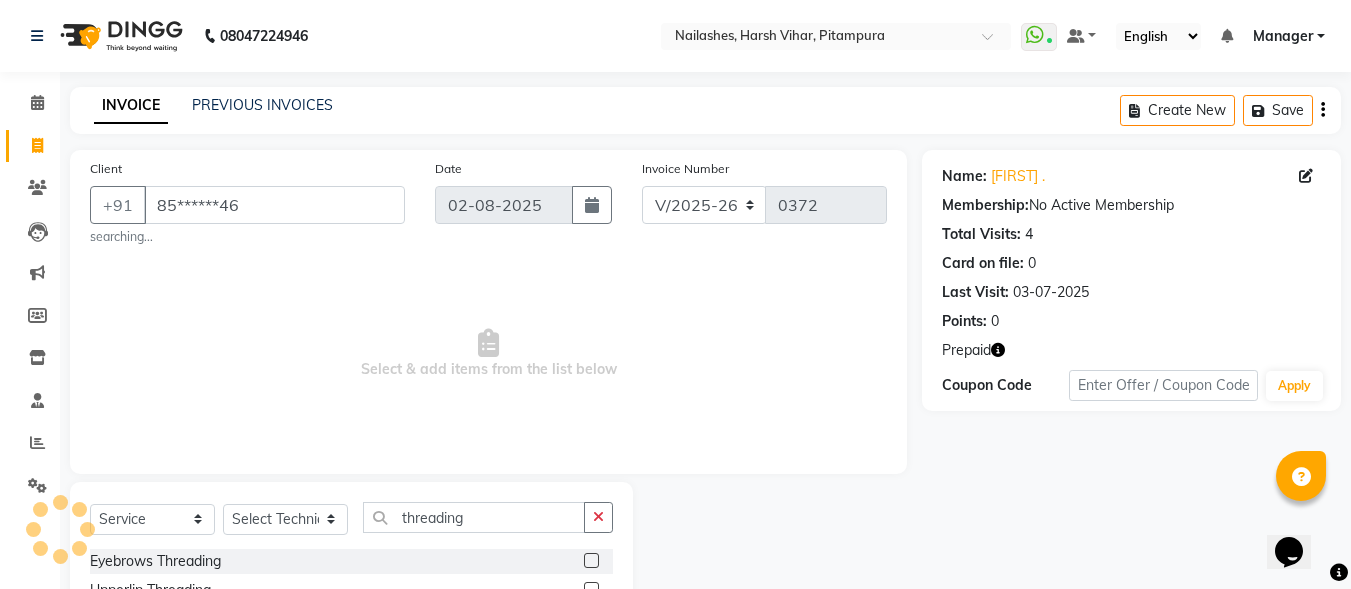 click 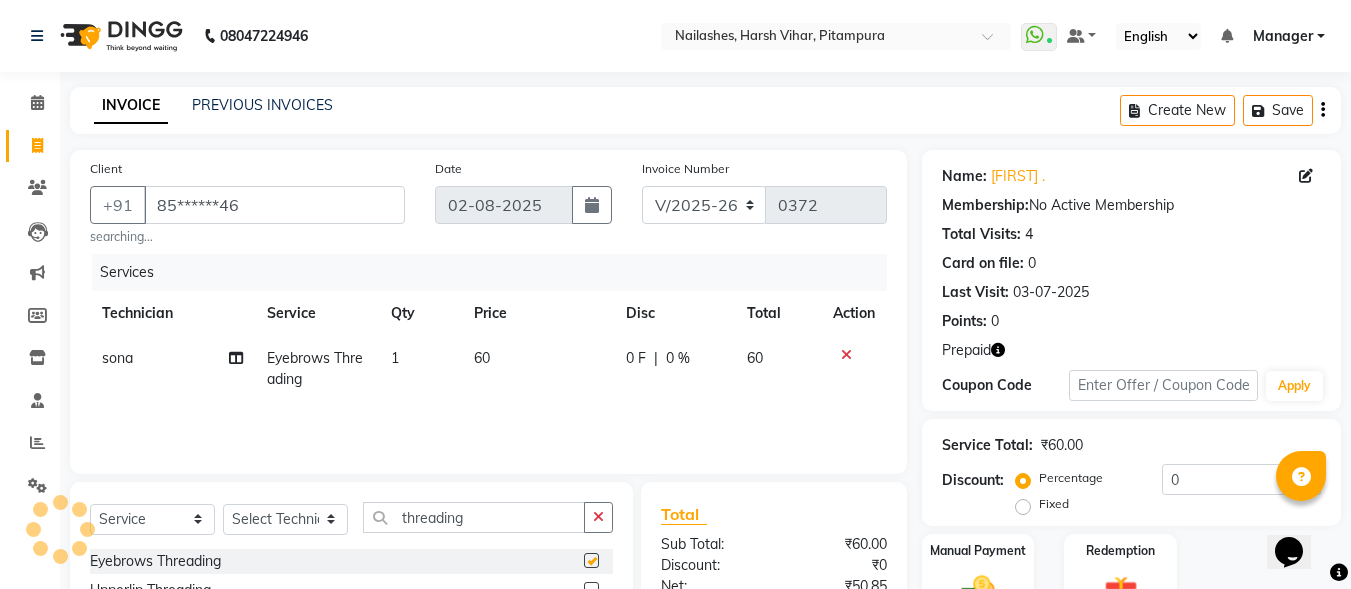 checkbox on "false" 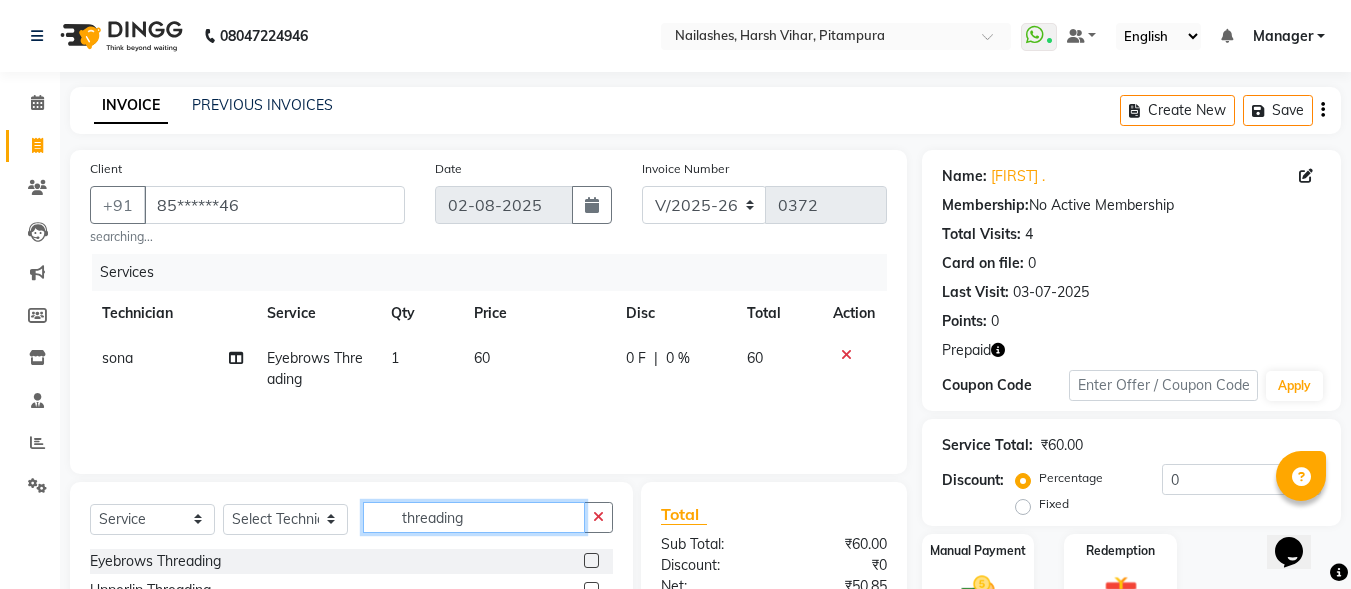 click on "threading" 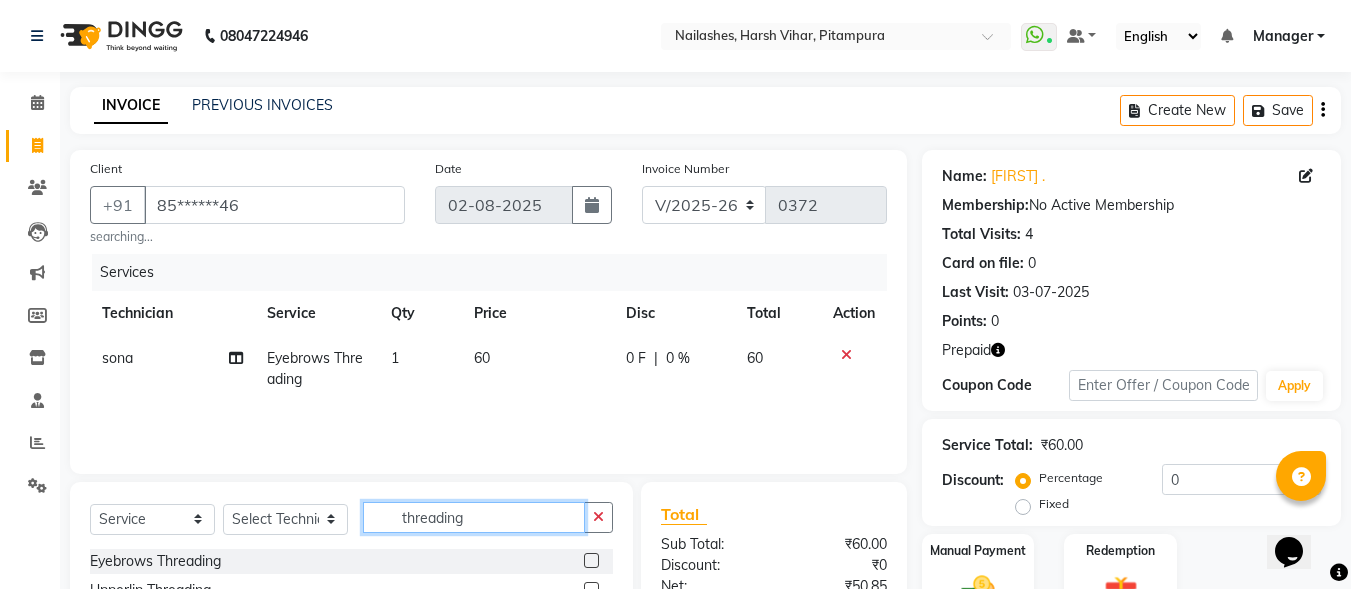 click on "threading" 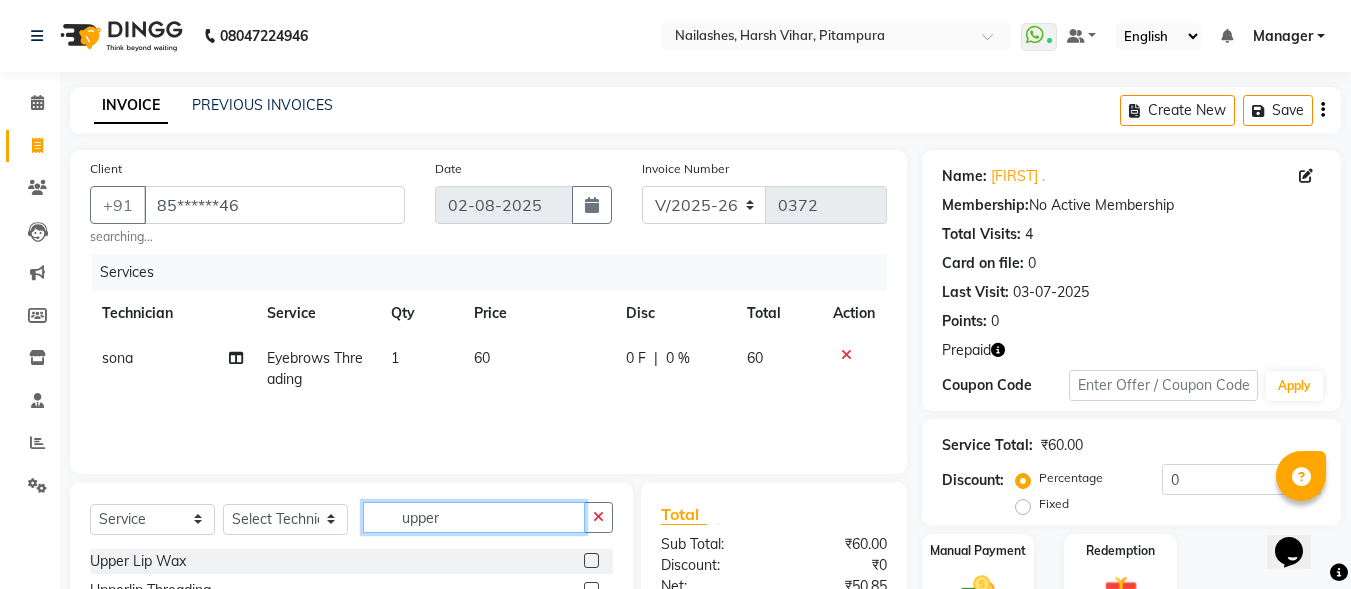 type on "upper" 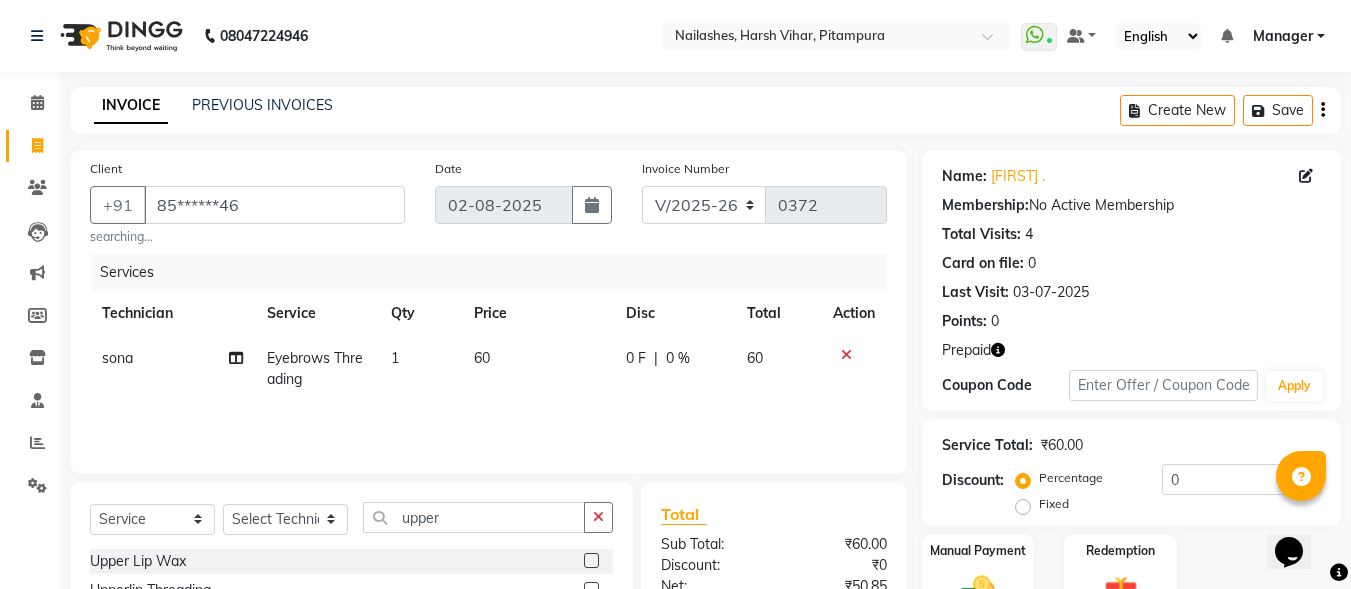 click 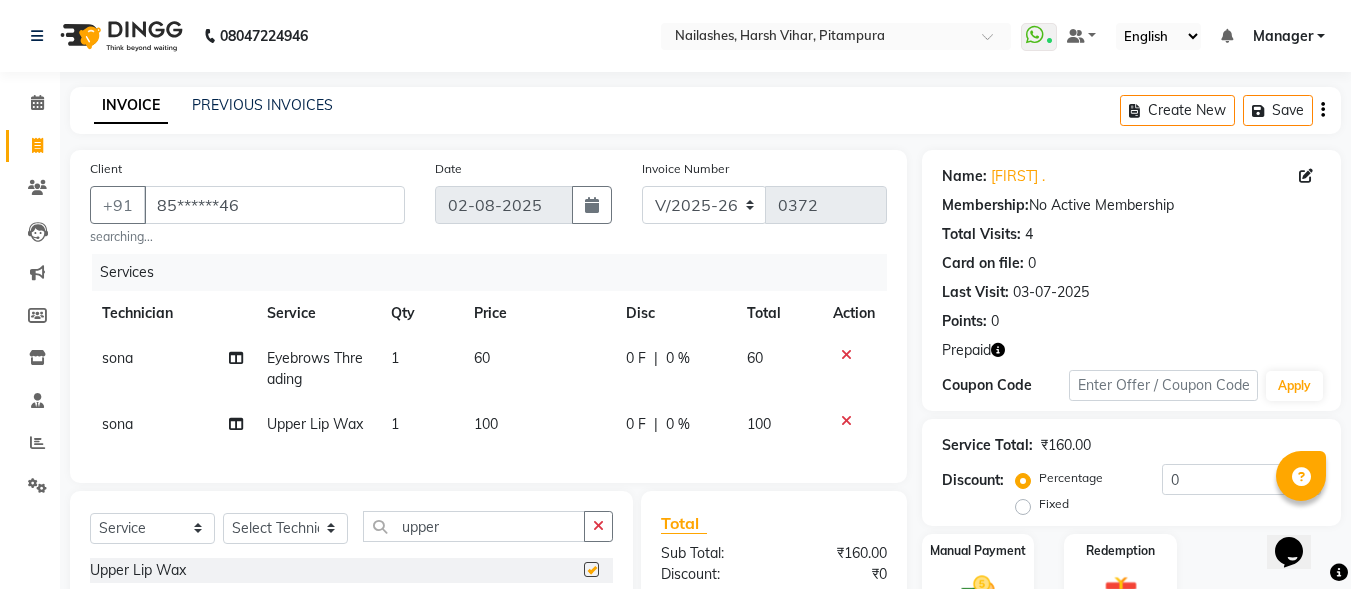 checkbox on "false" 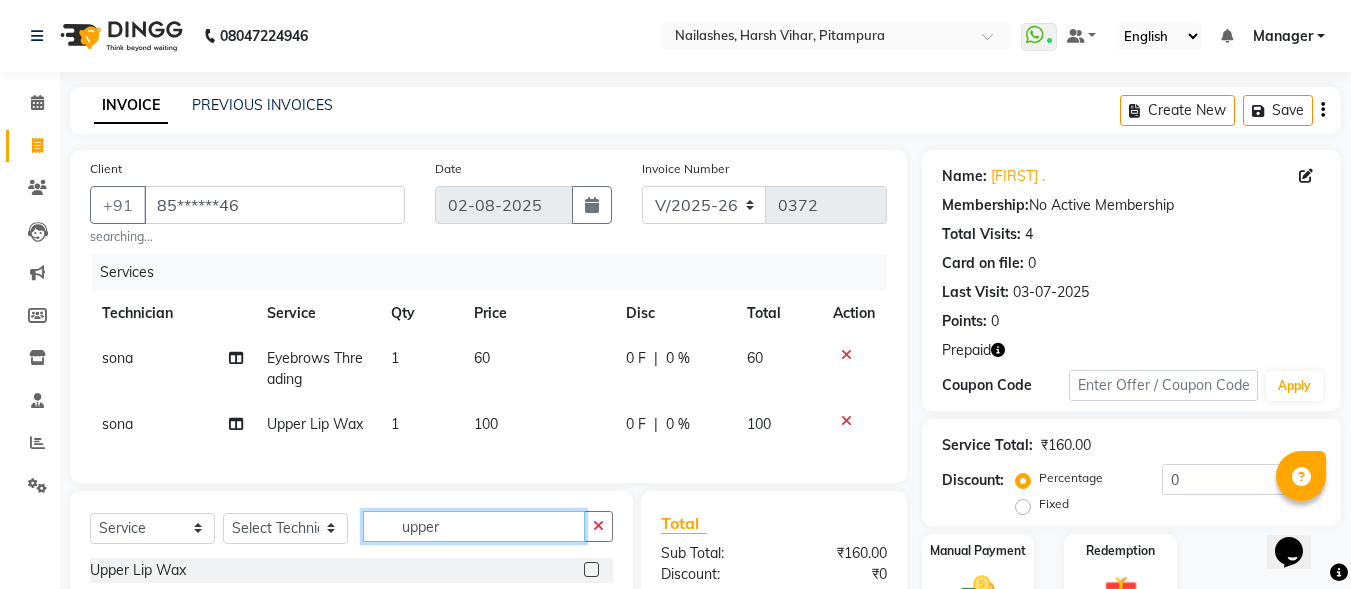click on "upper" 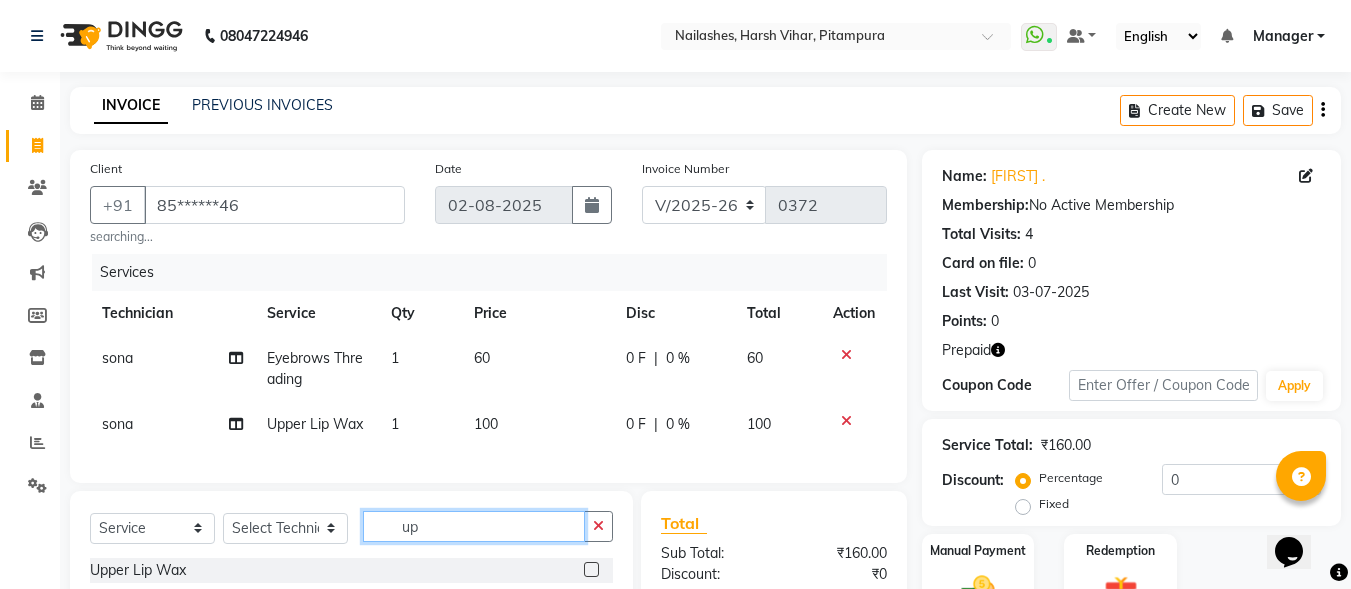 type on "u" 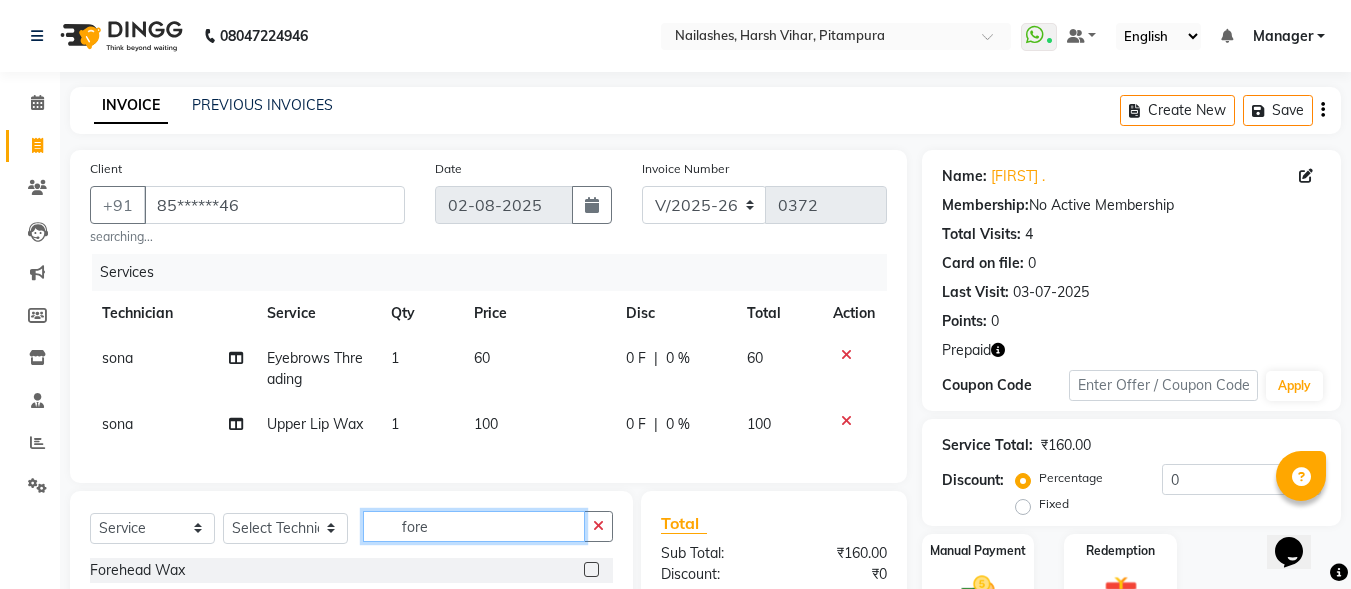 scroll, scrollTop: 241, scrollLeft: 0, axis: vertical 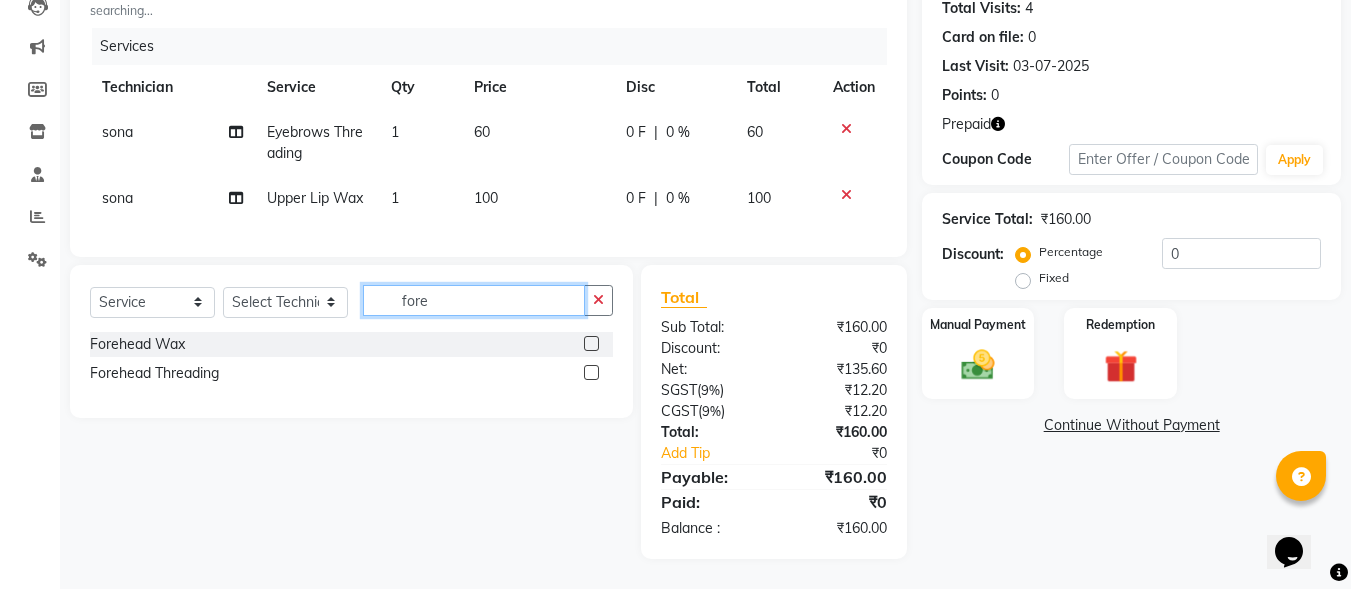 type on "fore" 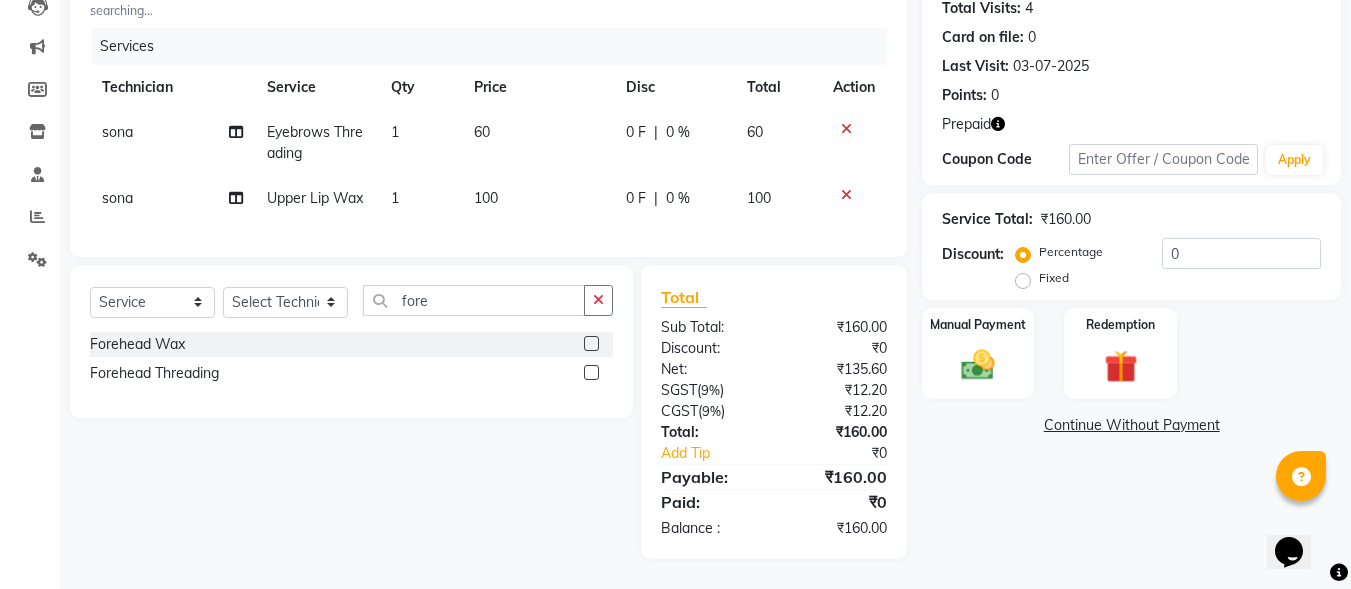 click 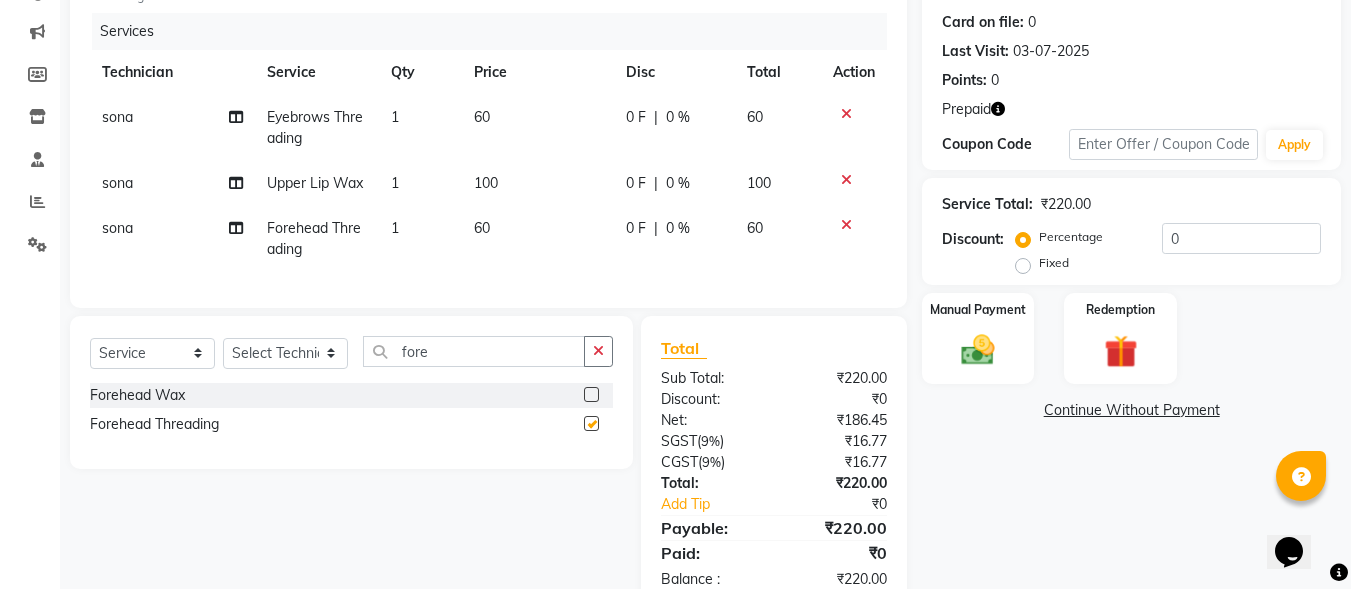 checkbox on "false" 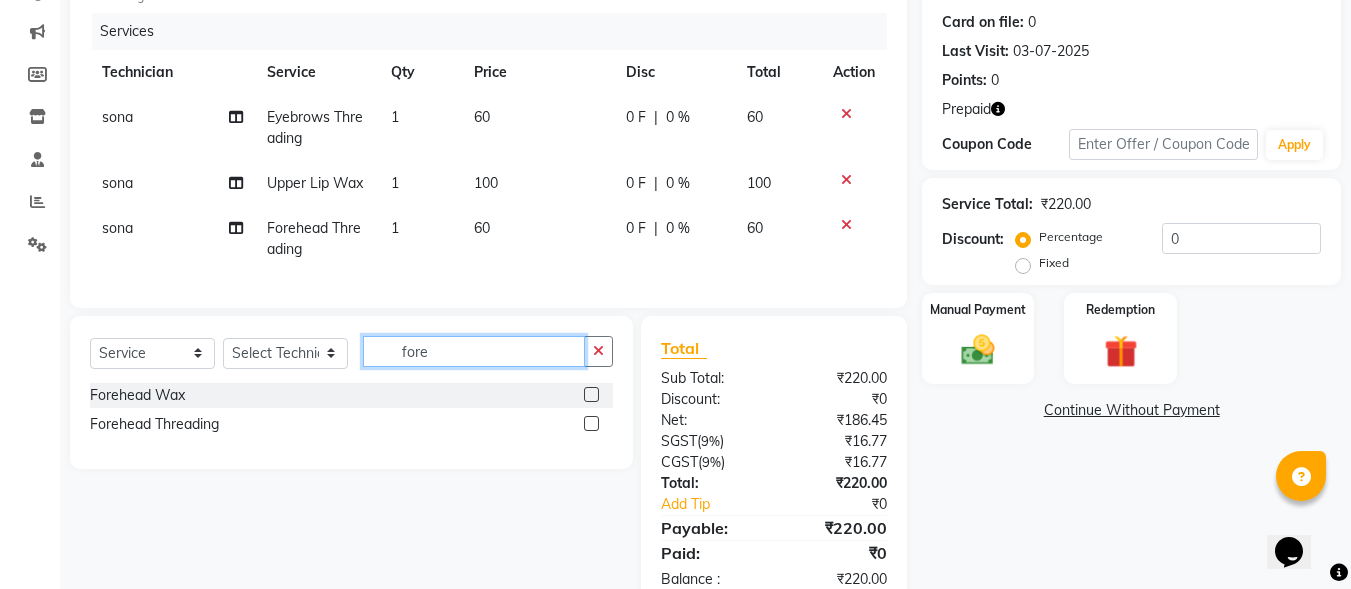 click on "fore" 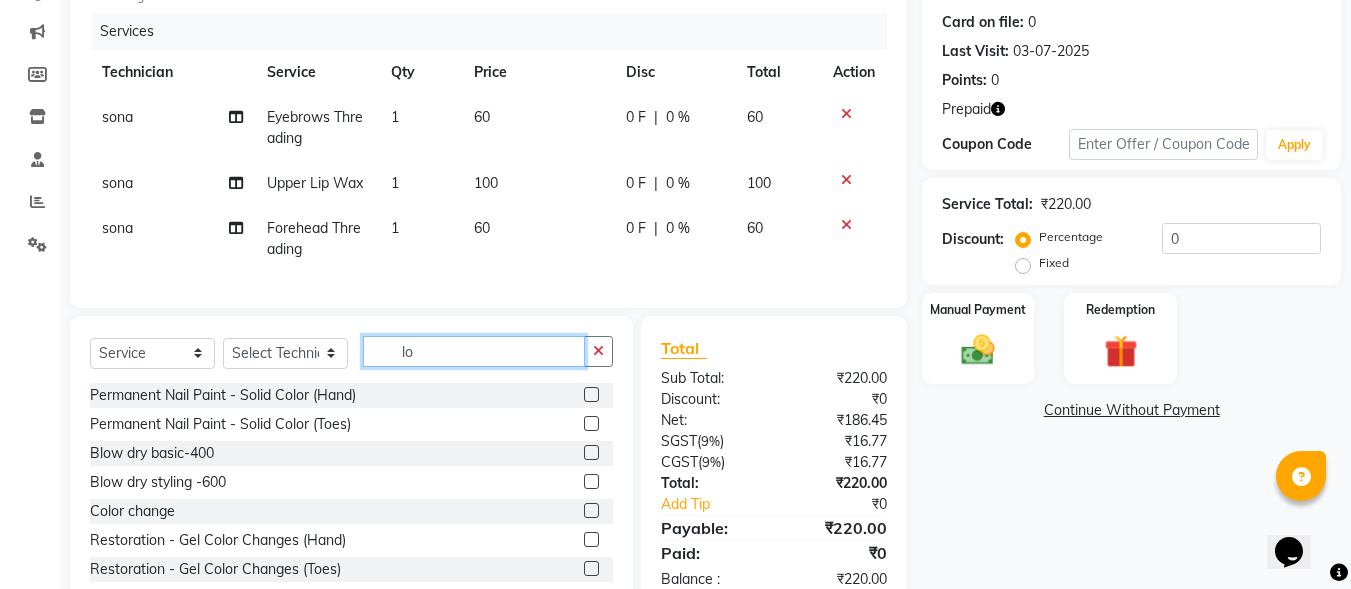 type on "l" 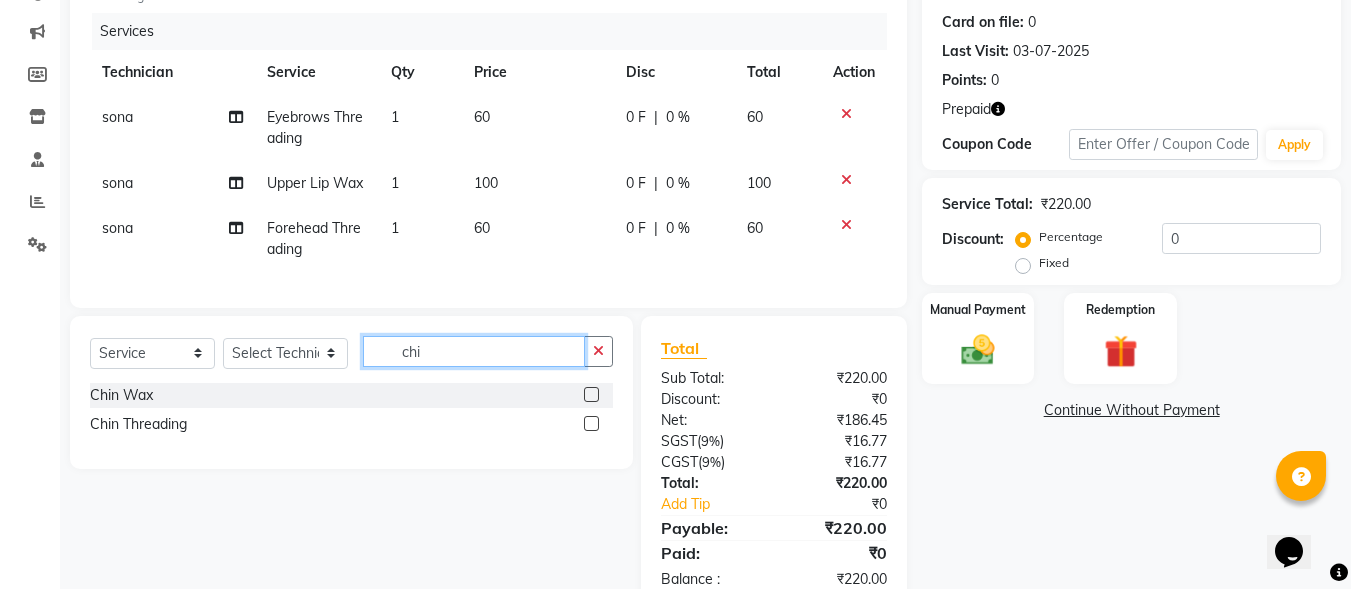 type on "chi" 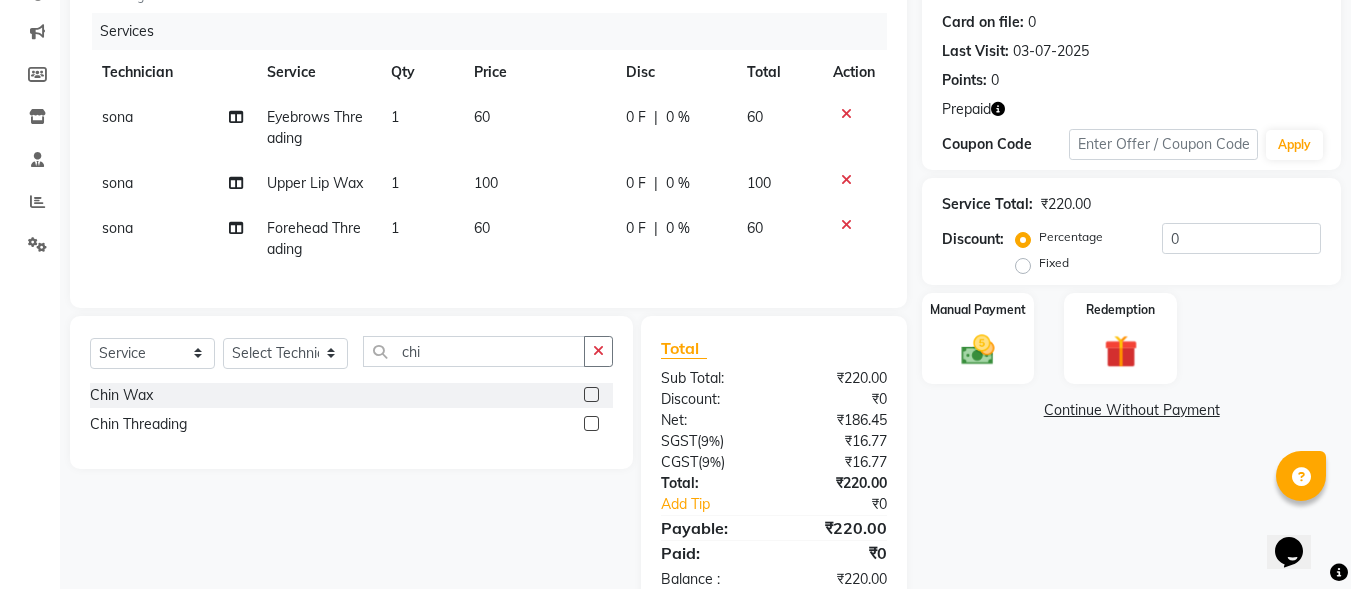 click 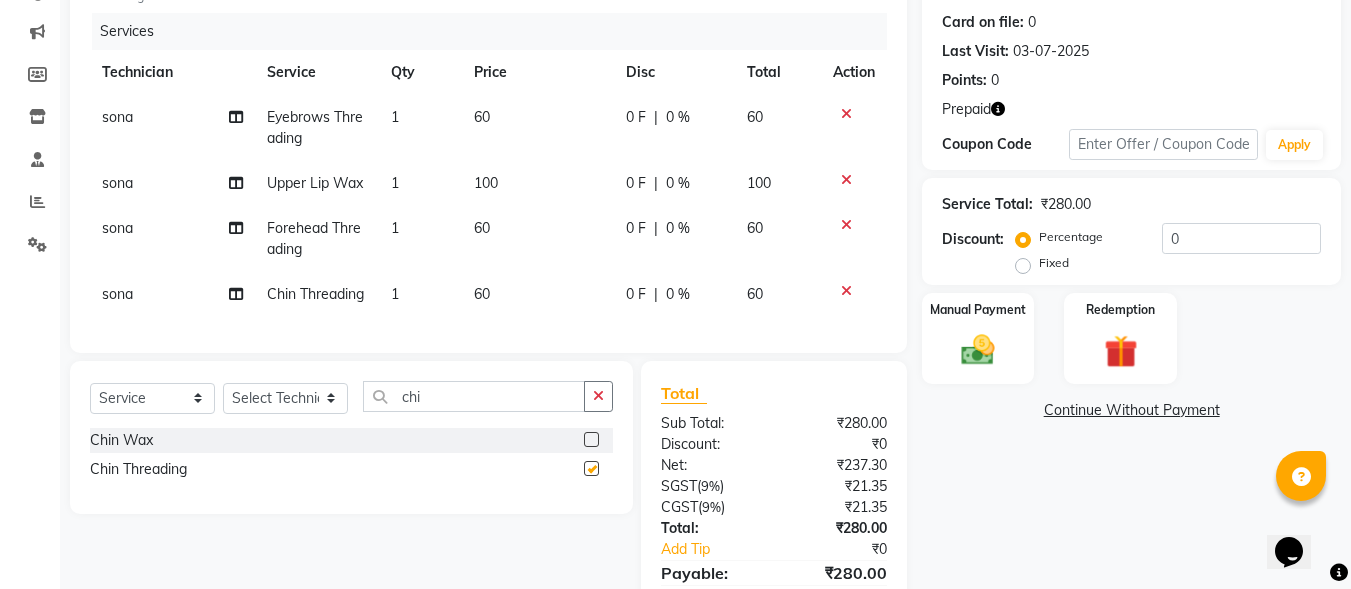 checkbox on "false" 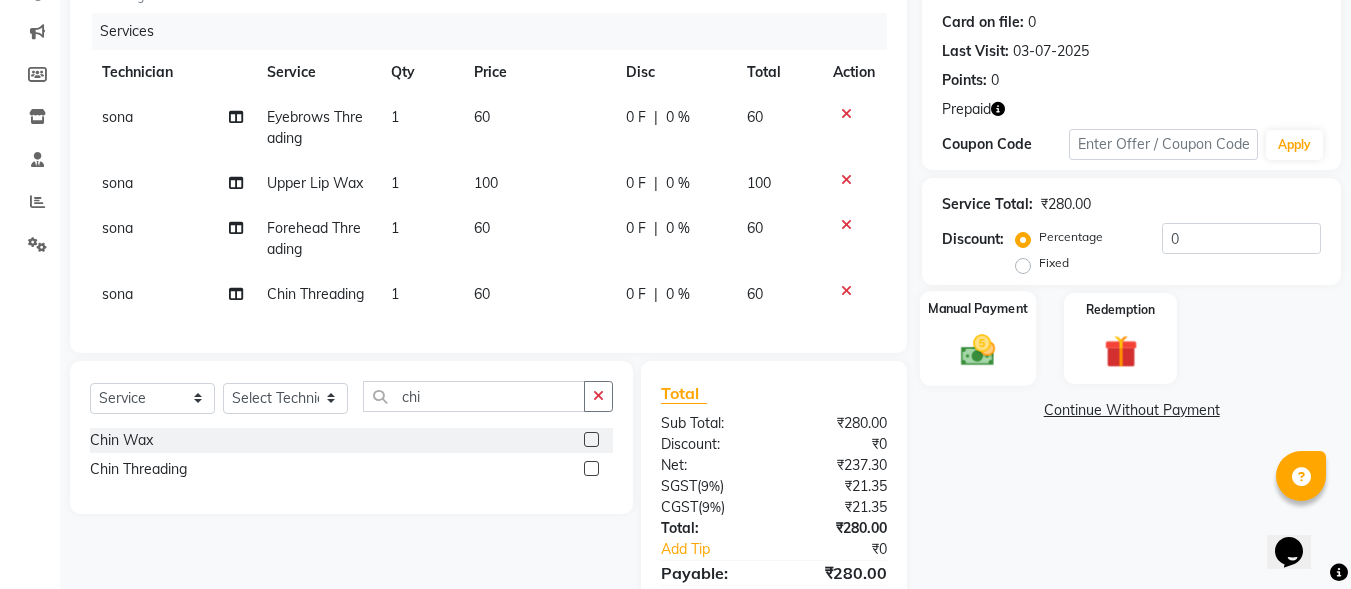 click 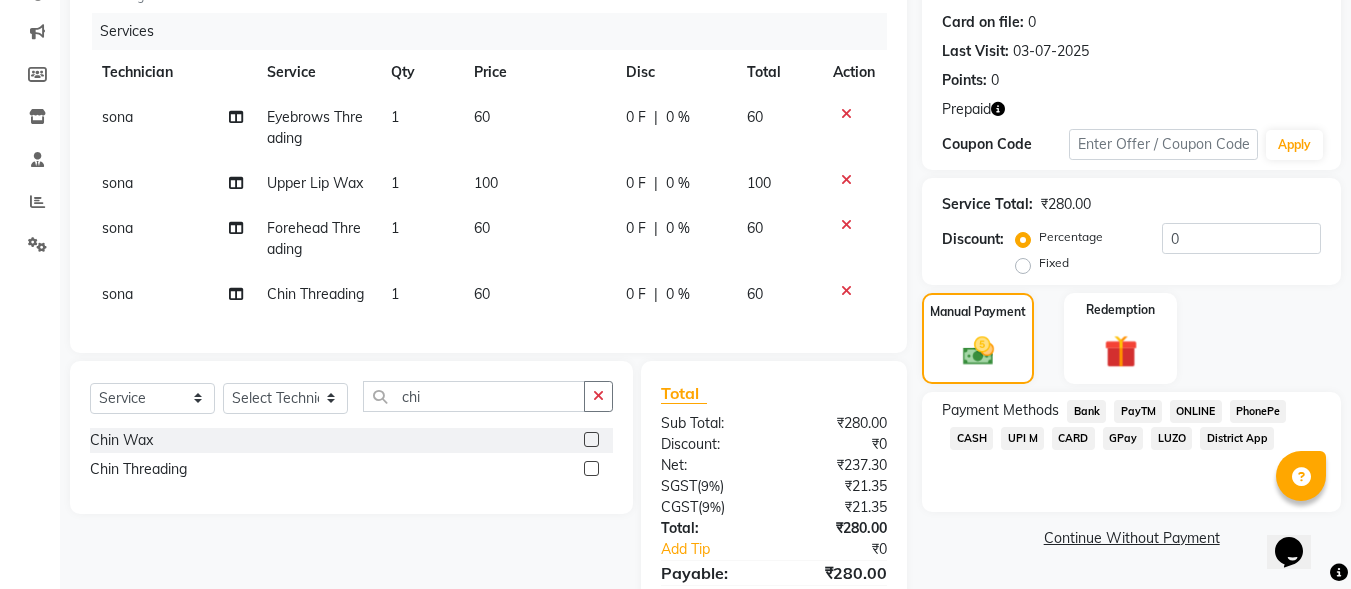 click on "UPI M" 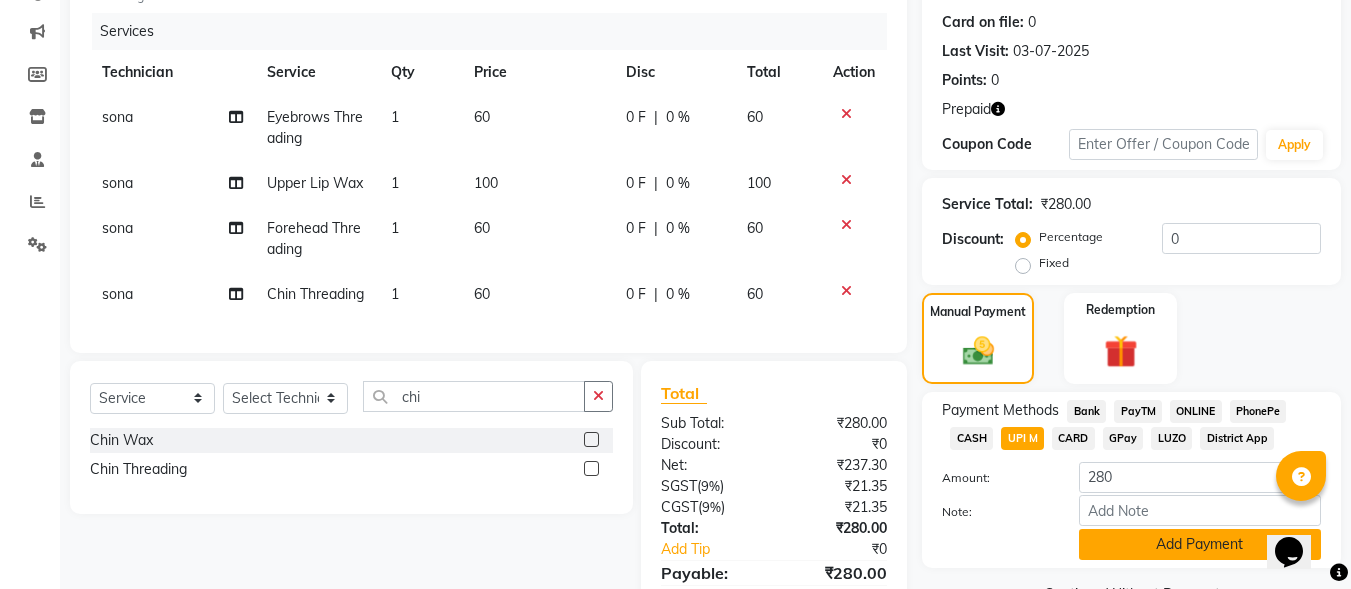 click on "Add Payment" 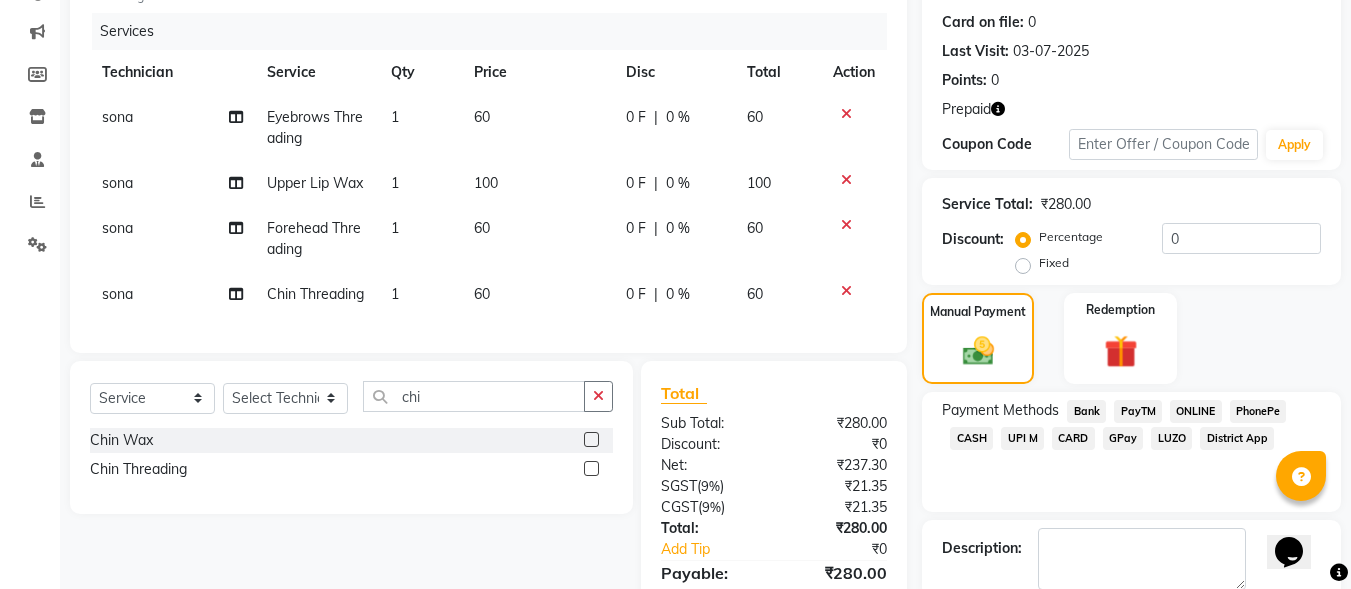 scroll, scrollTop: 380, scrollLeft: 0, axis: vertical 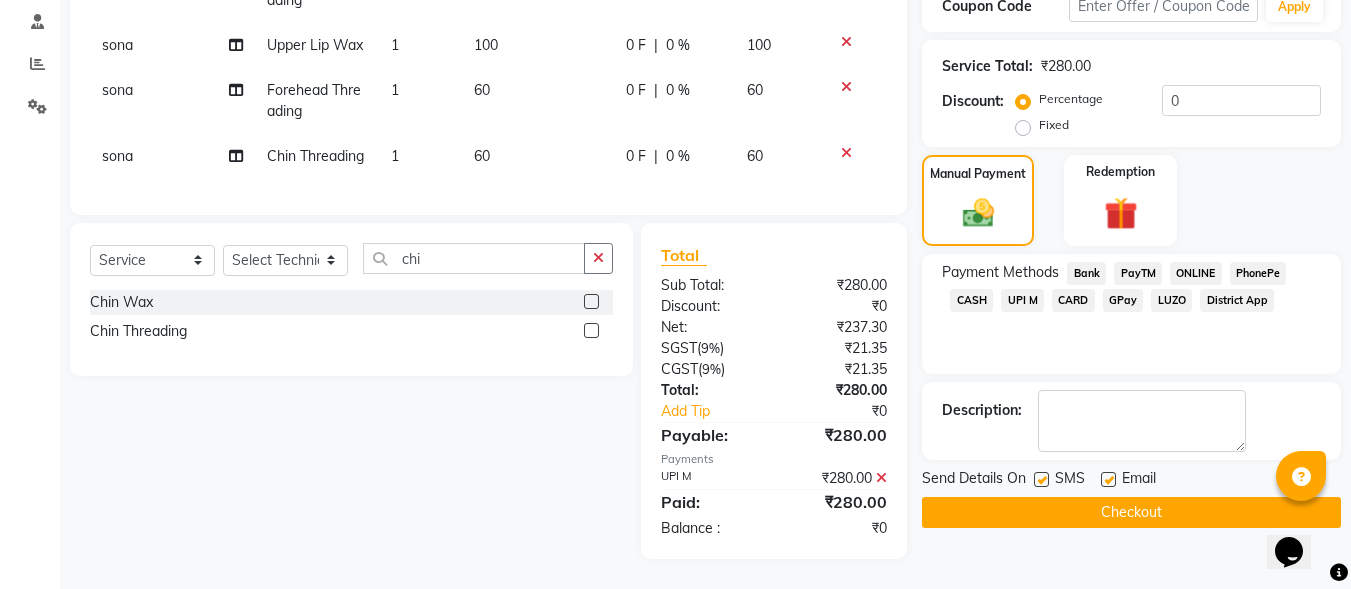 click on "Checkout" 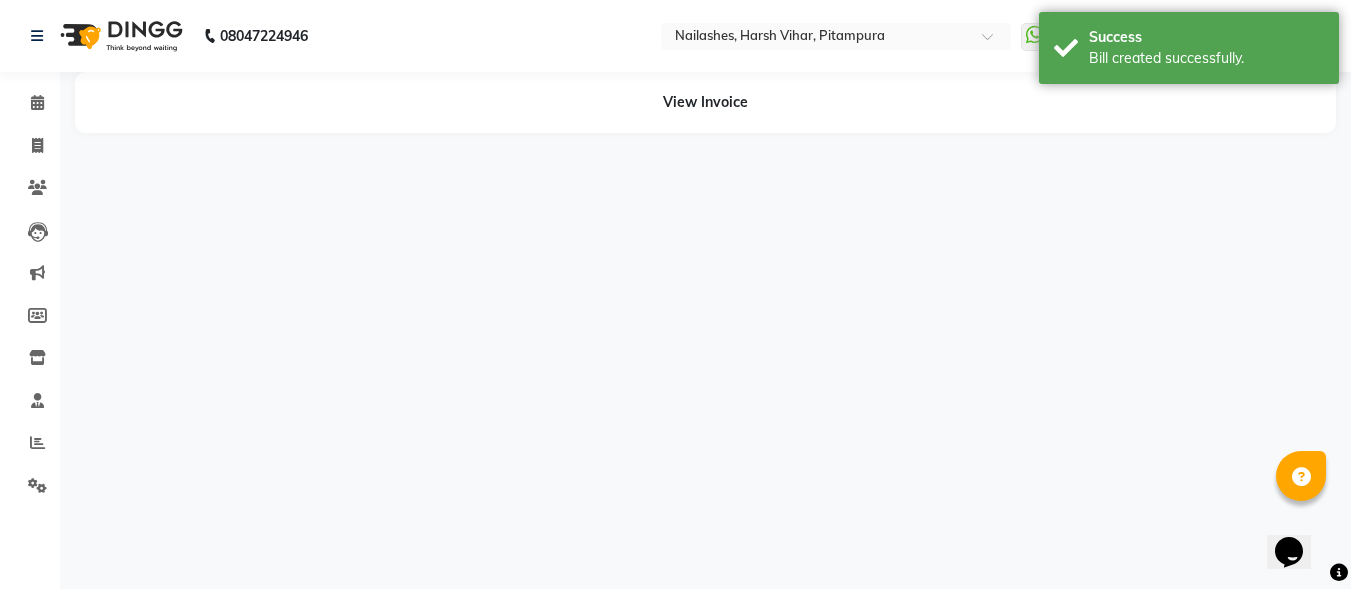 scroll, scrollTop: 0, scrollLeft: 0, axis: both 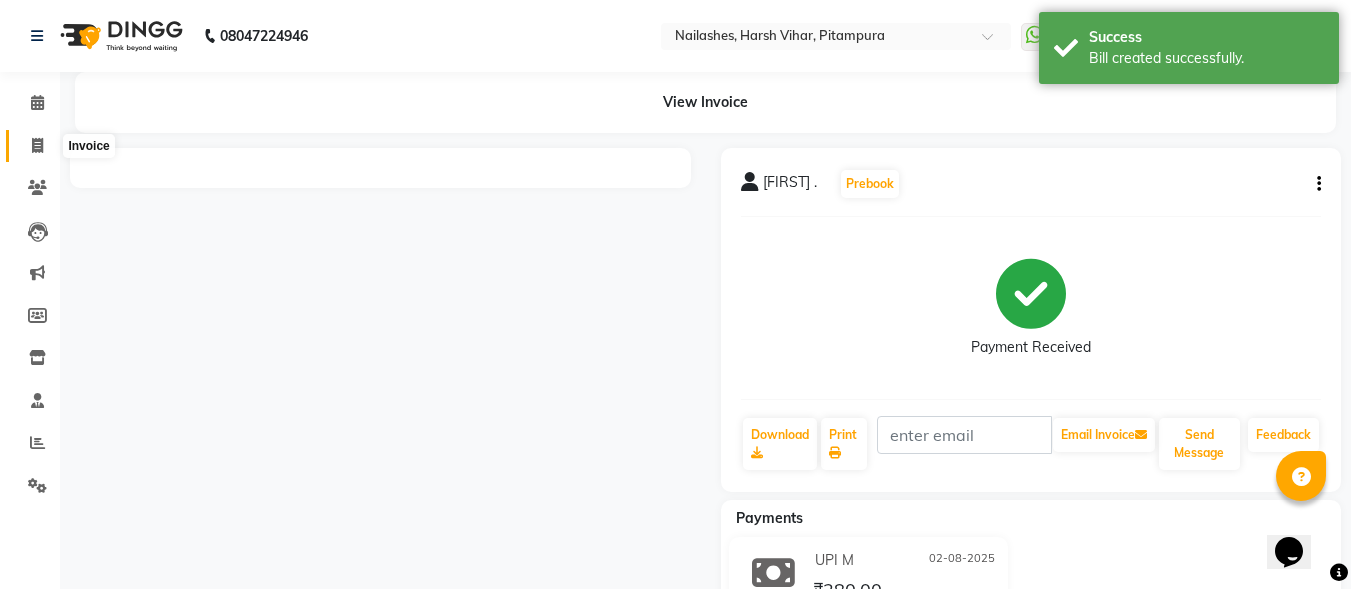 click 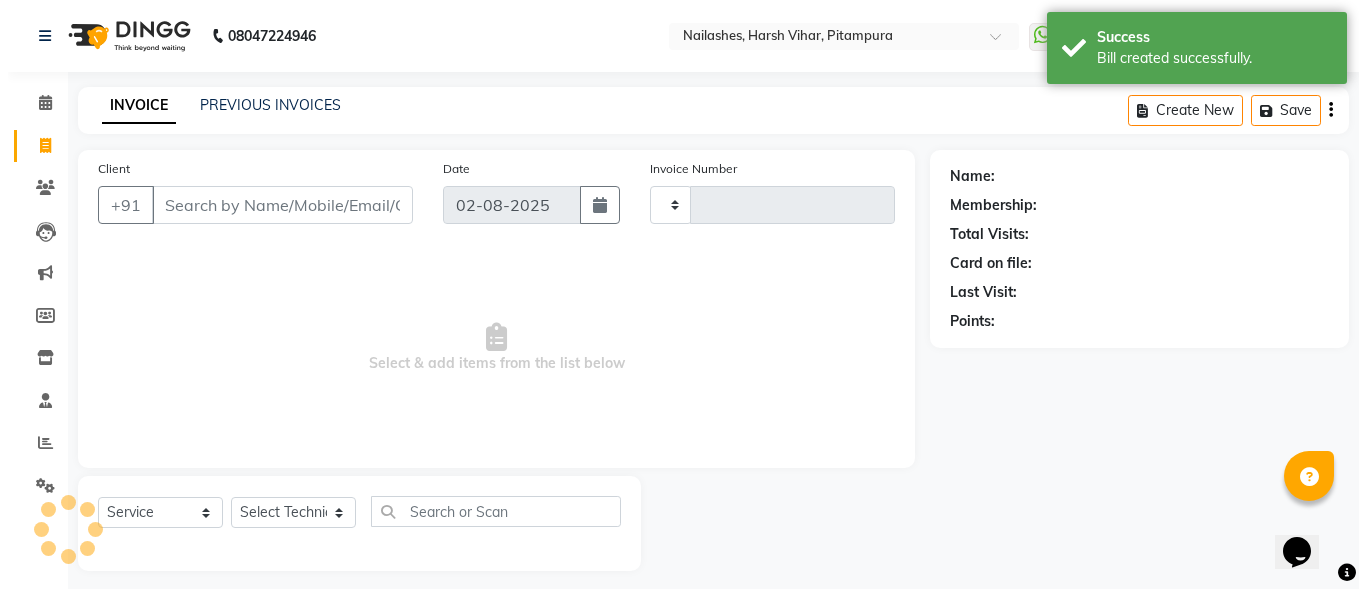 scroll, scrollTop: 12, scrollLeft: 0, axis: vertical 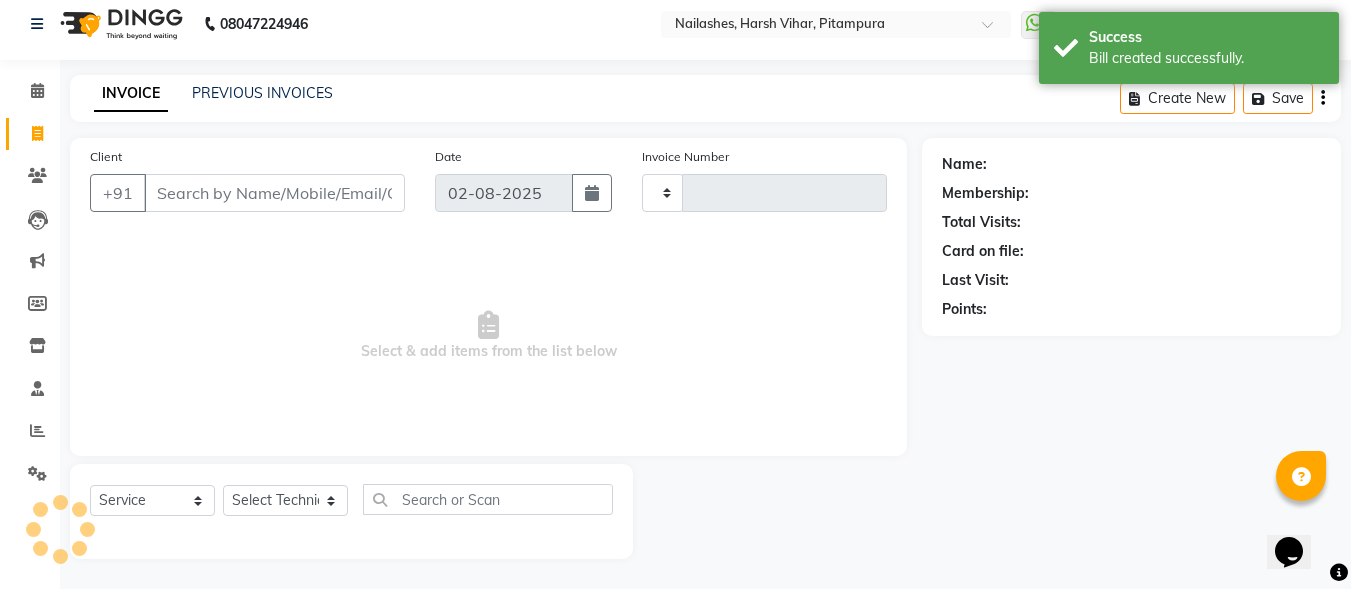 type on "0373" 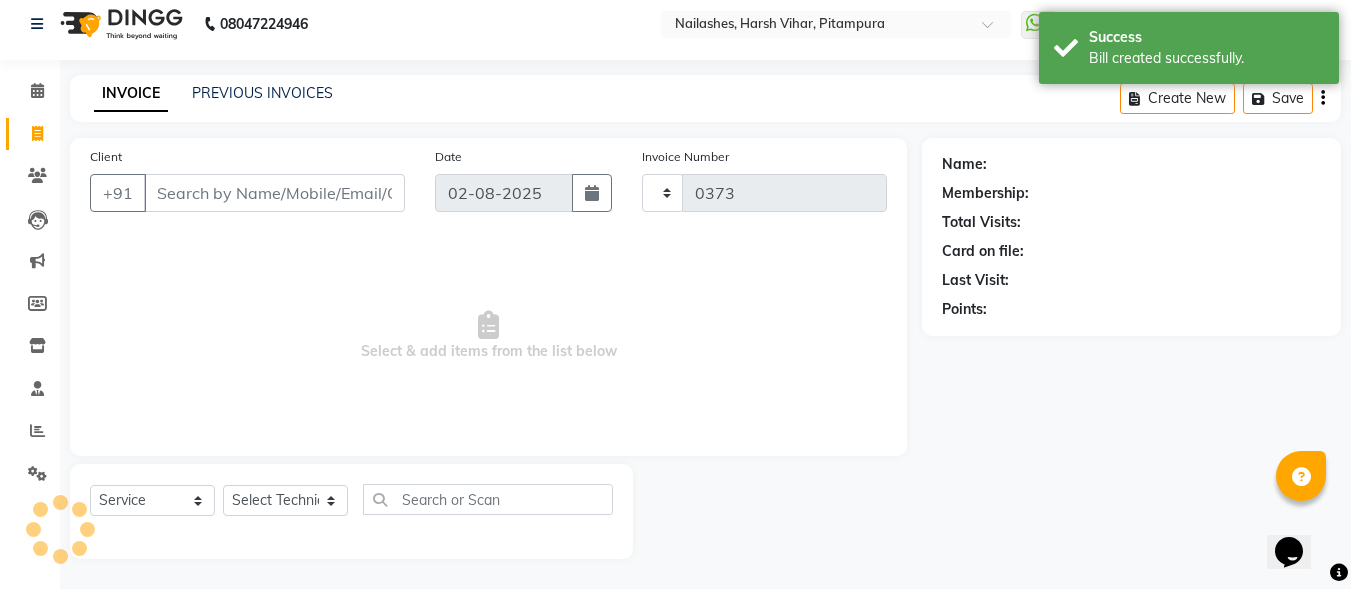 select on "4953" 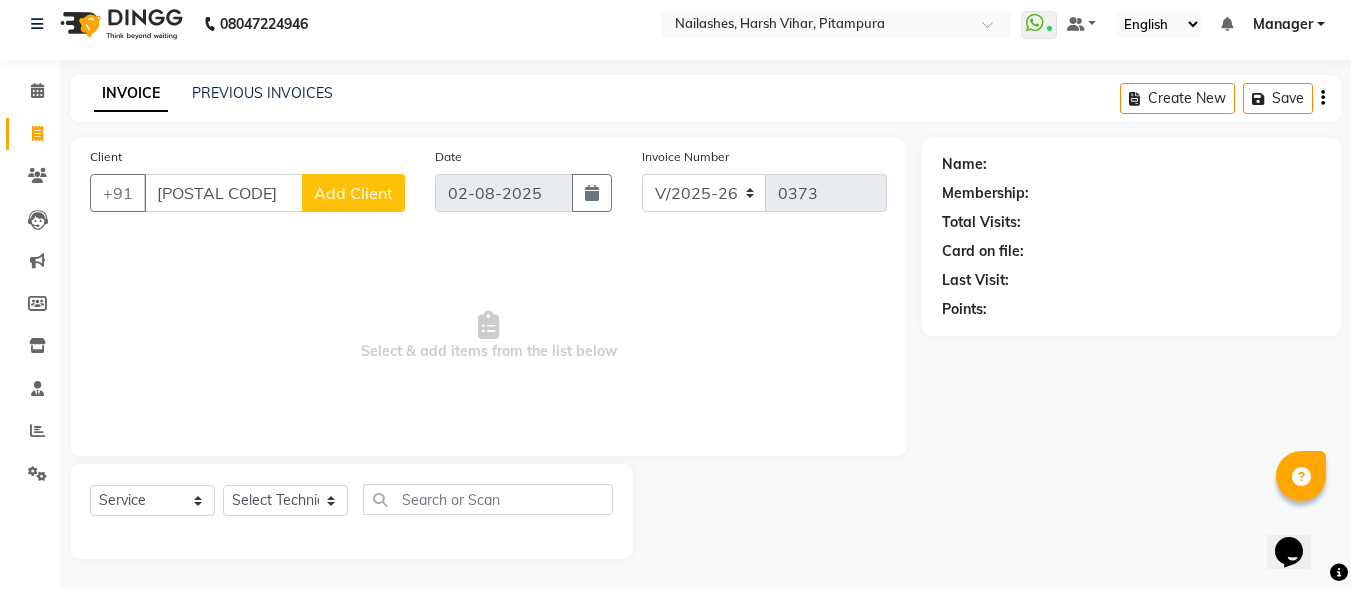 type on "[POSTAL CODE]" 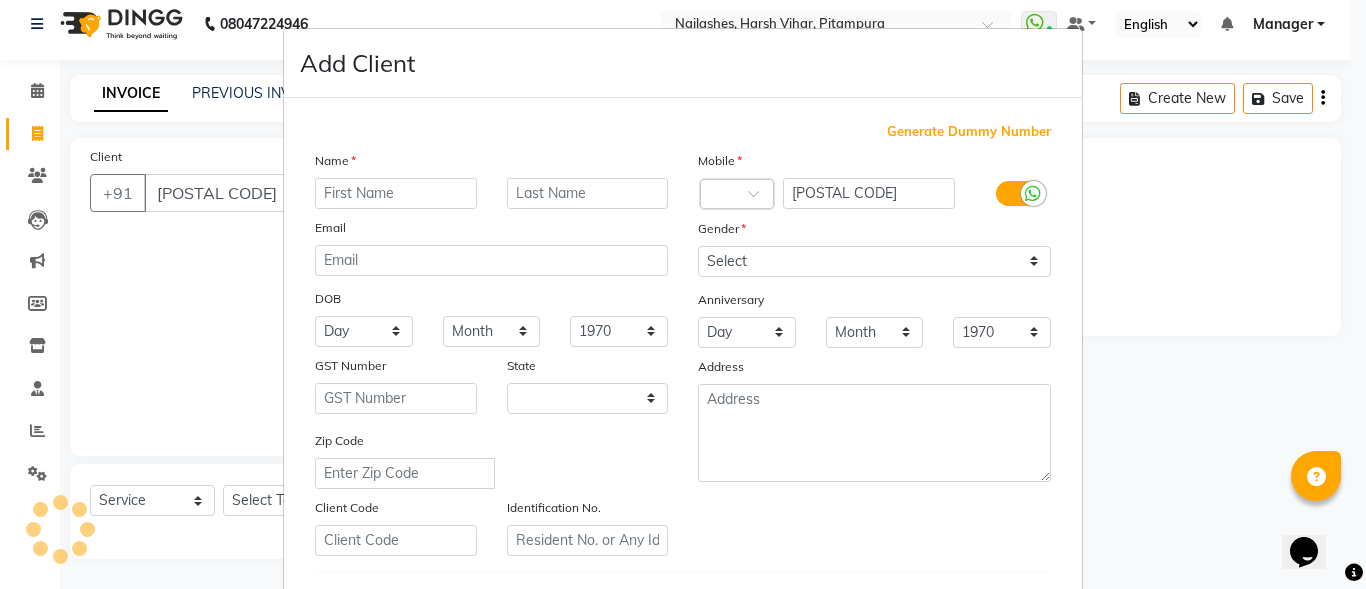 select on "21" 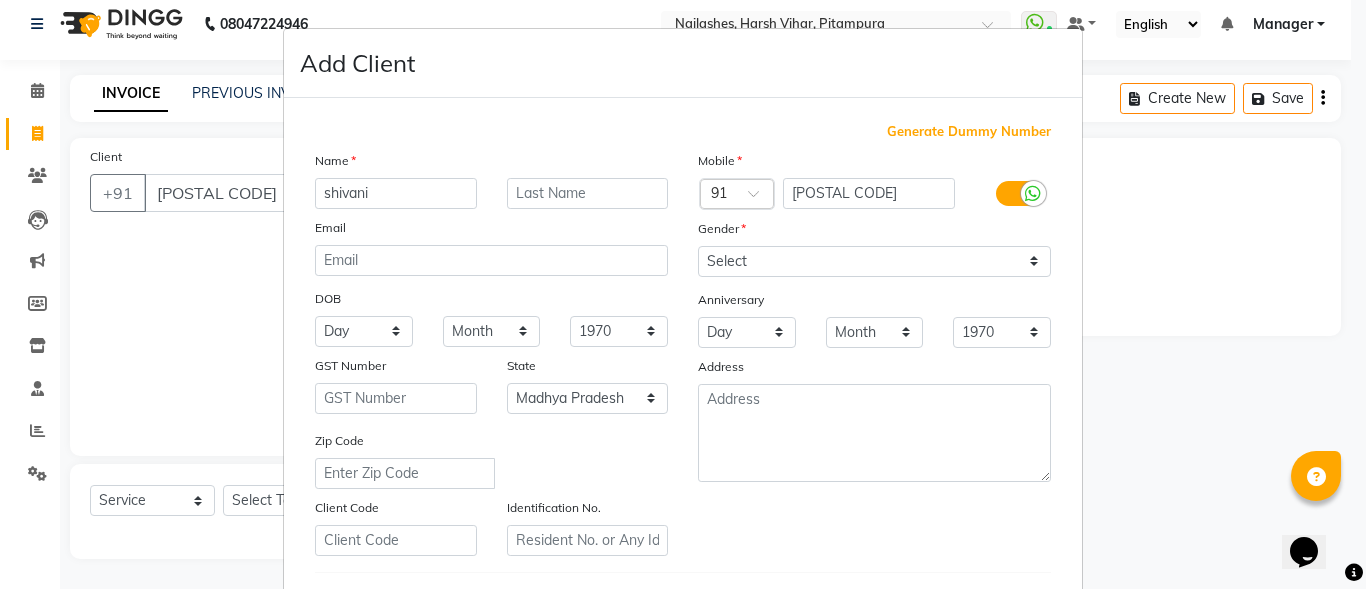 type on "shivani" 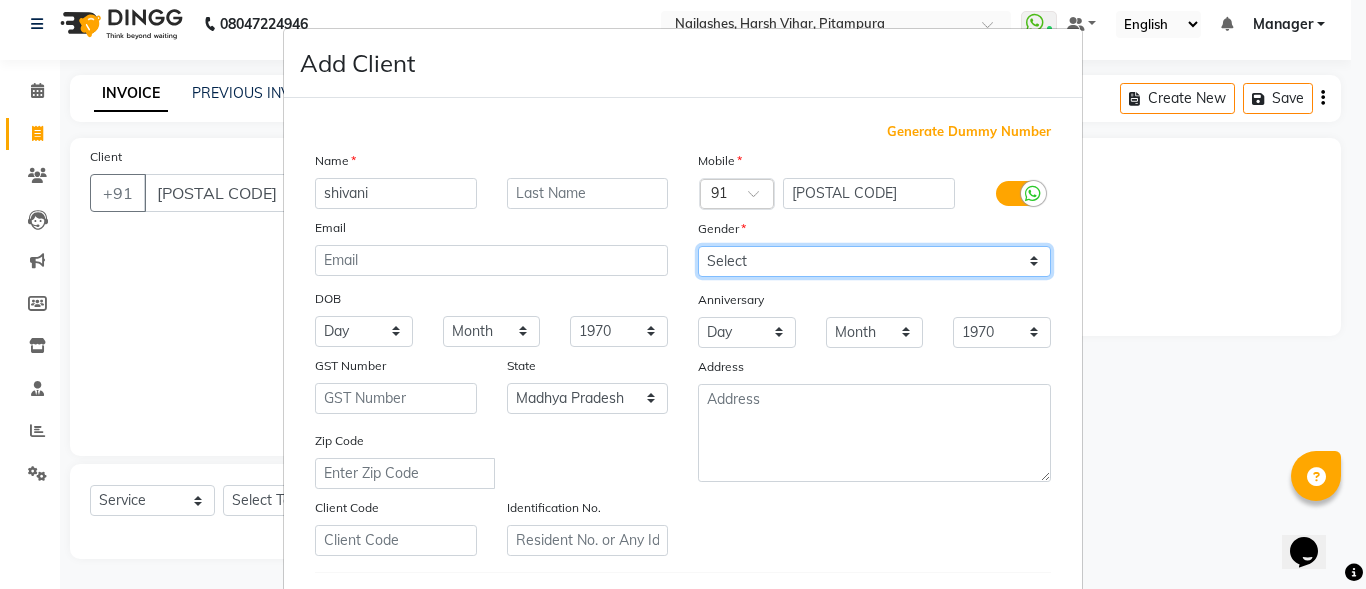 click on "Select Male Female Other Prefer Not To Say" at bounding box center (874, 261) 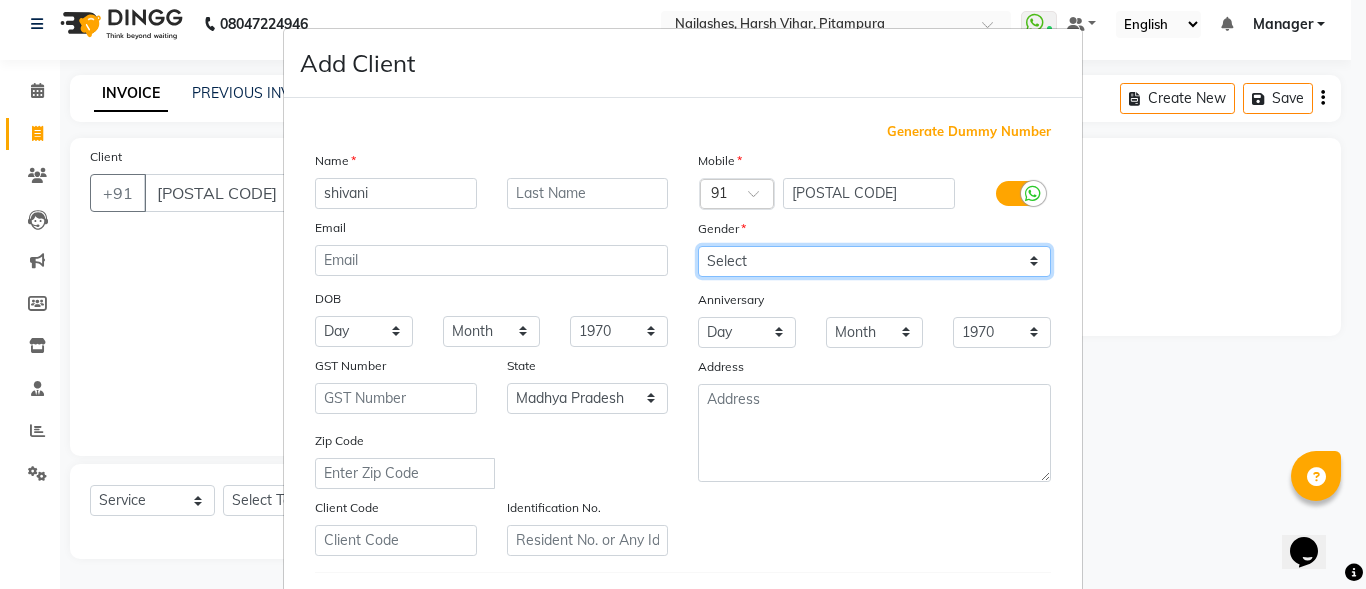 select on "female" 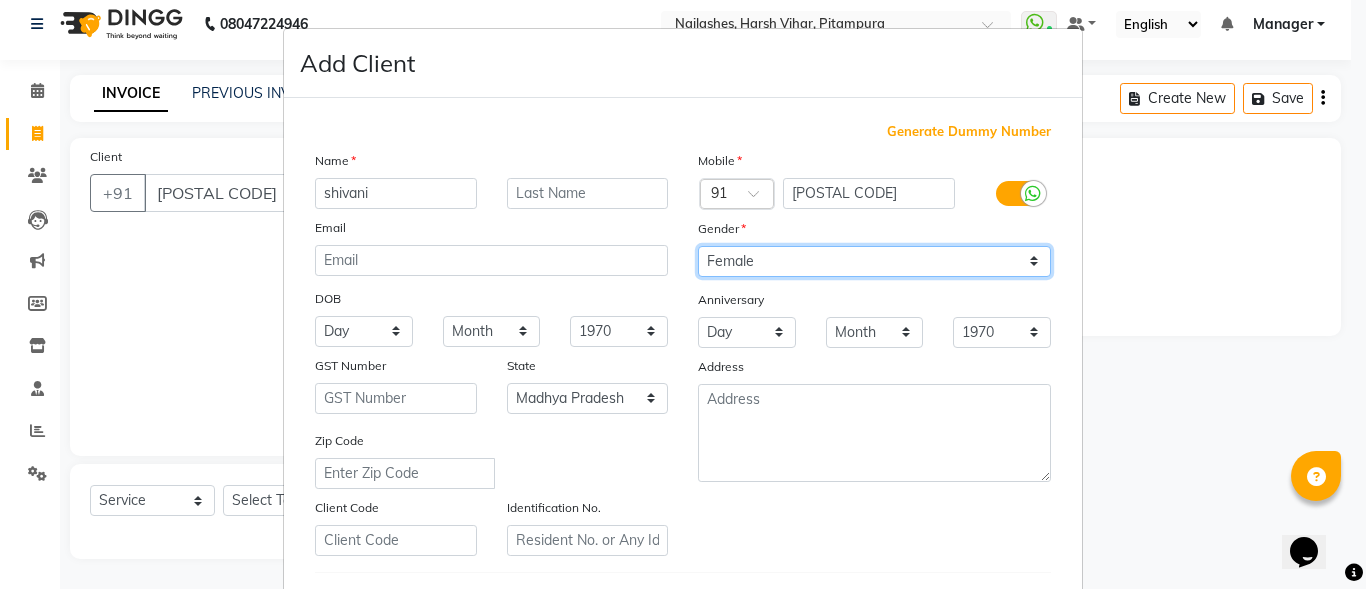 click on "Select Male Female Other Prefer Not To Say" at bounding box center [874, 261] 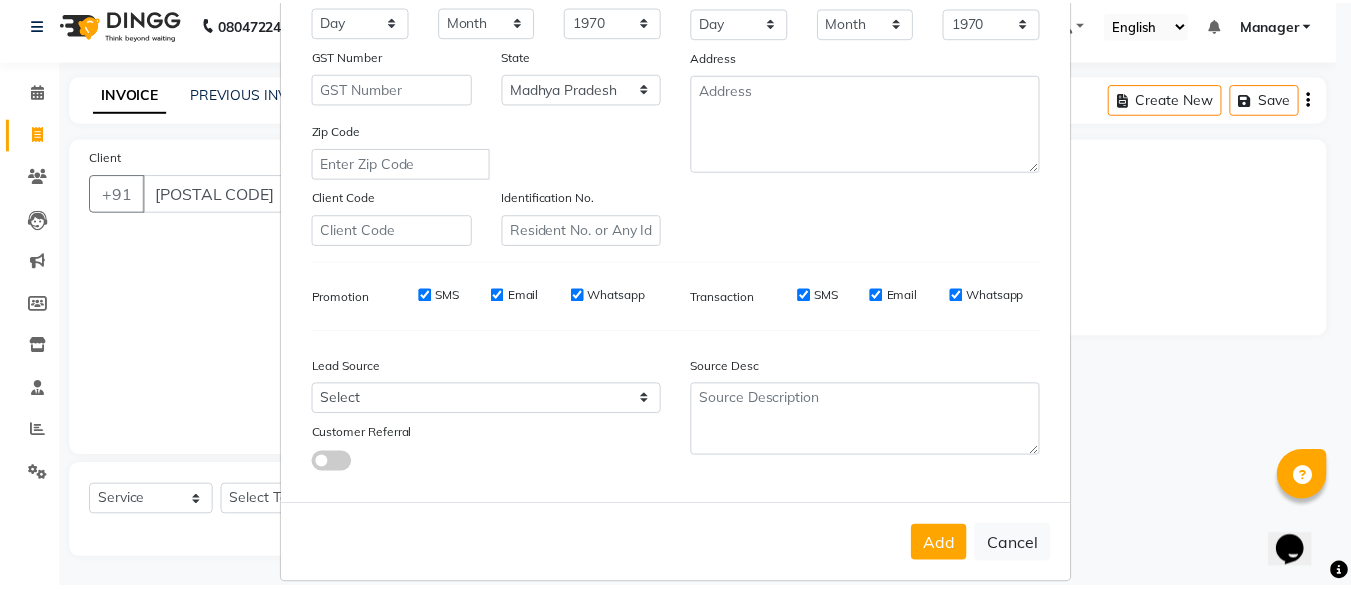 scroll, scrollTop: 332, scrollLeft: 0, axis: vertical 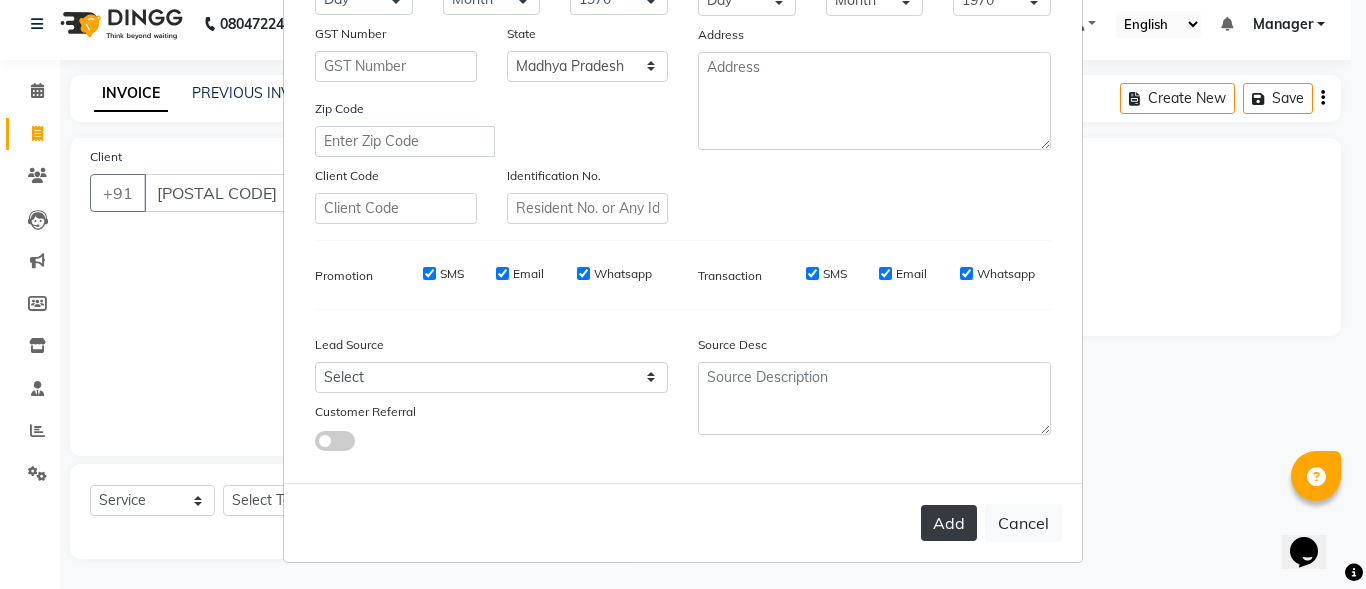 click on "Add" at bounding box center [949, 523] 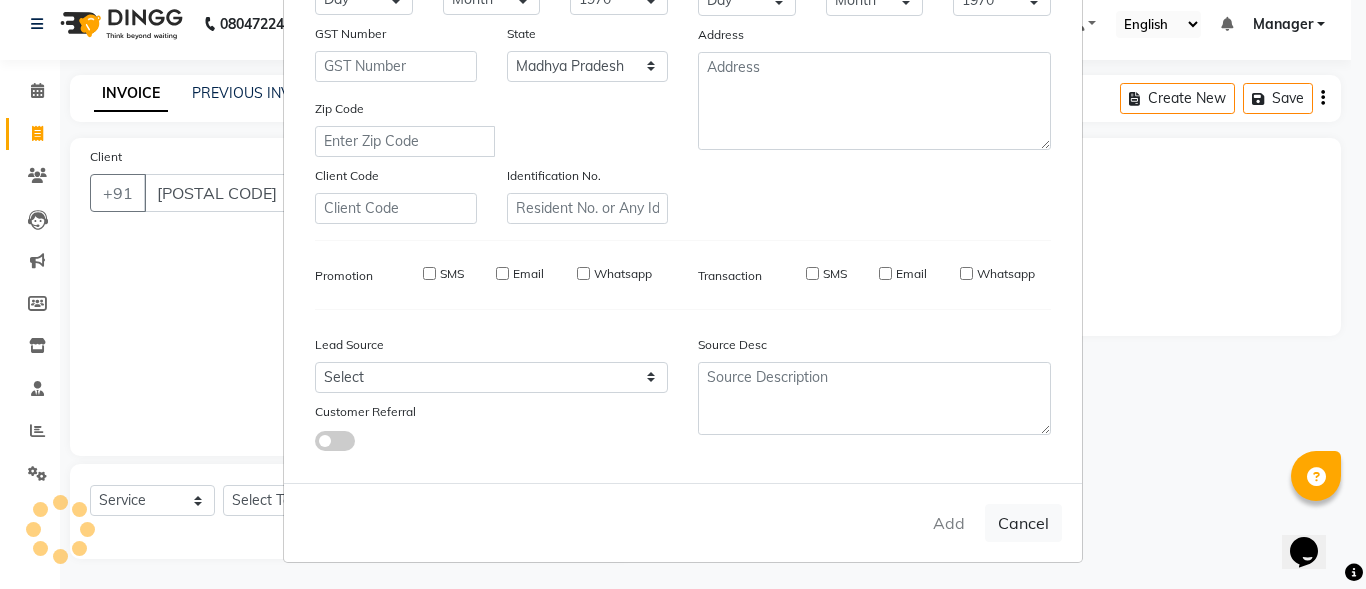 type on "******" 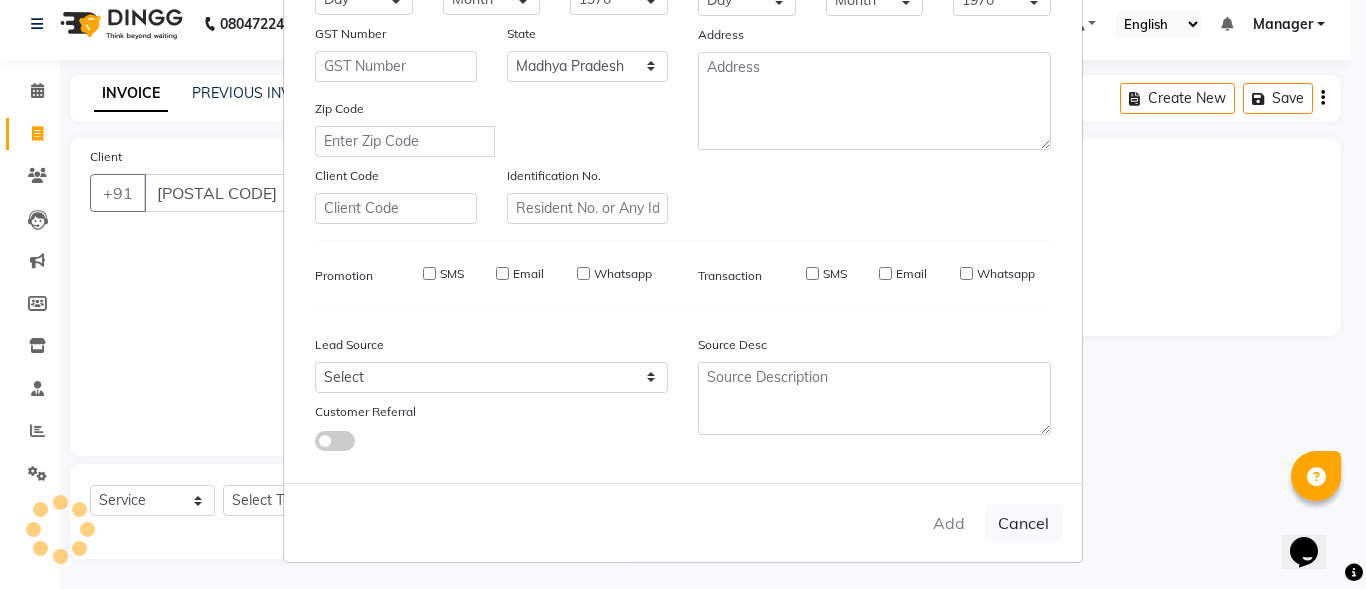 select 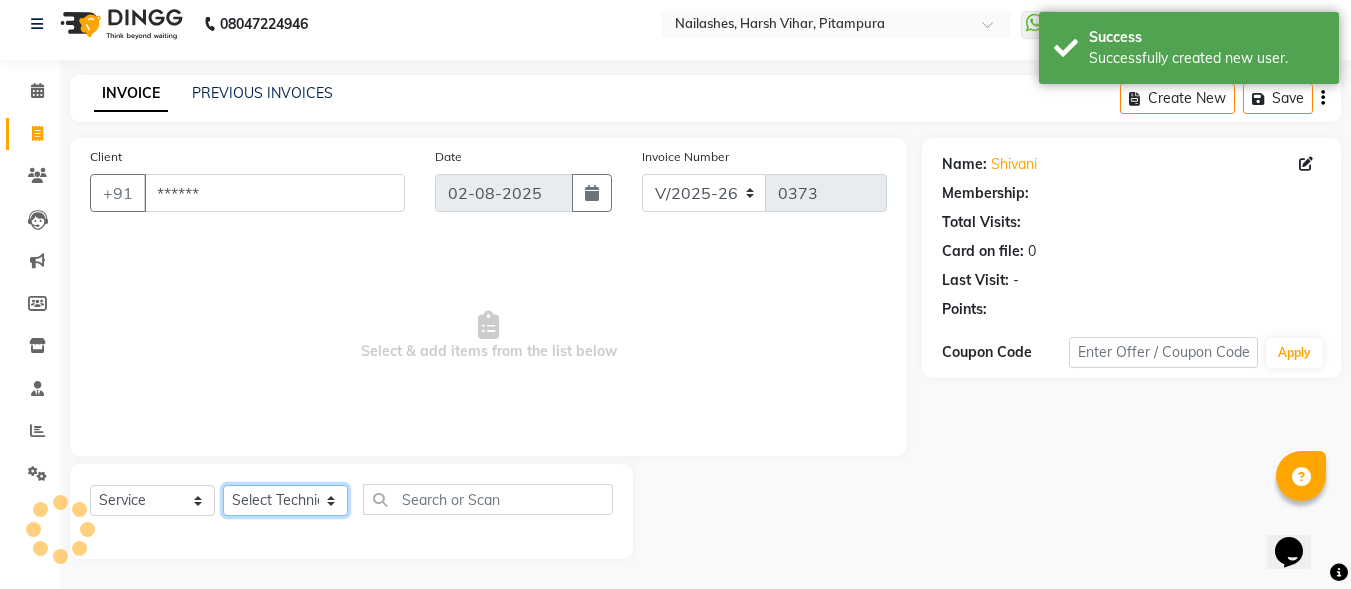 click on "Select Technician [FIRST]  [FIRST] Manager [FIRST] [FIRST] [FIRST]" 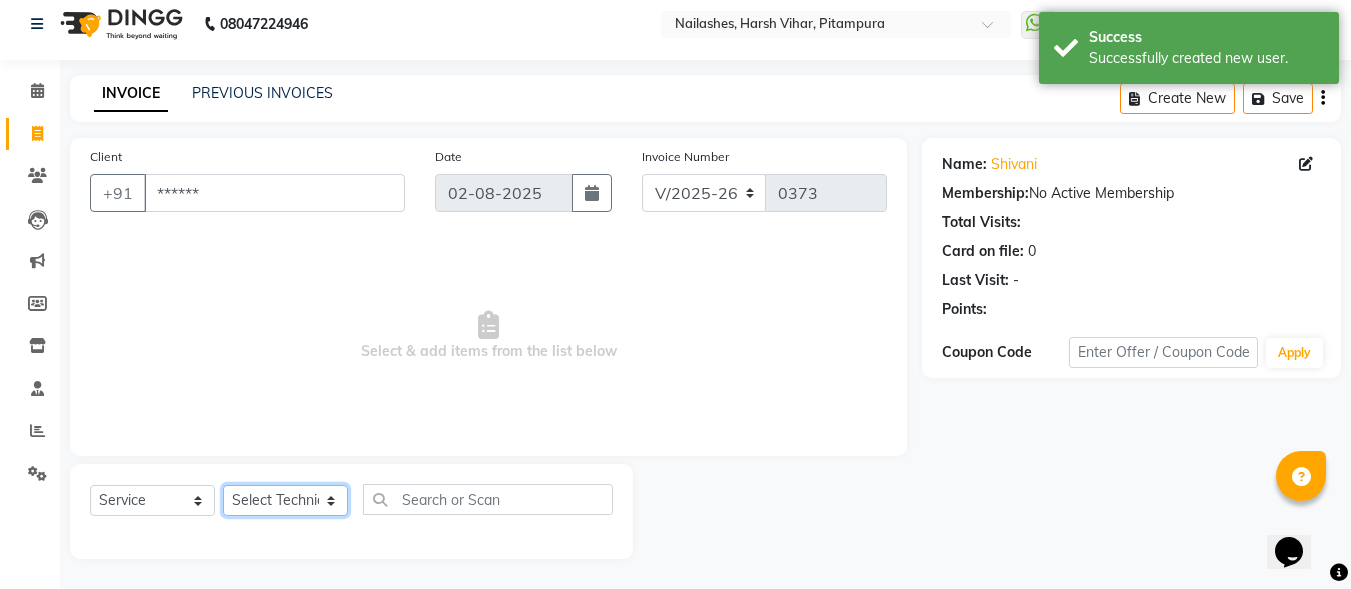 select on "[POSTAL CODE]" 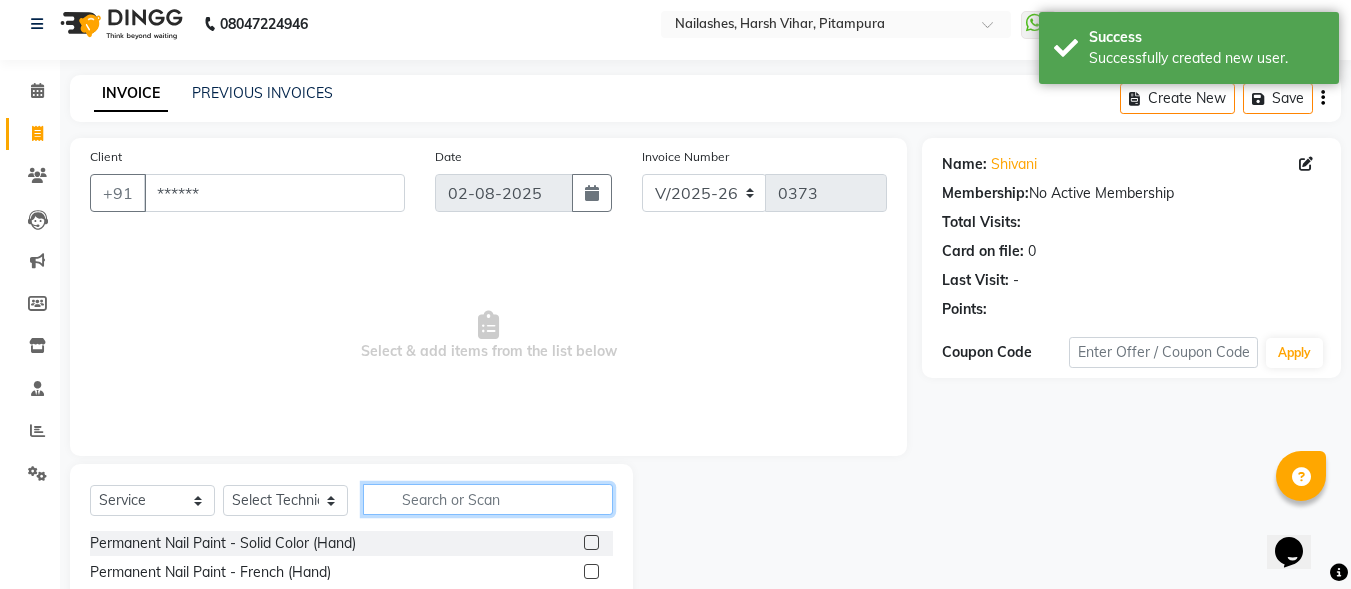click 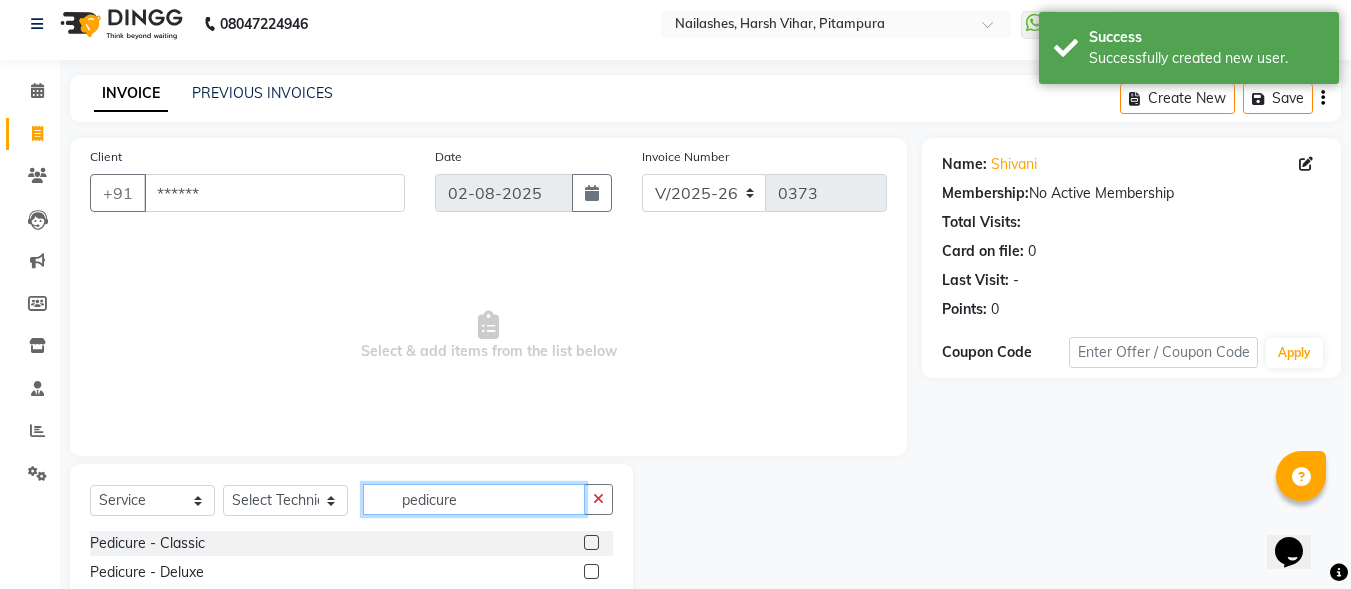 type on "pedicure" 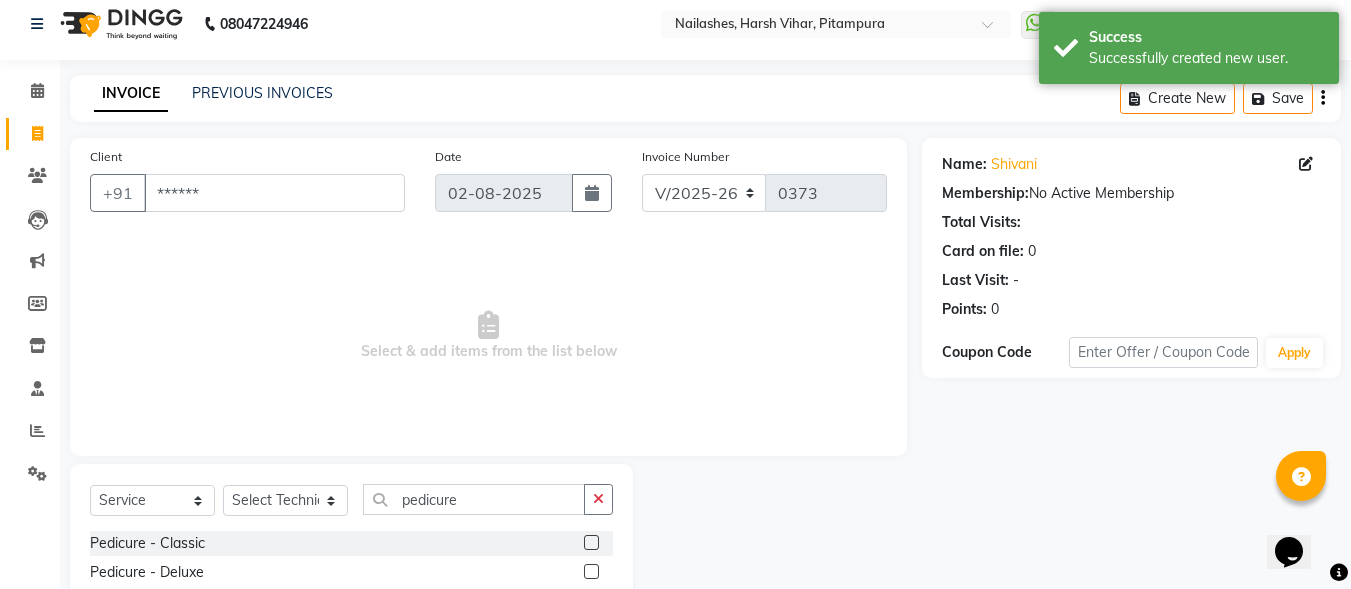 click on "Name: [FIRST]  Membership:  No Active Membership  Total Visits:   Card on file:  0 Last Visit:   - Points:   0  Coupon Code Apply" 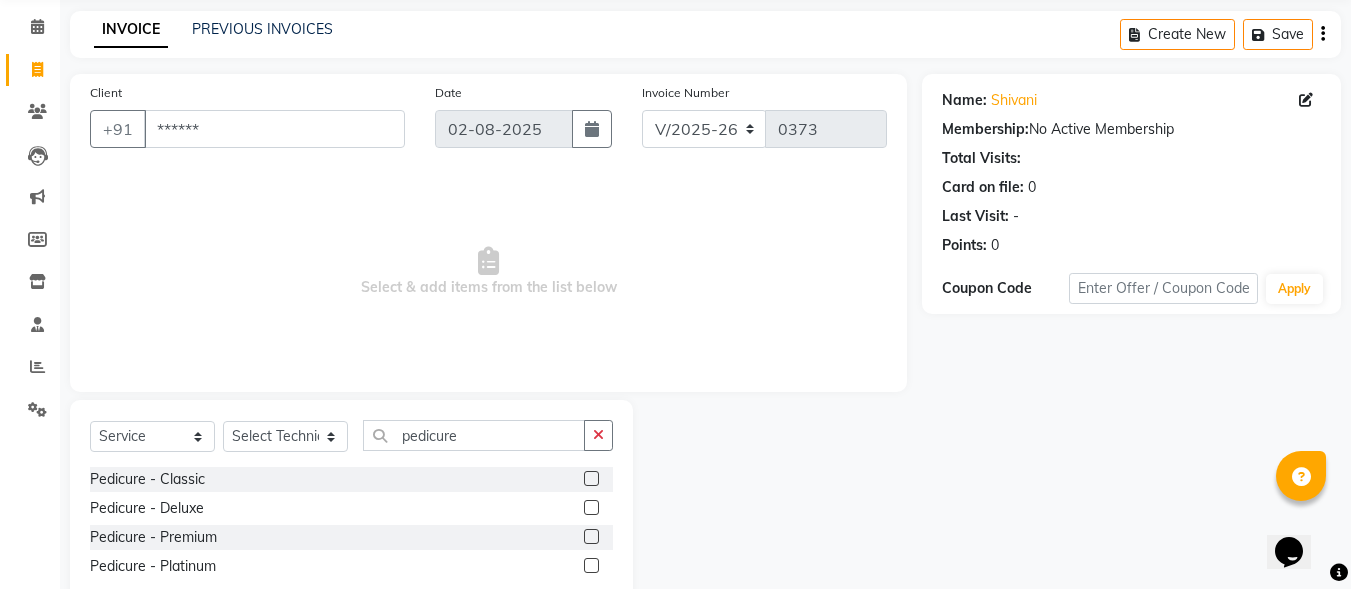 scroll, scrollTop: 128, scrollLeft: 0, axis: vertical 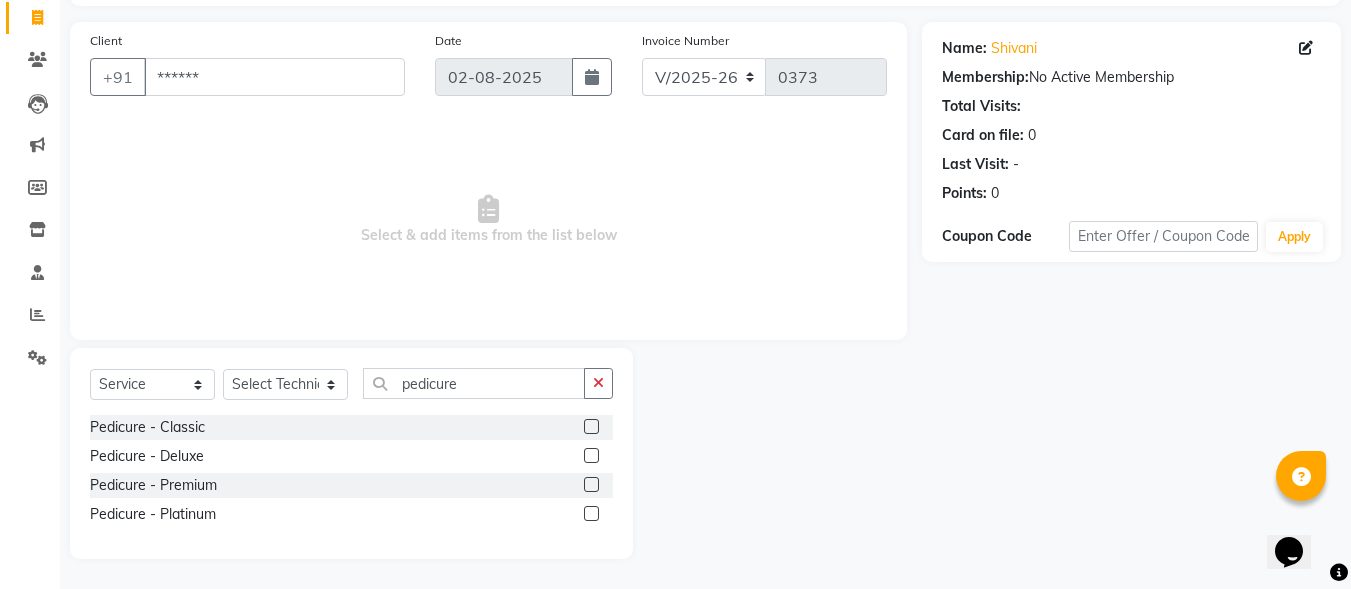 click 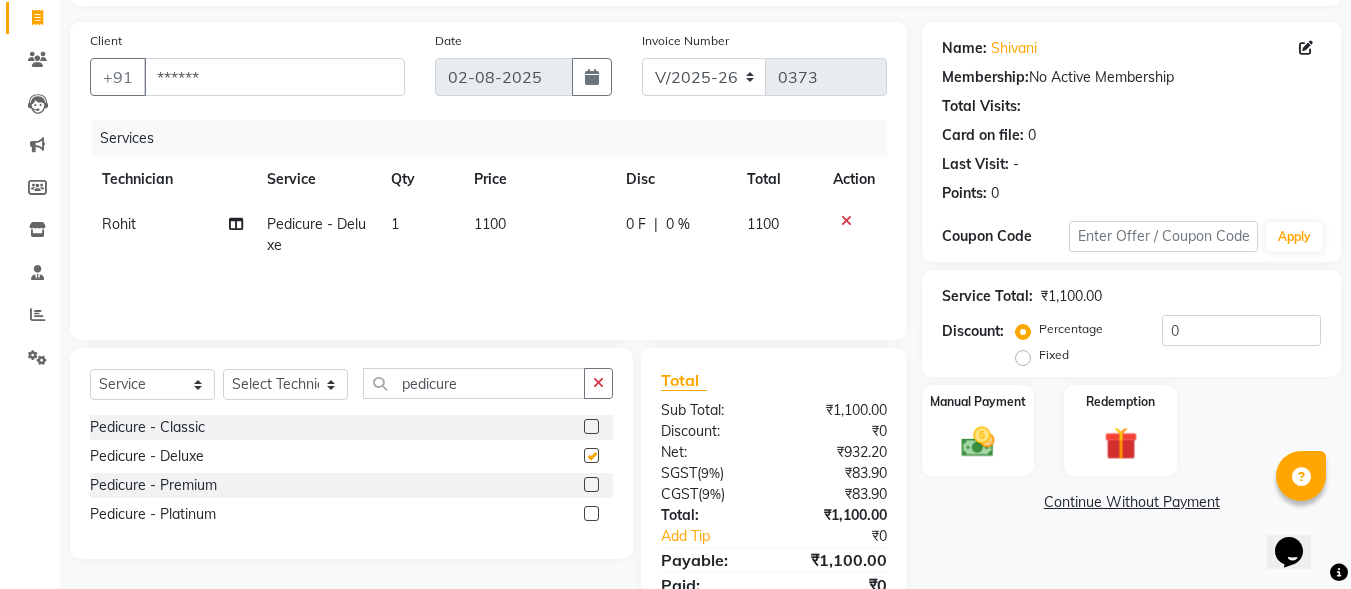 checkbox on "false" 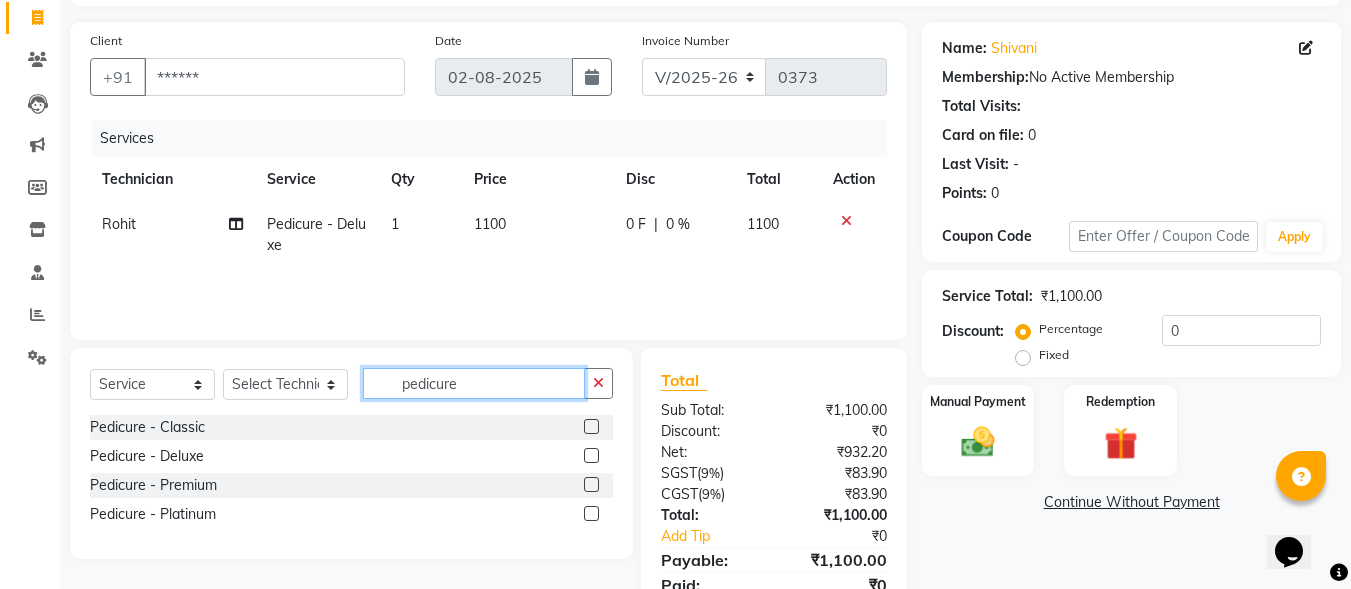 click on "pedicure" 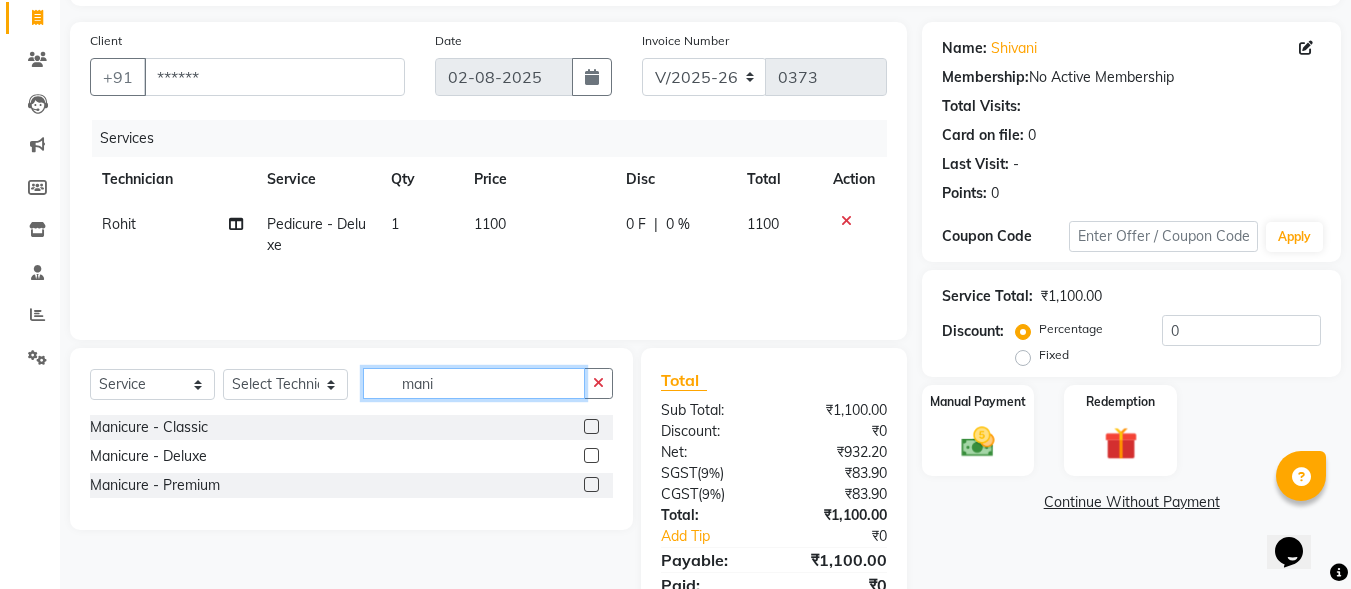 type on "mani" 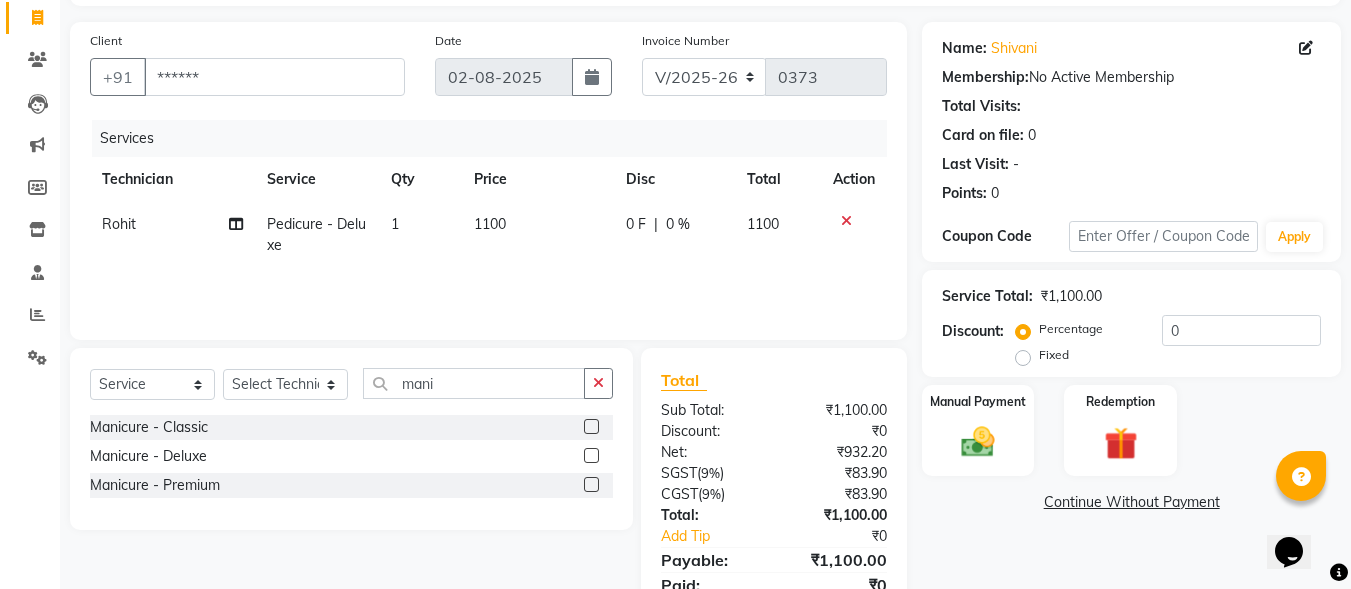 click 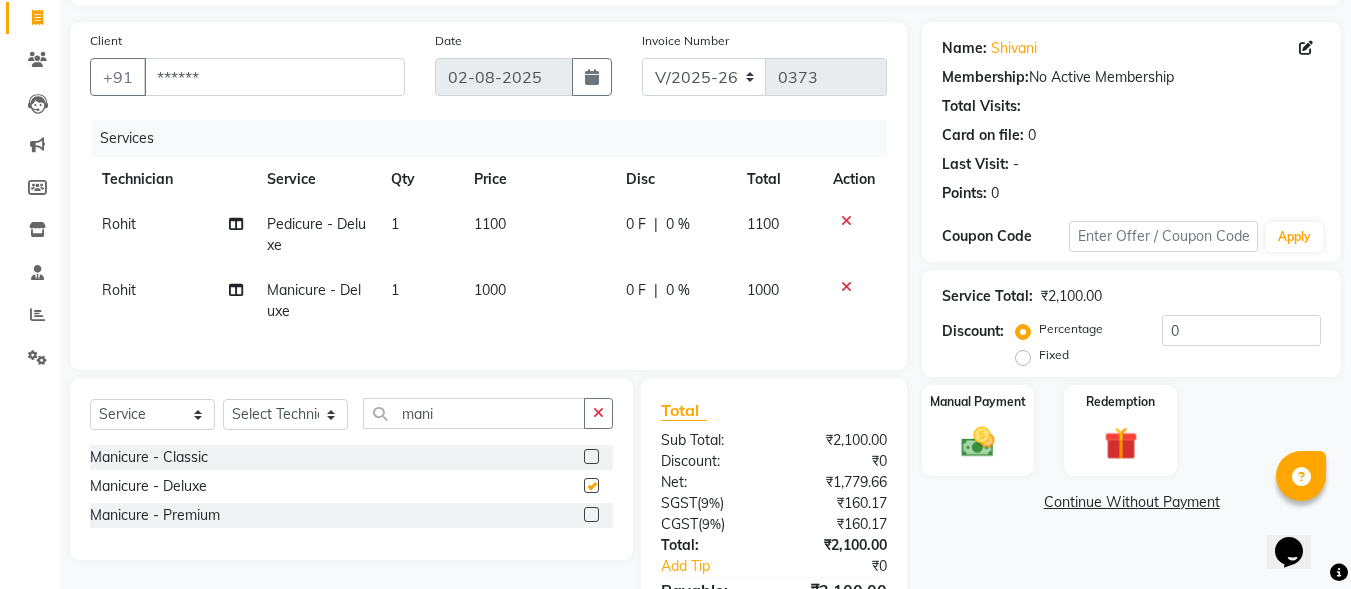 checkbox on "false" 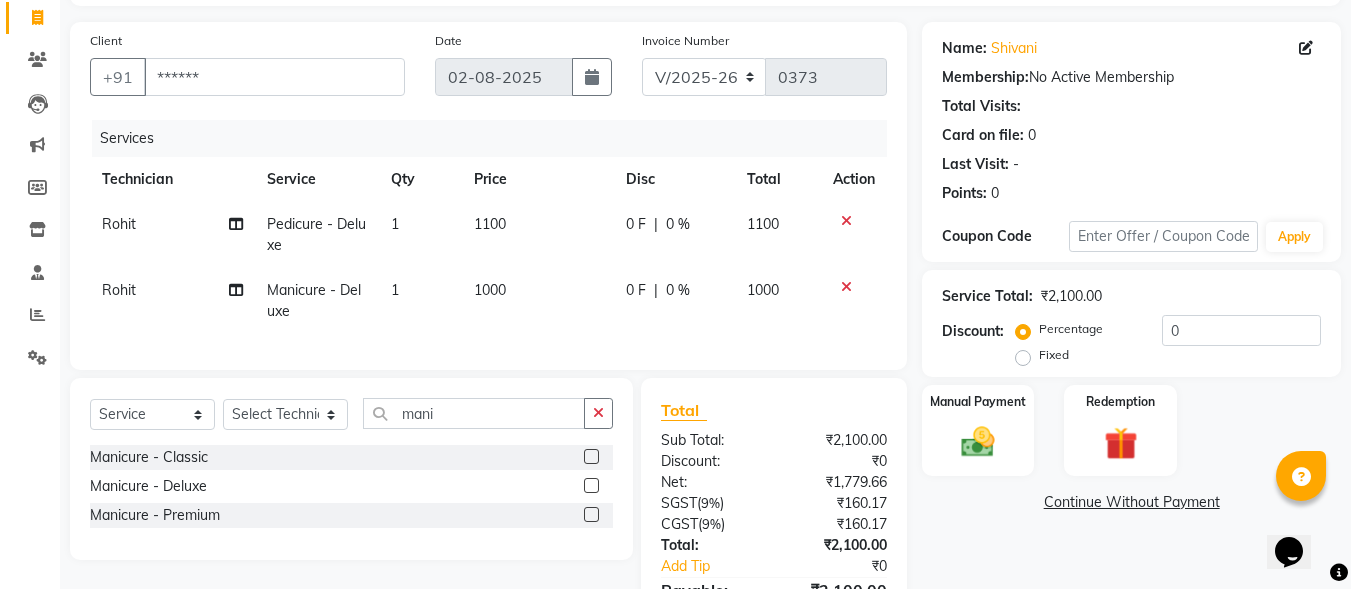 click on "1100" 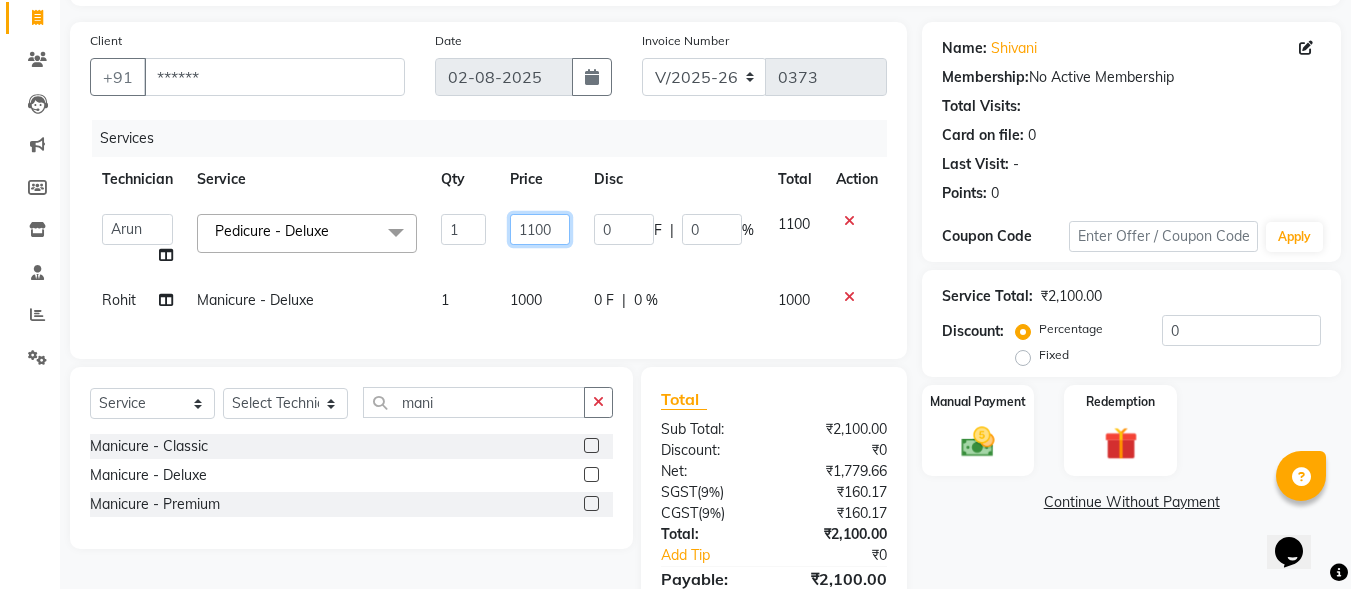 click on "1100" 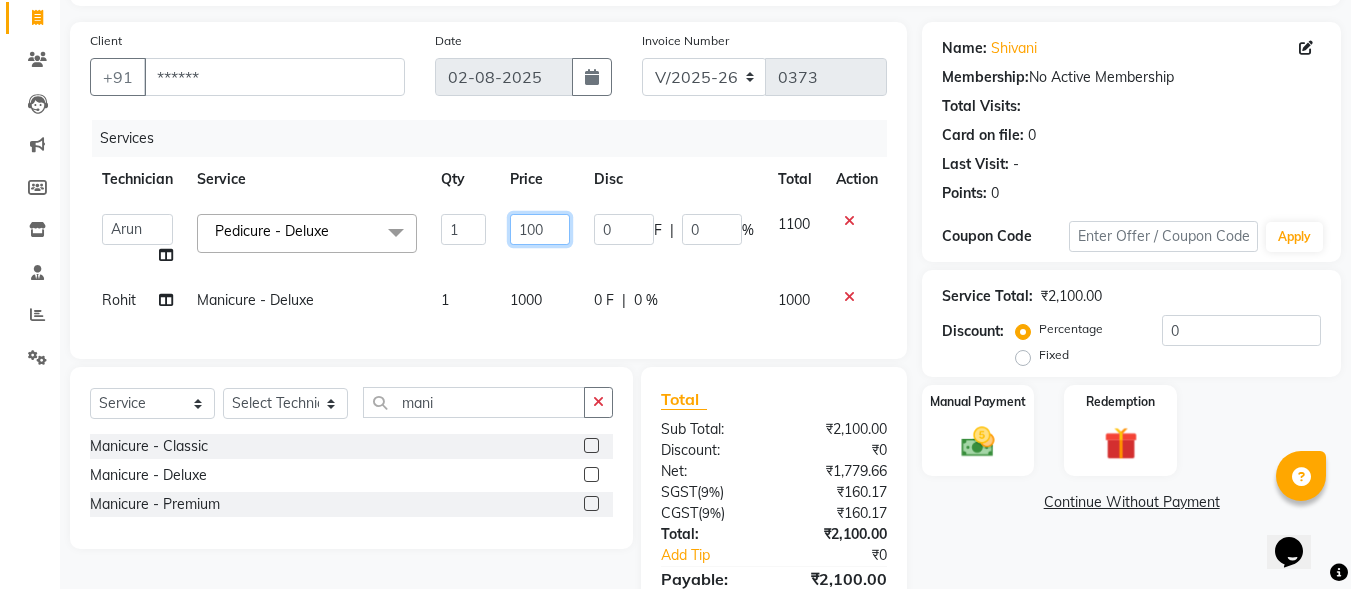 type on "1000" 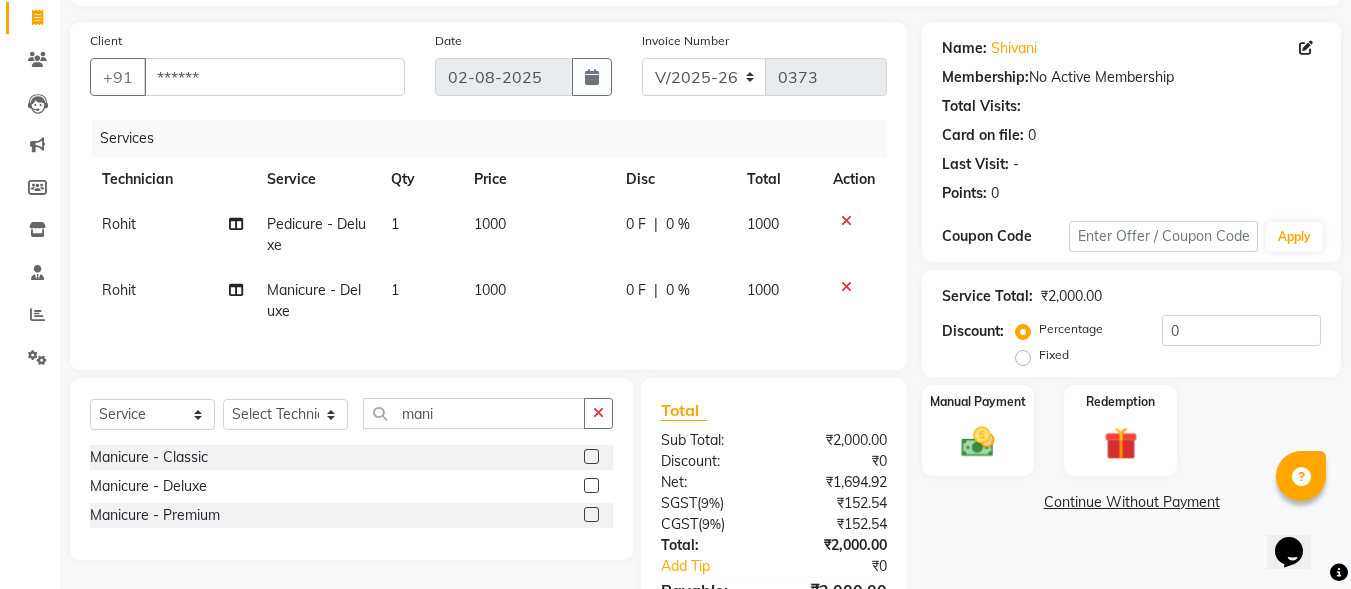 click on "1000" 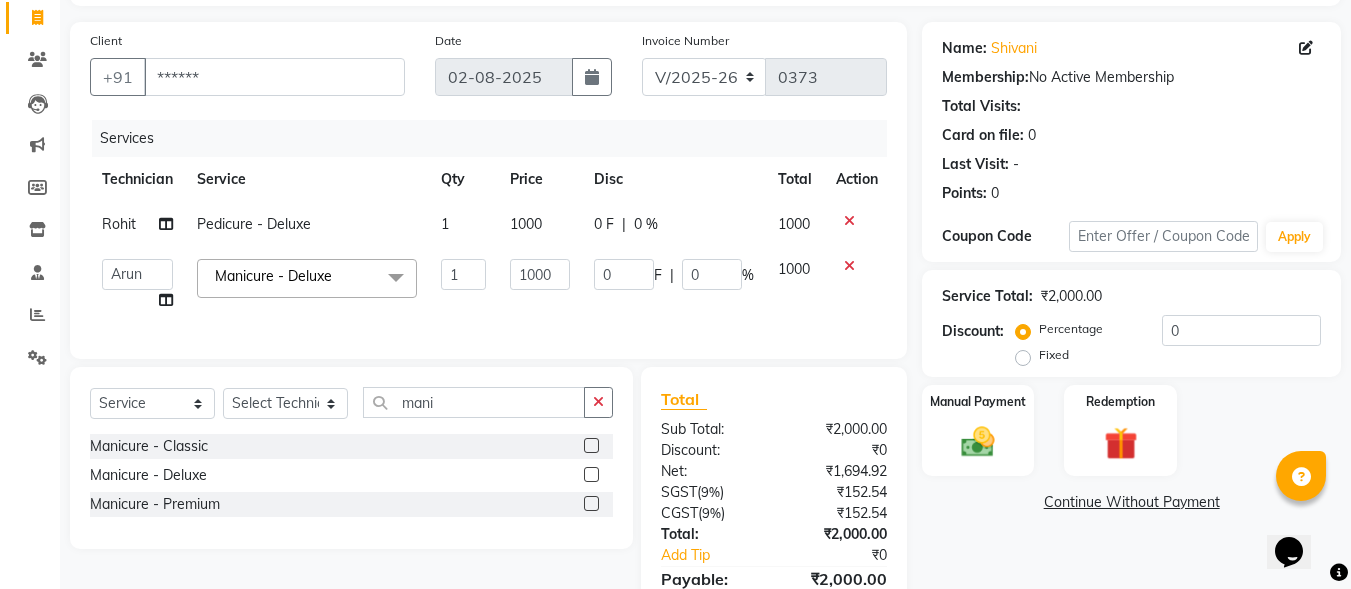 scroll, scrollTop: 213, scrollLeft: 0, axis: vertical 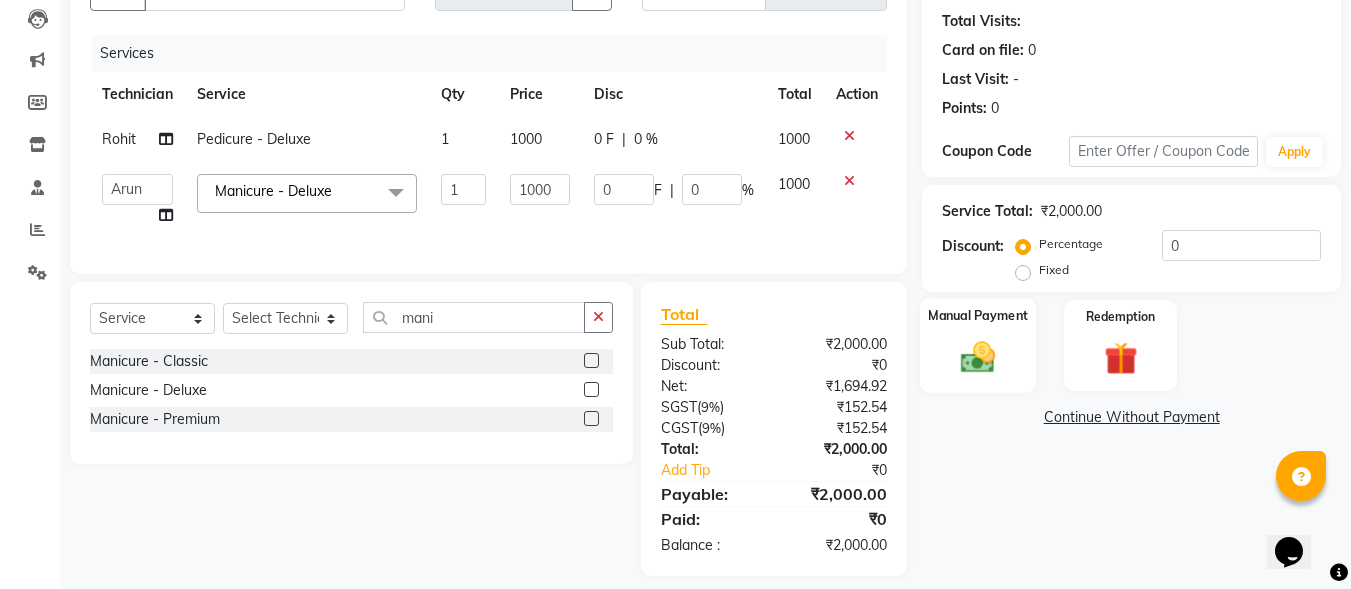 click 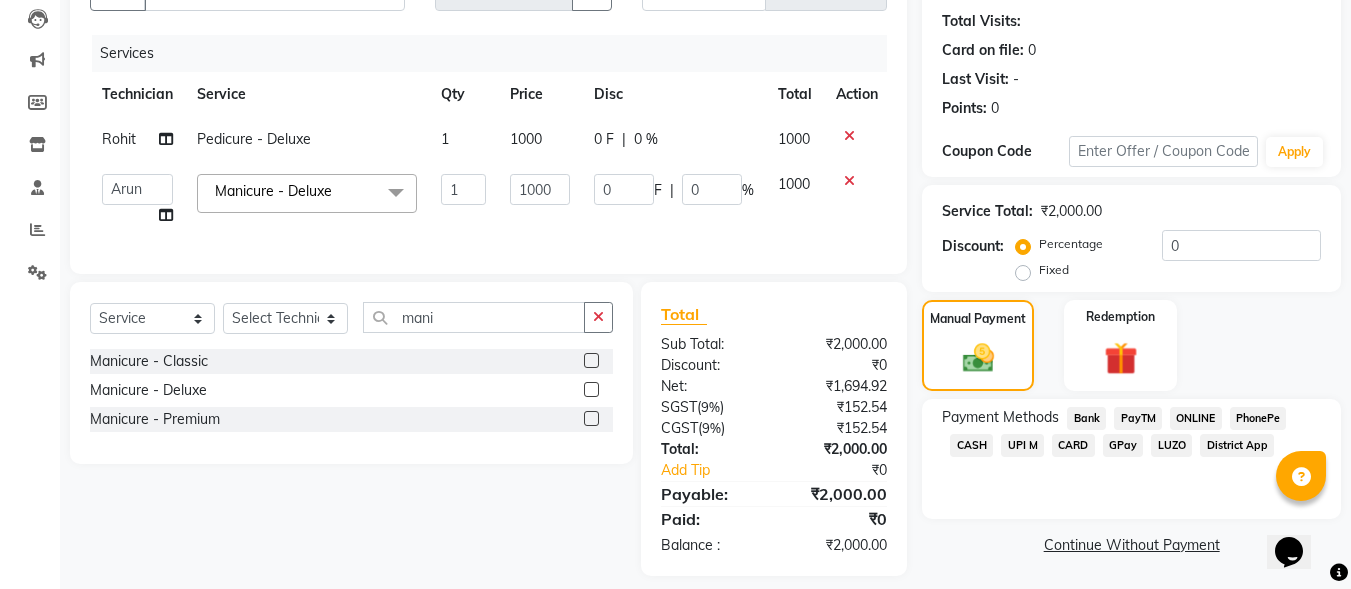 click on "CASH" 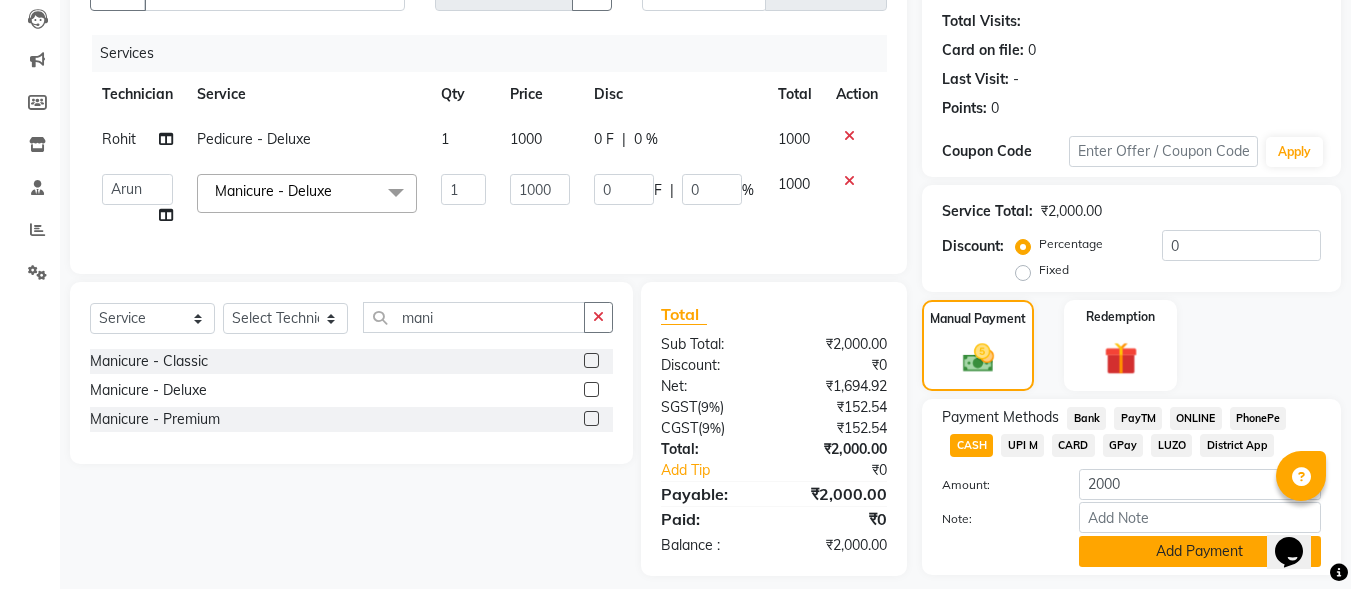 click on "Add Payment" 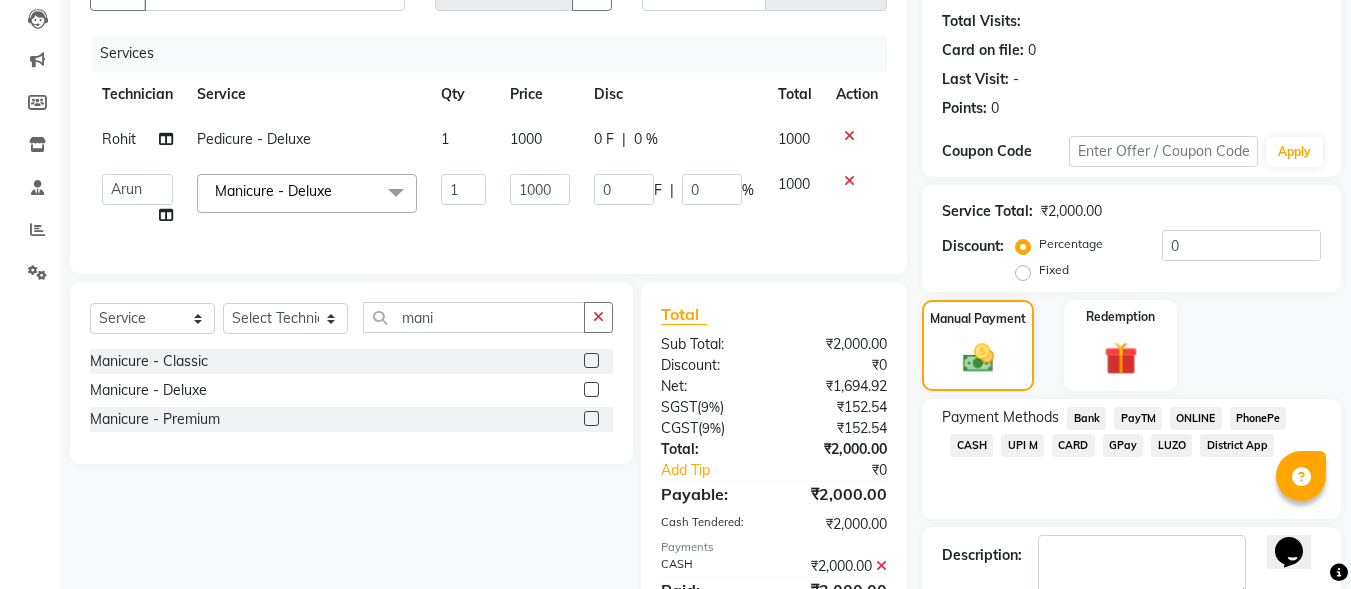 scroll, scrollTop: 315, scrollLeft: 0, axis: vertical 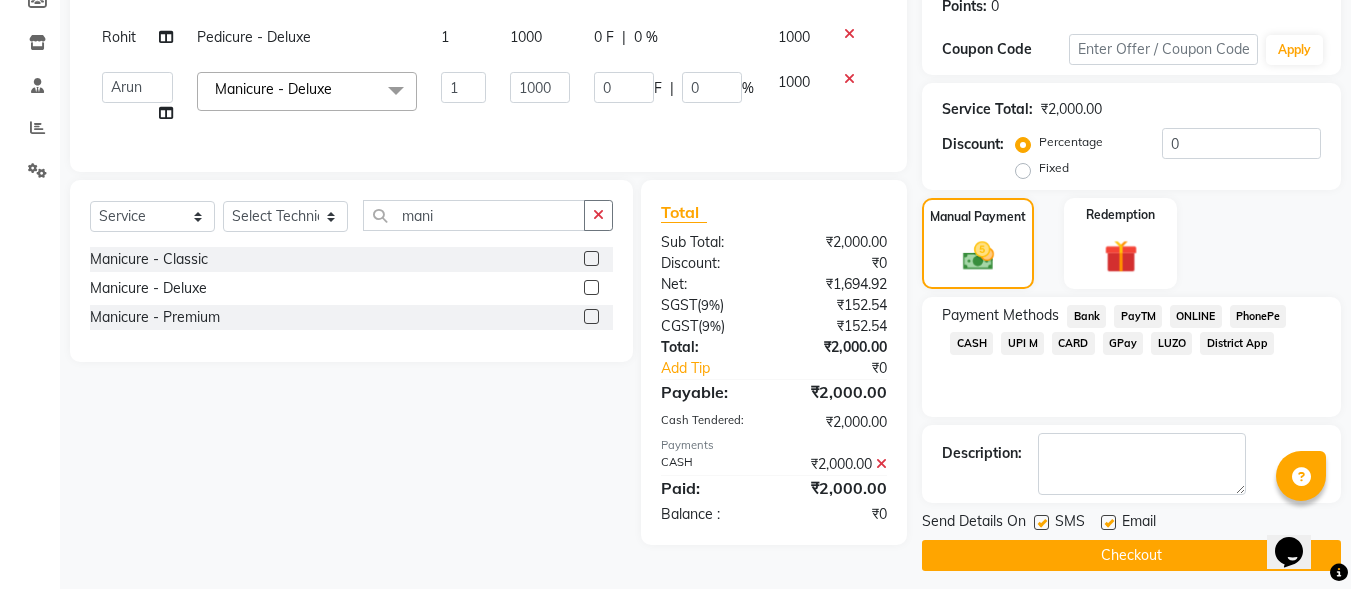 click on "Checkout" 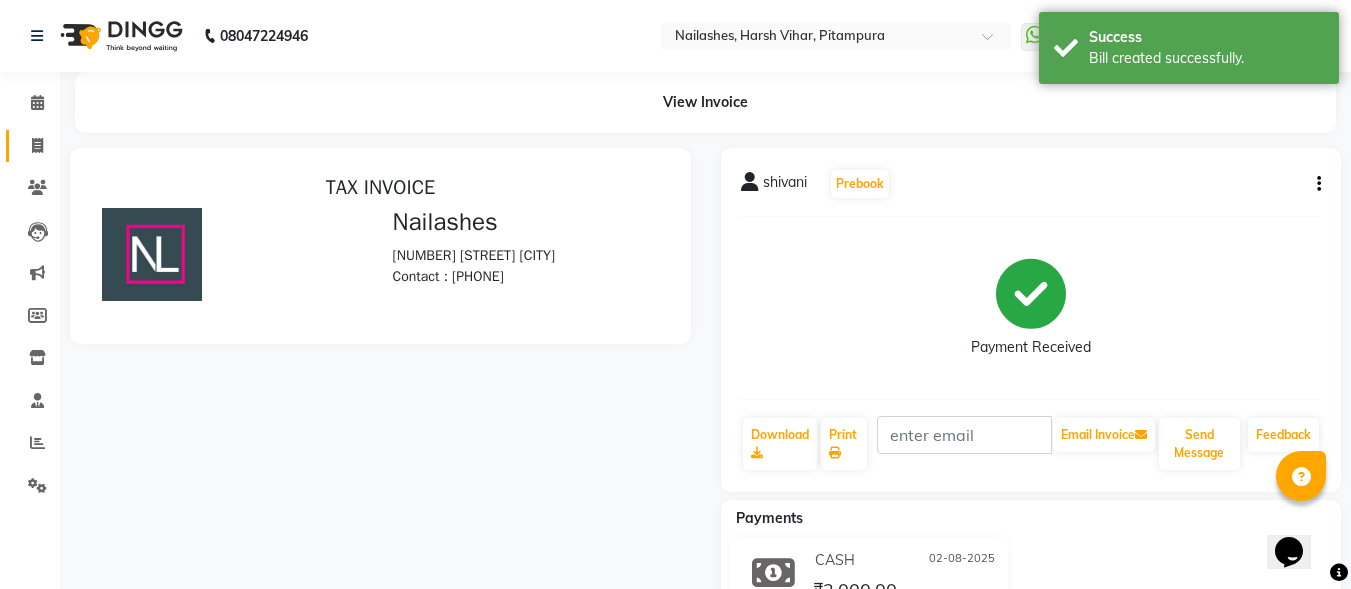 scroll, scrollTop: 0, scrollLeft: 0, axis: both 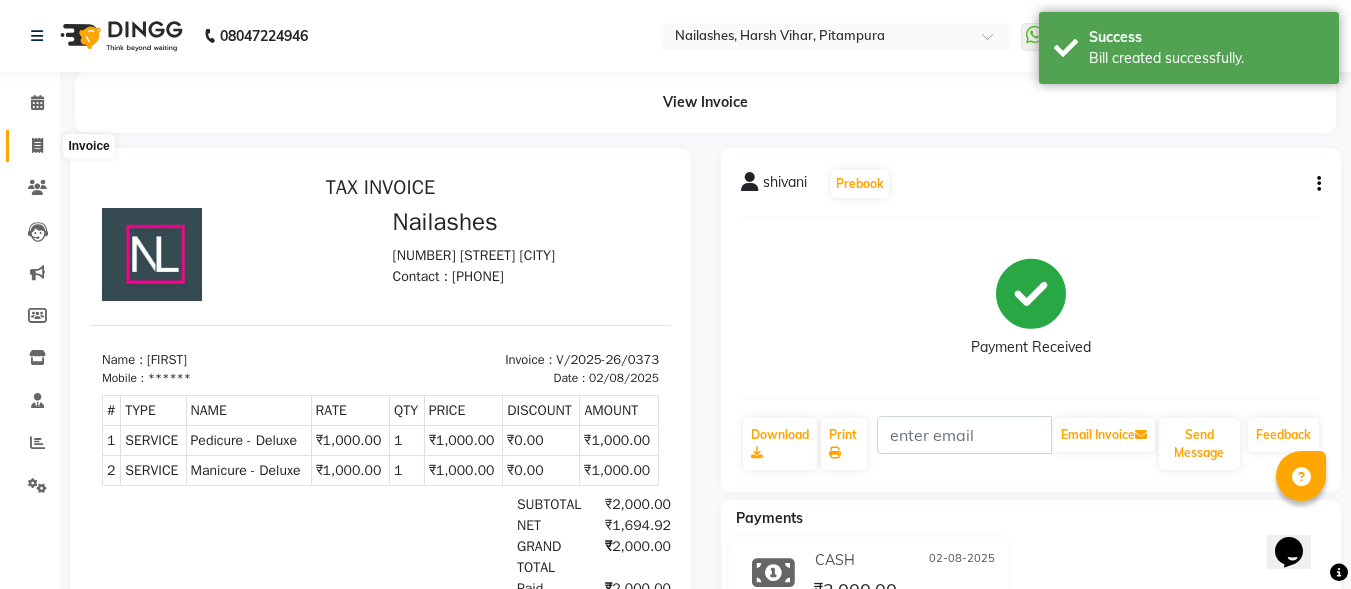 click 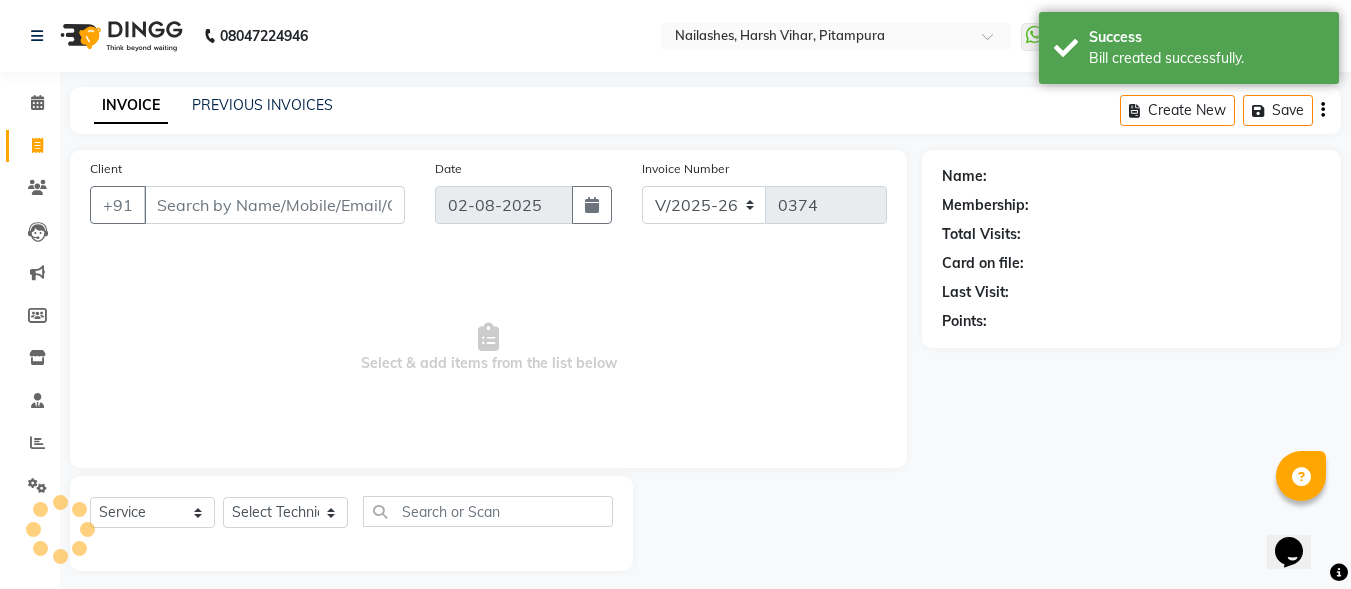 scroll, scrollTop: 12, scrollLeft: 0, axis: vertical 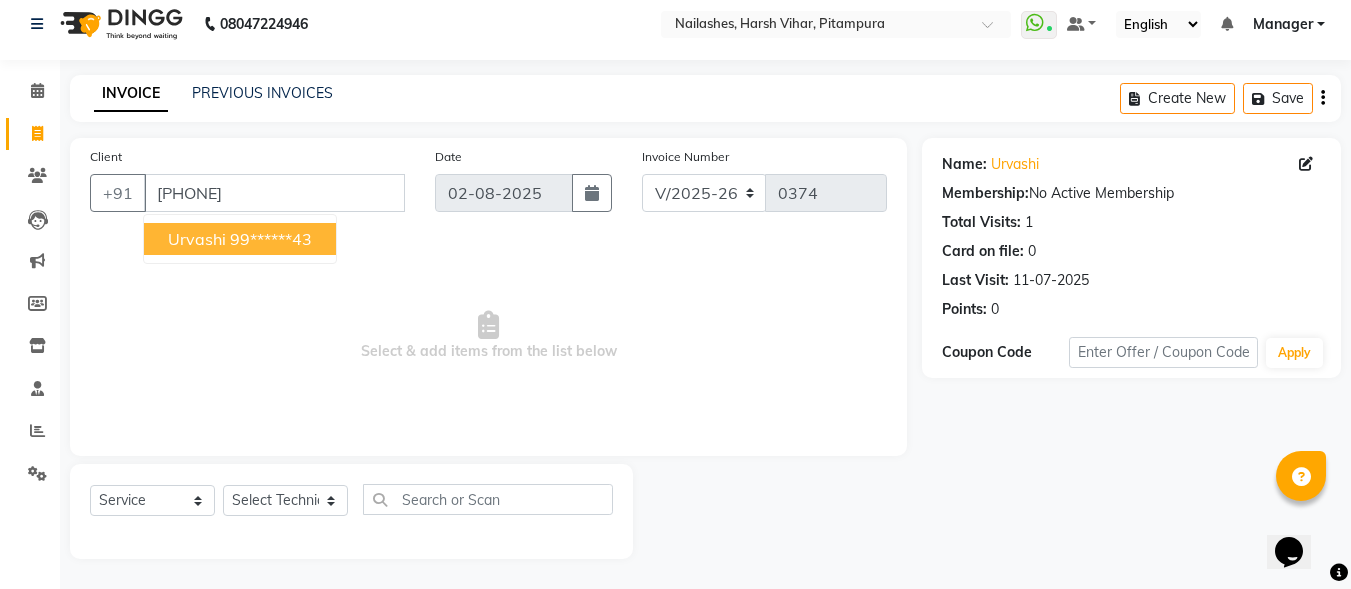 click on "99******43" at bounding box center (271, 239) 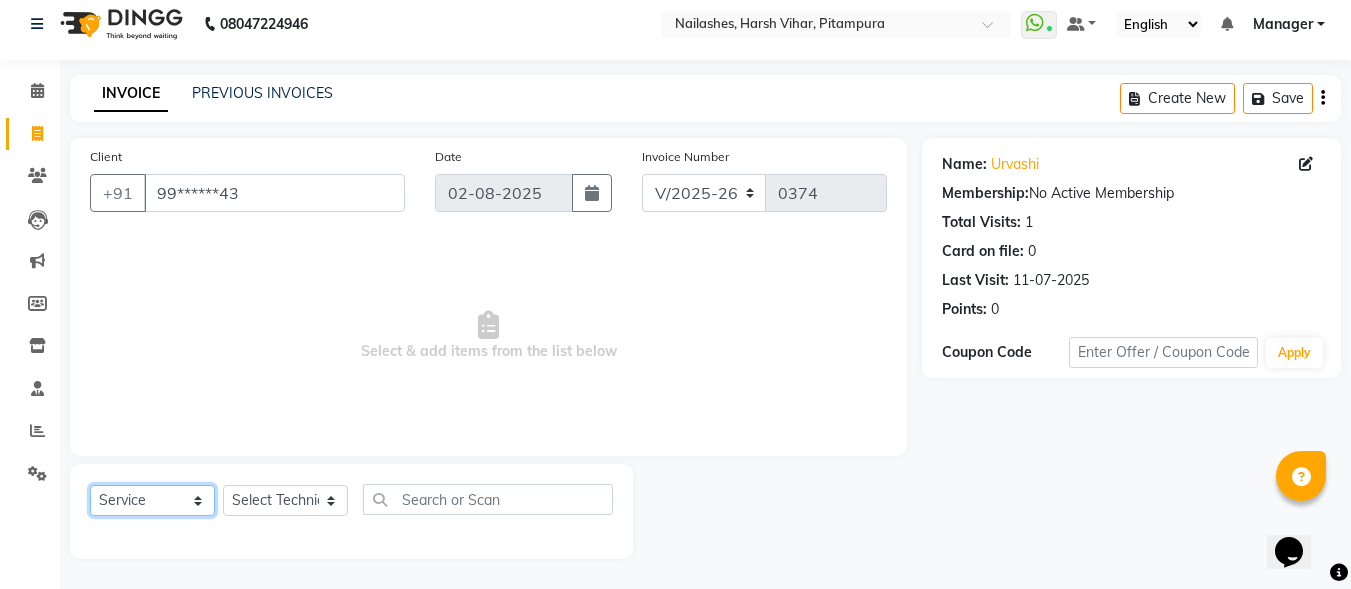 click on "Select  Service  Product  Membership  Package Voucher Prepaid Gift Card" 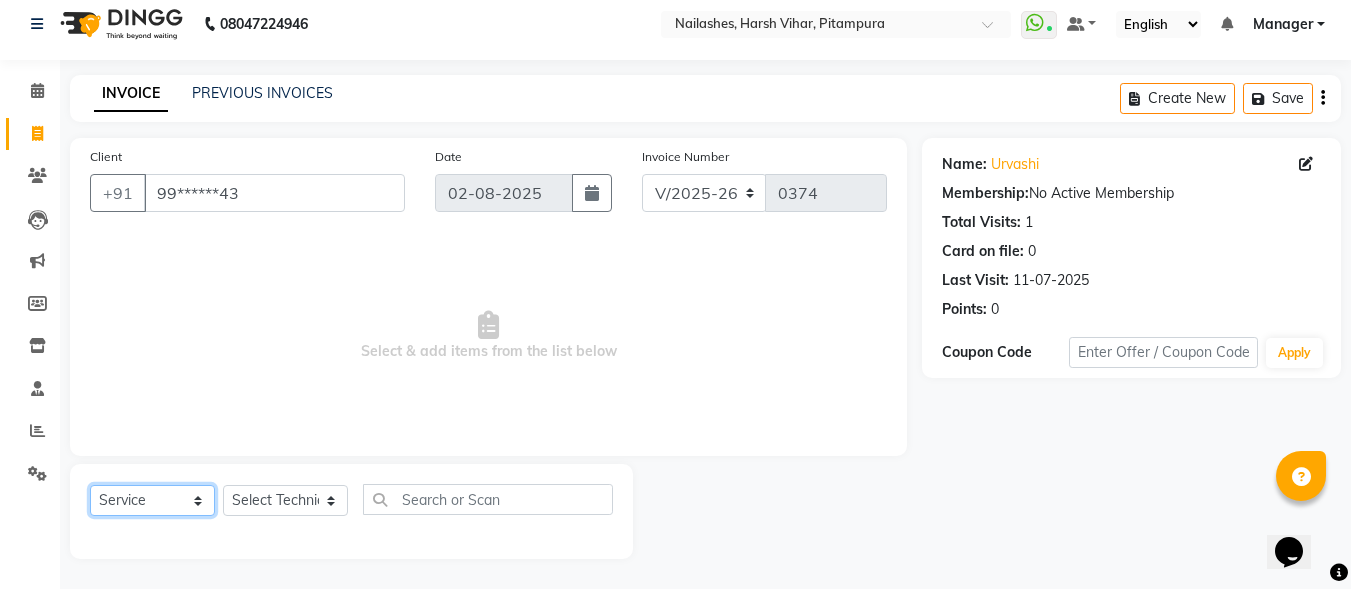 select on "P" 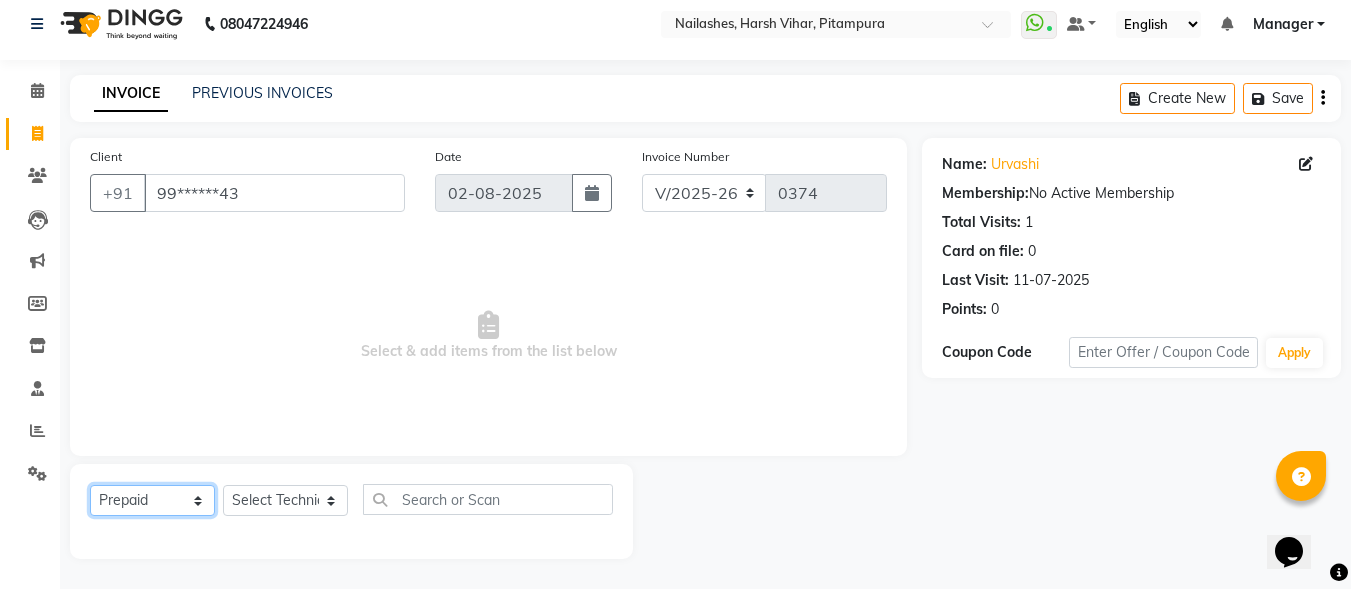 click on "Select  Service  Product  Membership  Package Voucher Prepaid Gift Card" 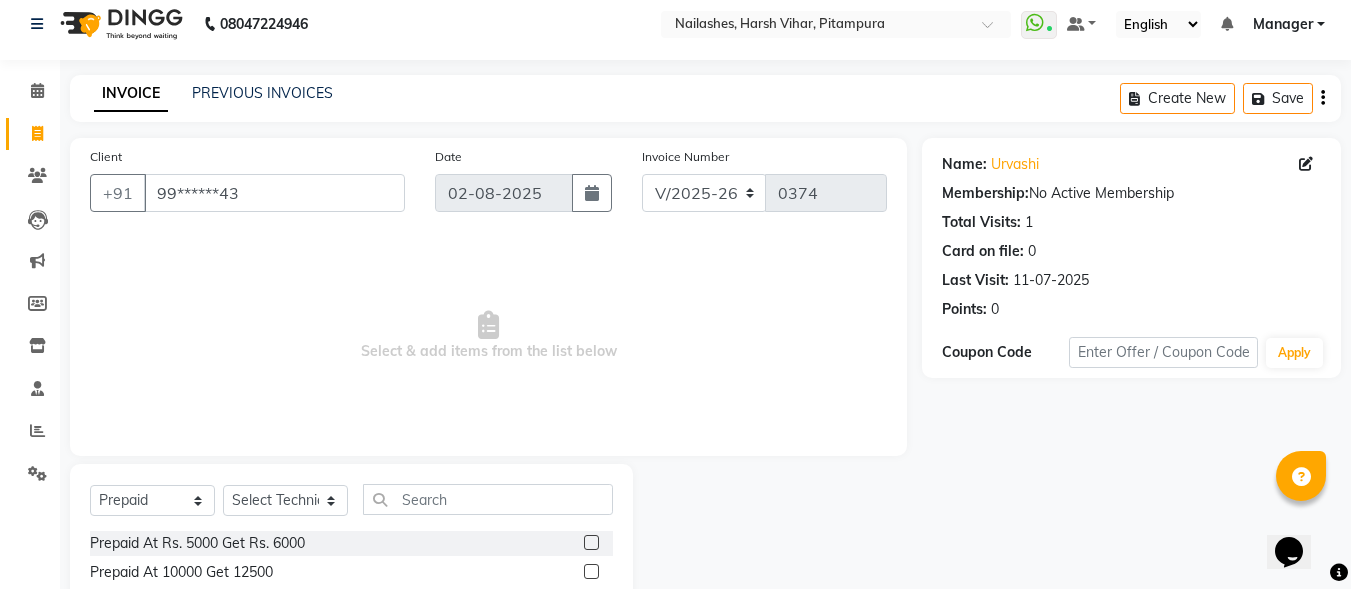 click 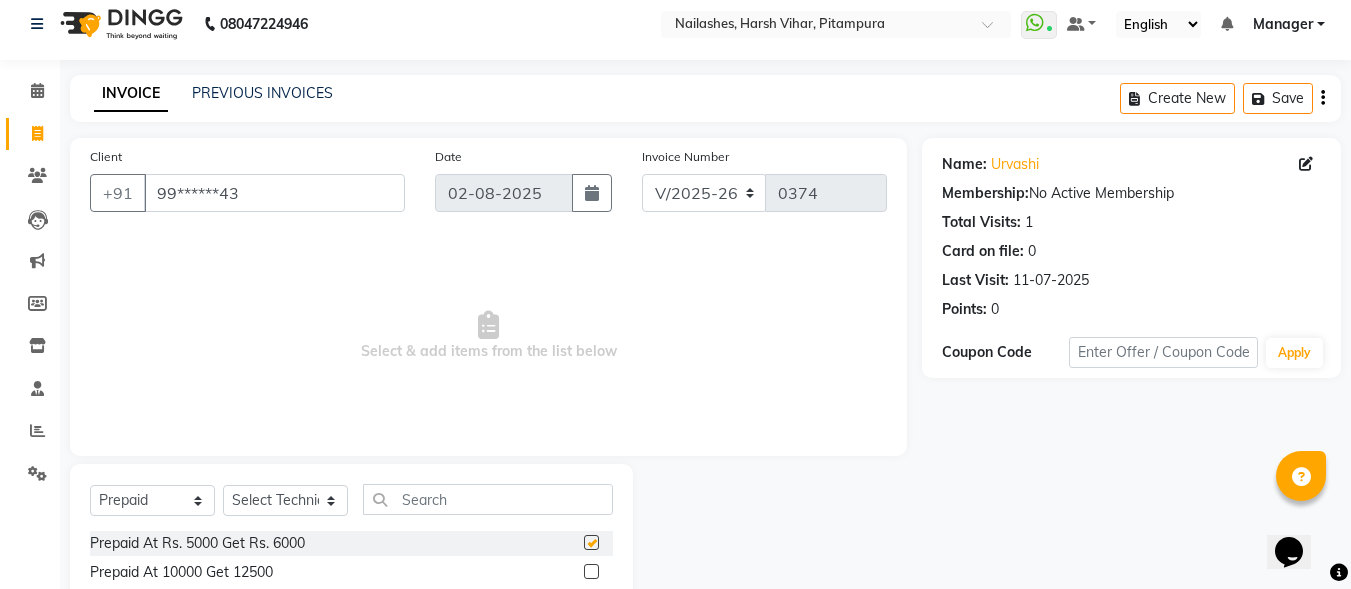checkbox on "false" 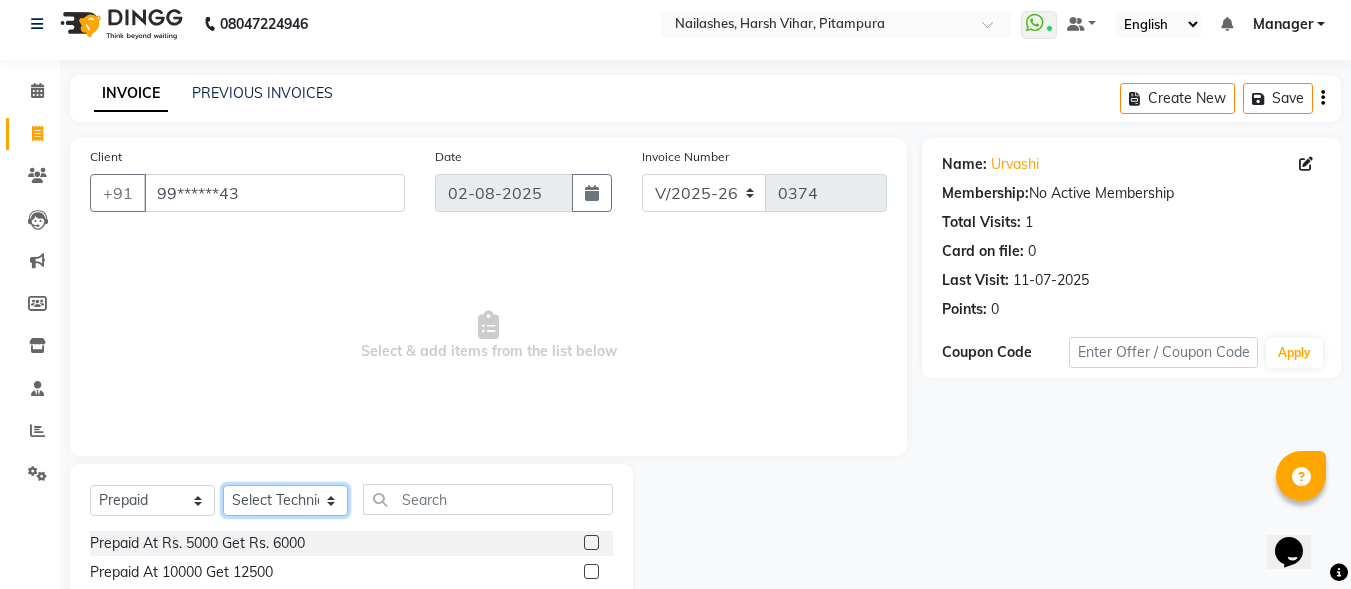 click on "Select Technician [FIRST]  [FIRST] Manager [FIRST] [FIRST] [FIRST]" 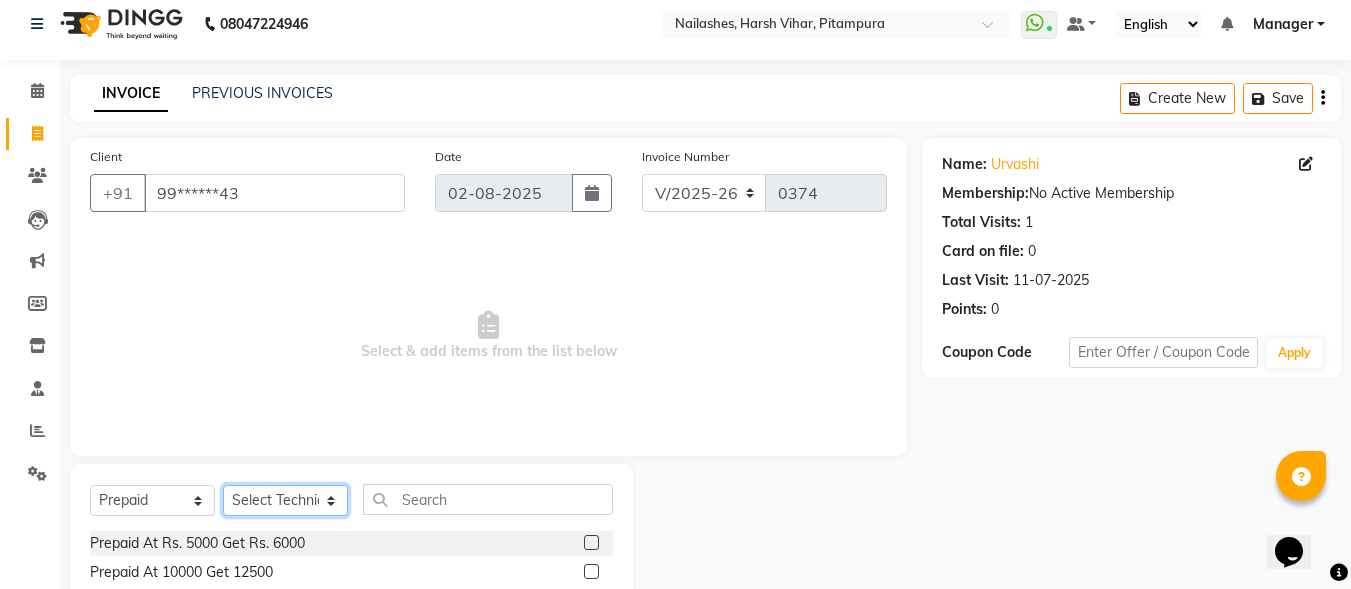 select on "[POSTAL CODE]" 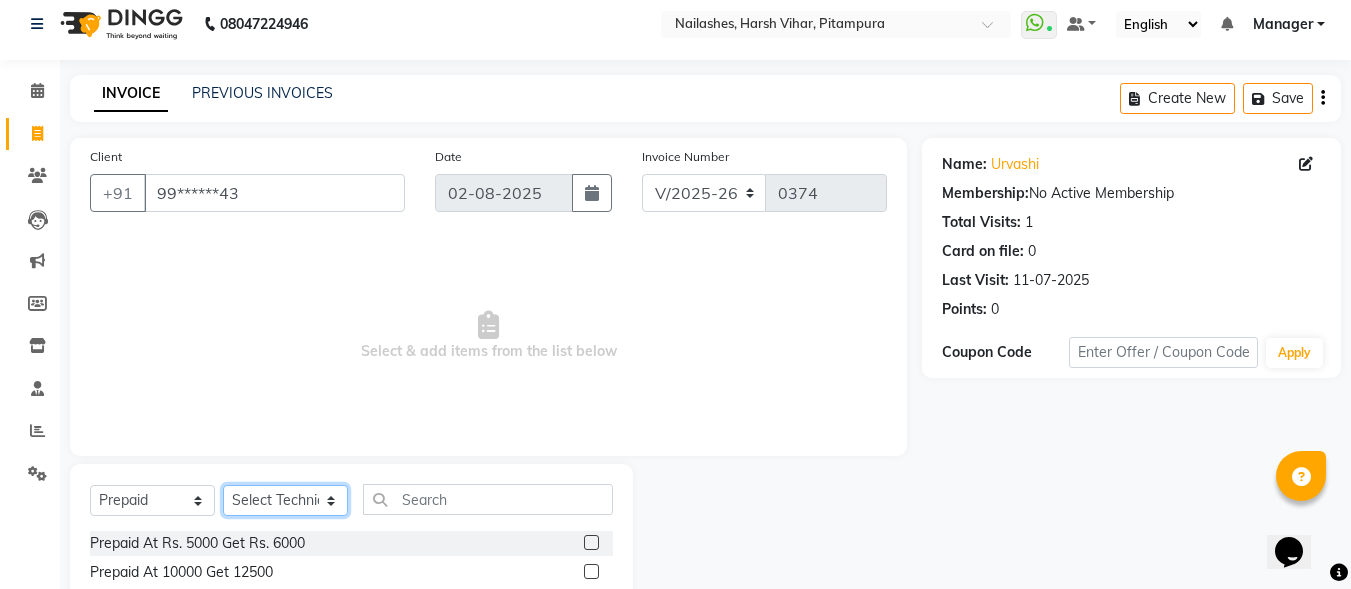 click on "Select Technician [FIRST]  [FIRST] Manager [FIRST] [FIRST] [FIRST]" 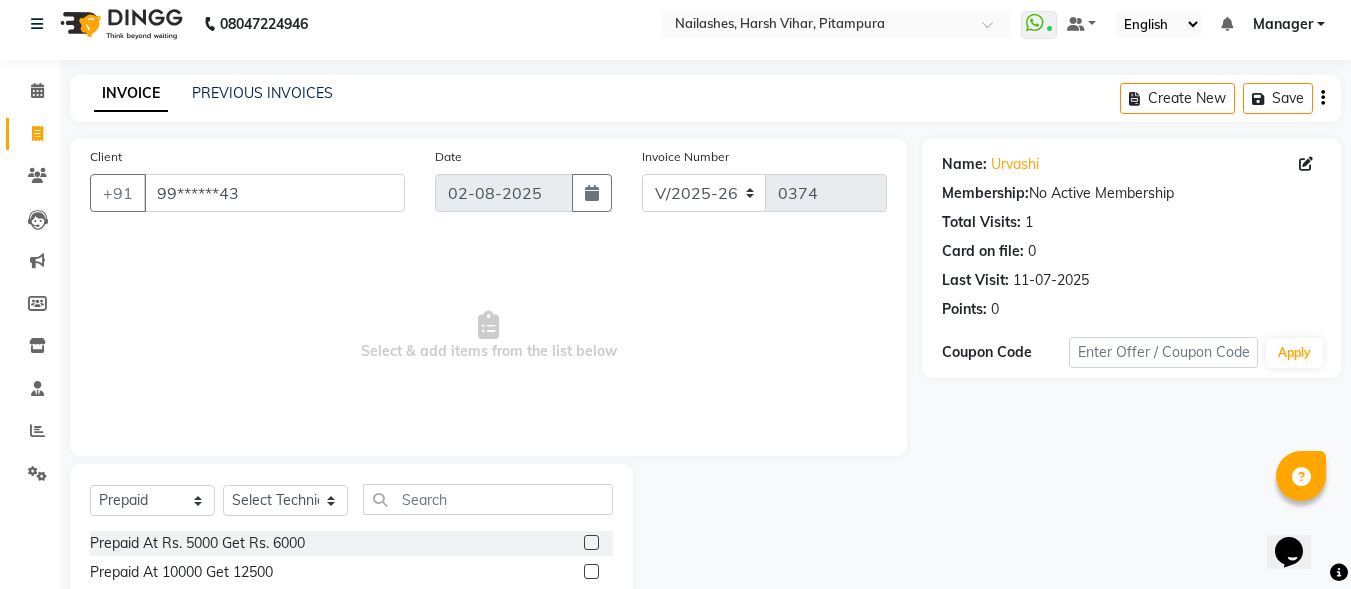 click 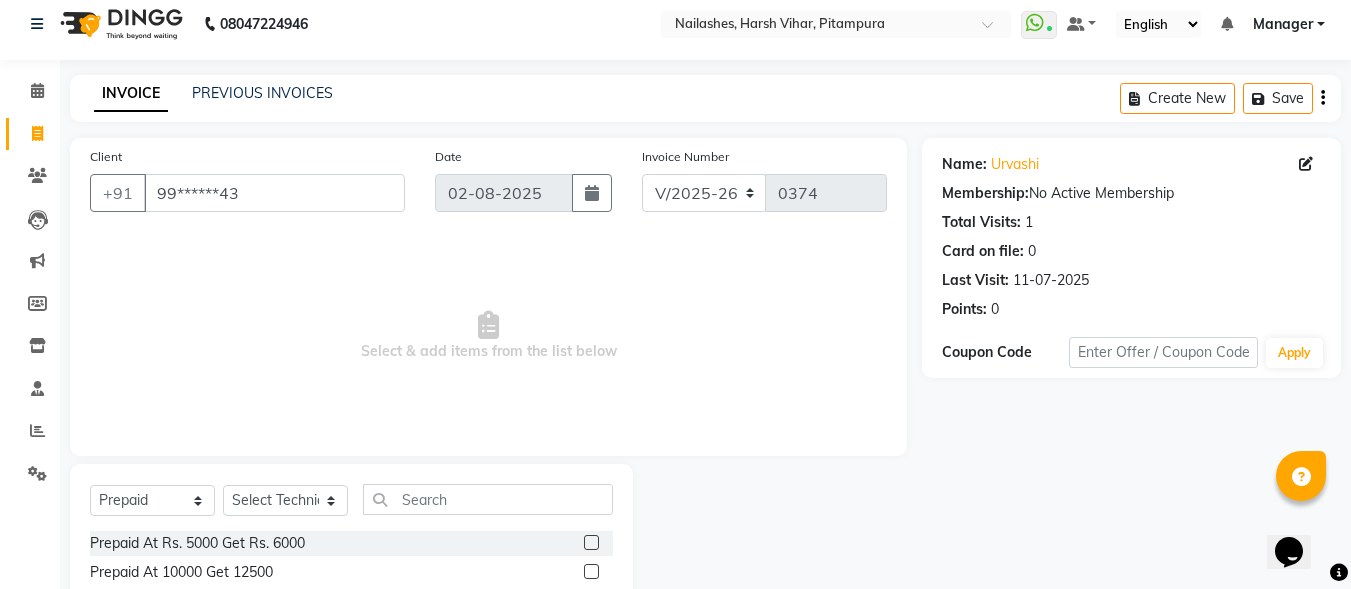 click at bounding box center [590, 543] 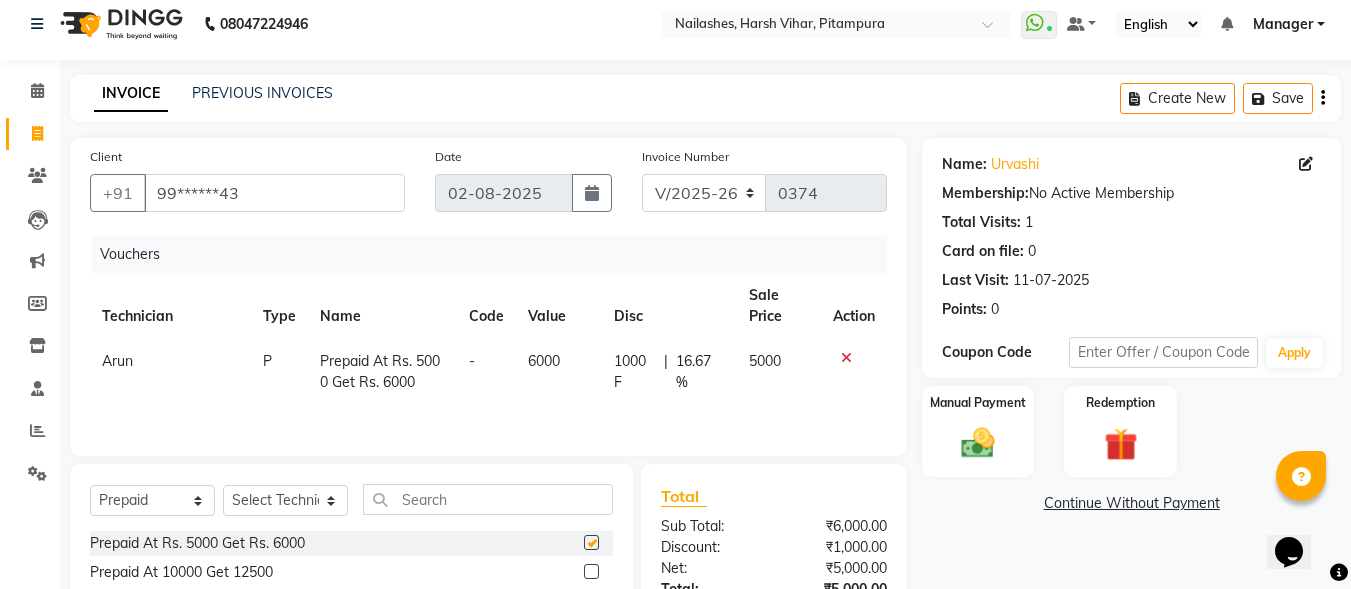 checkbox on "false" 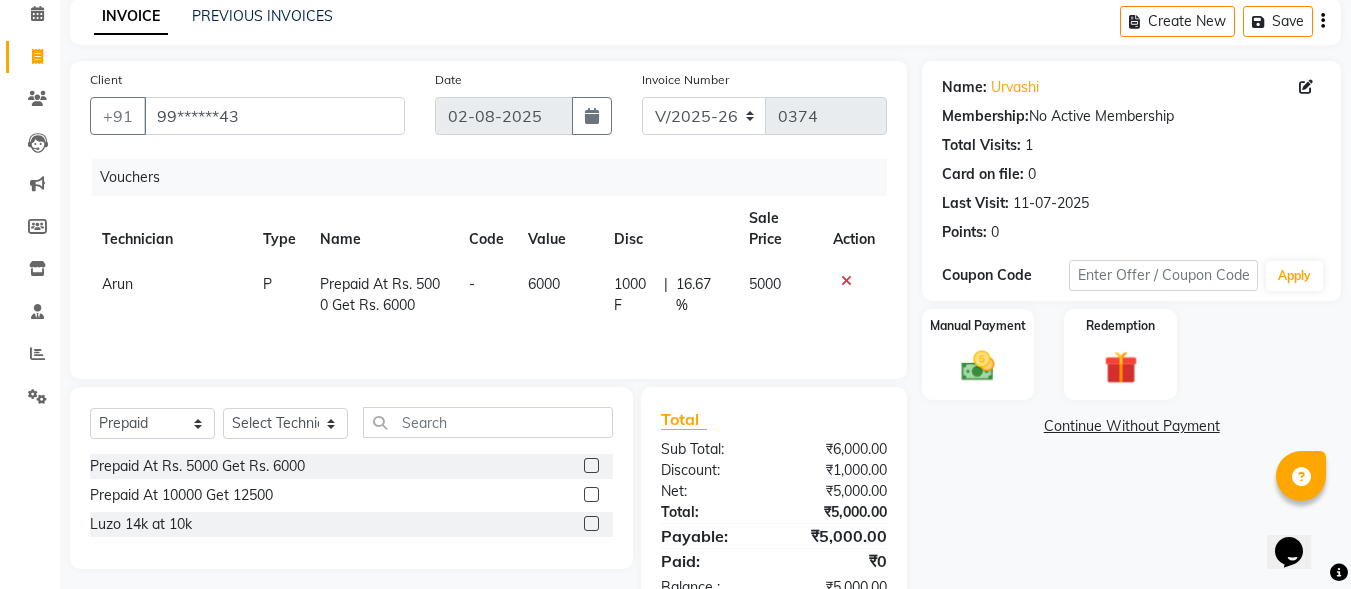 scroll, scrollTop: 125, scrollLeft: 0, axis: vertical 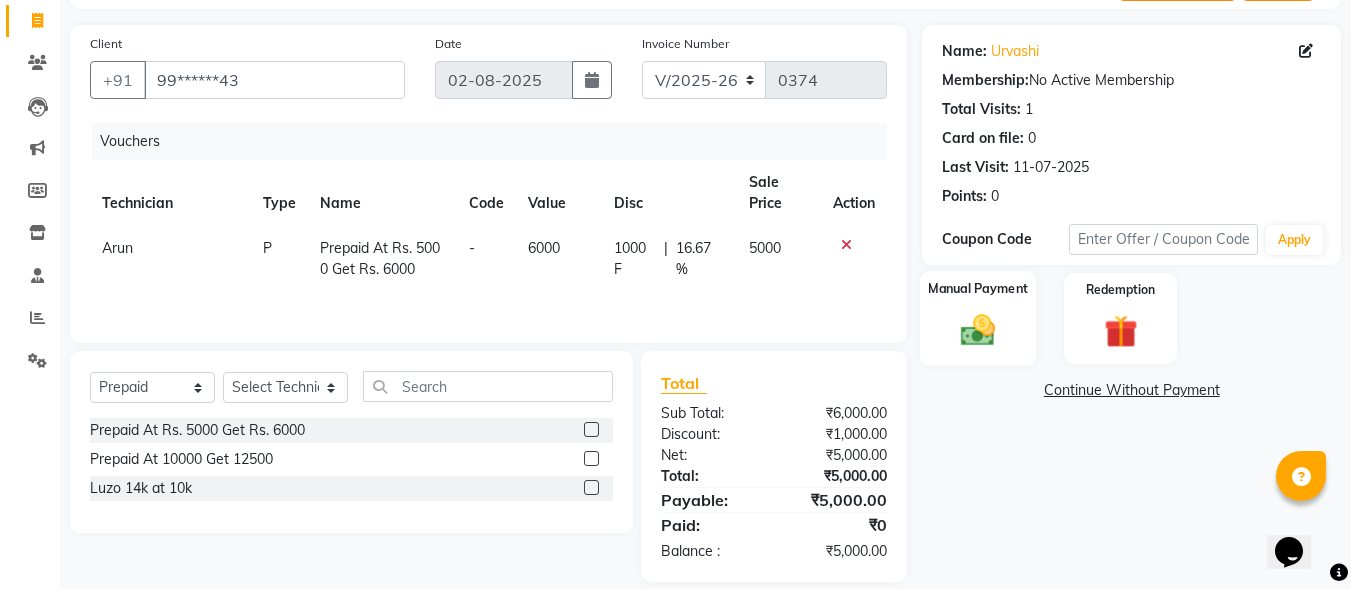 click 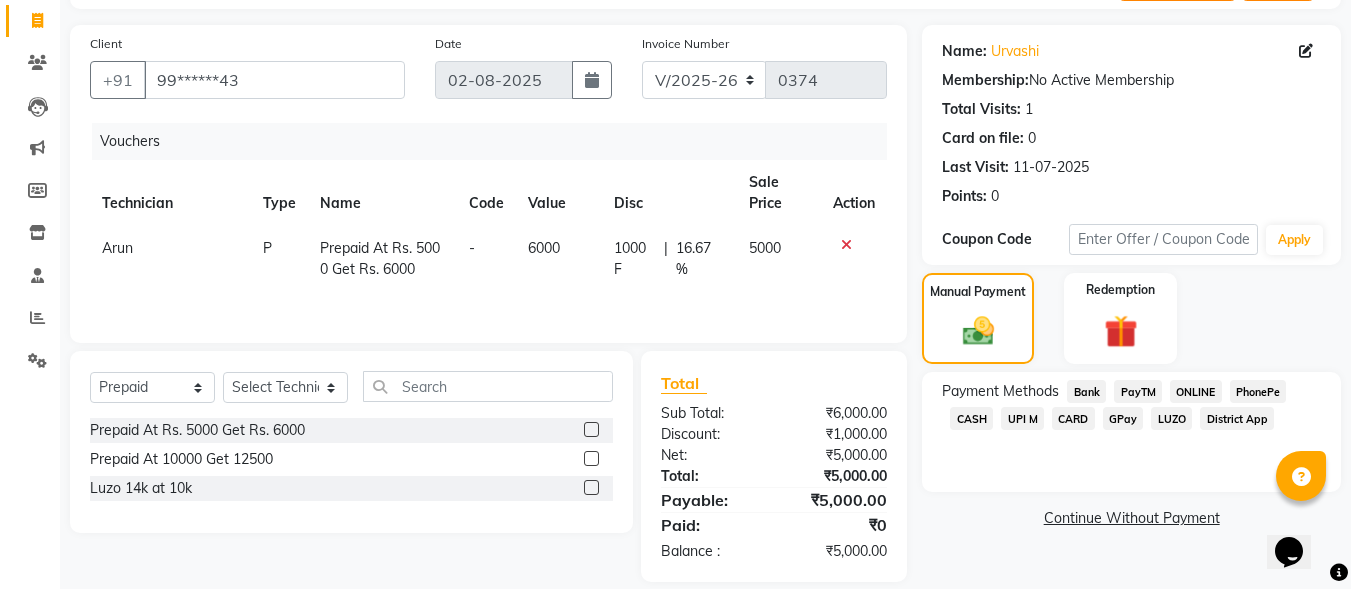 click on "UPI M" 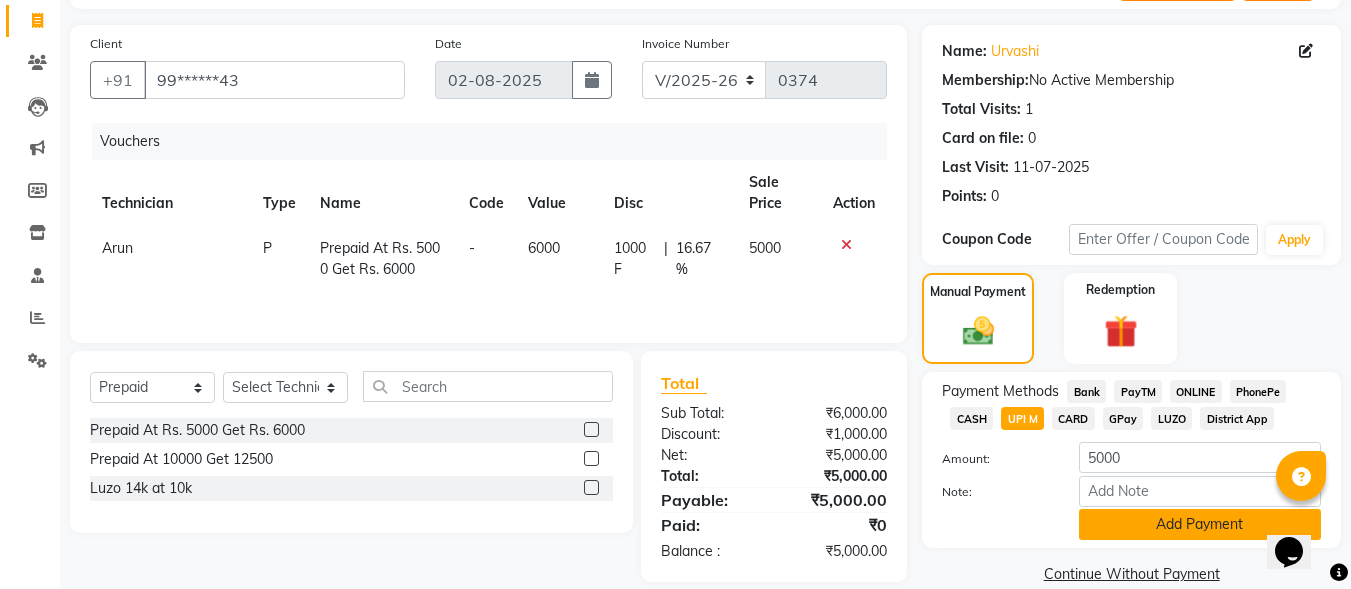 click on "Add Payment" 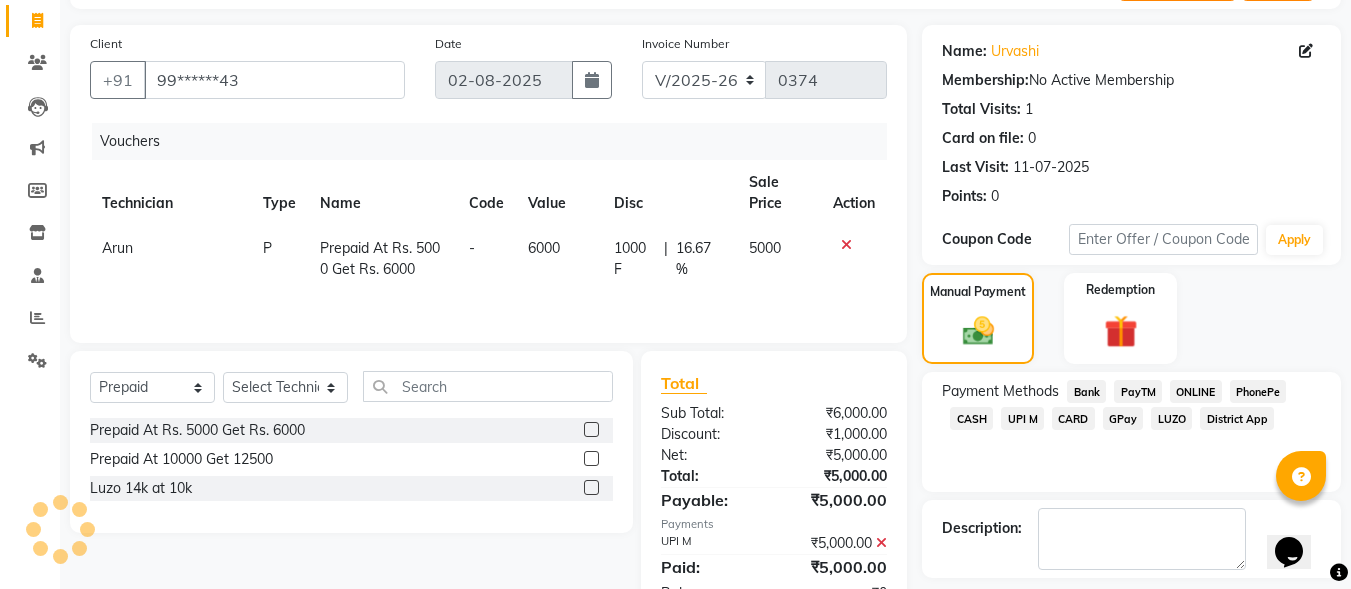 scroll, scrollTop: 212, scrollLeft: 0, axis: vertical 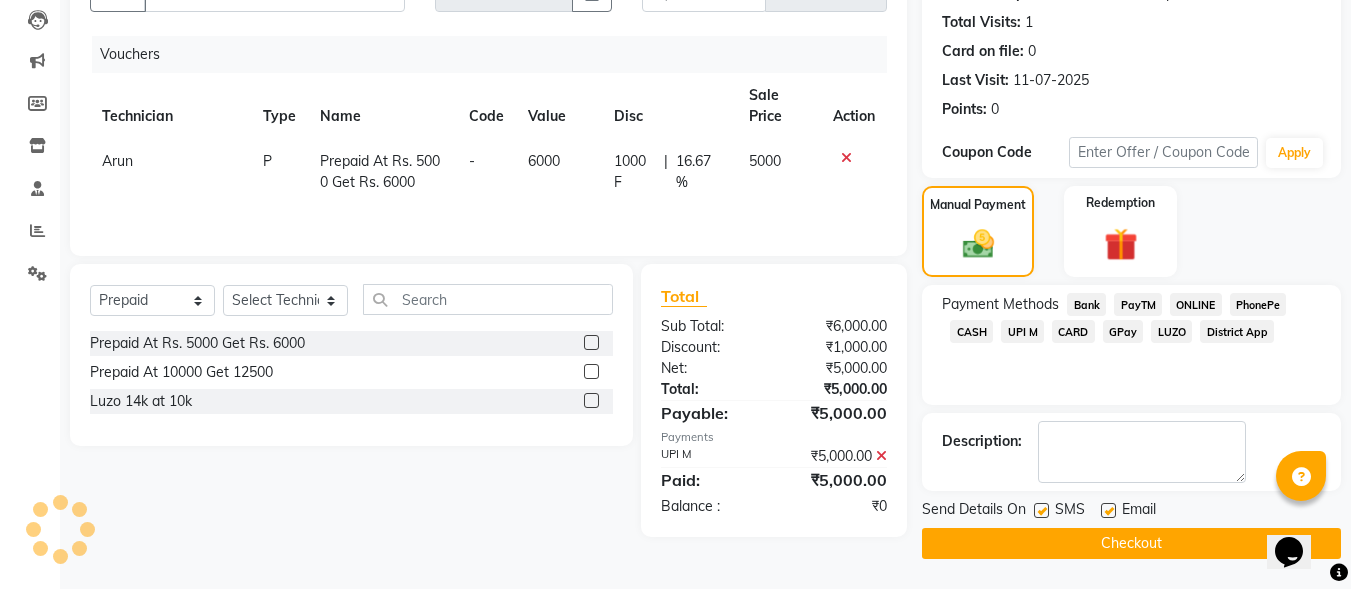 click on "Checkout" 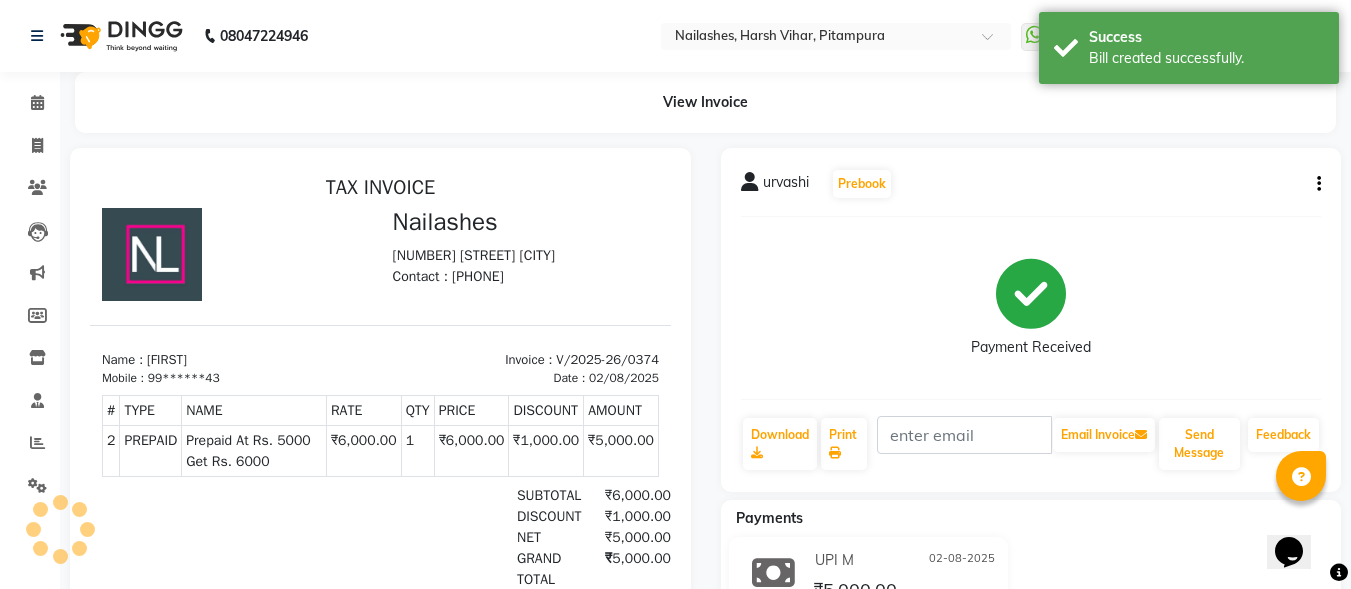 scroll, scrollTop: 0, scrollLeft: 0, axis: both 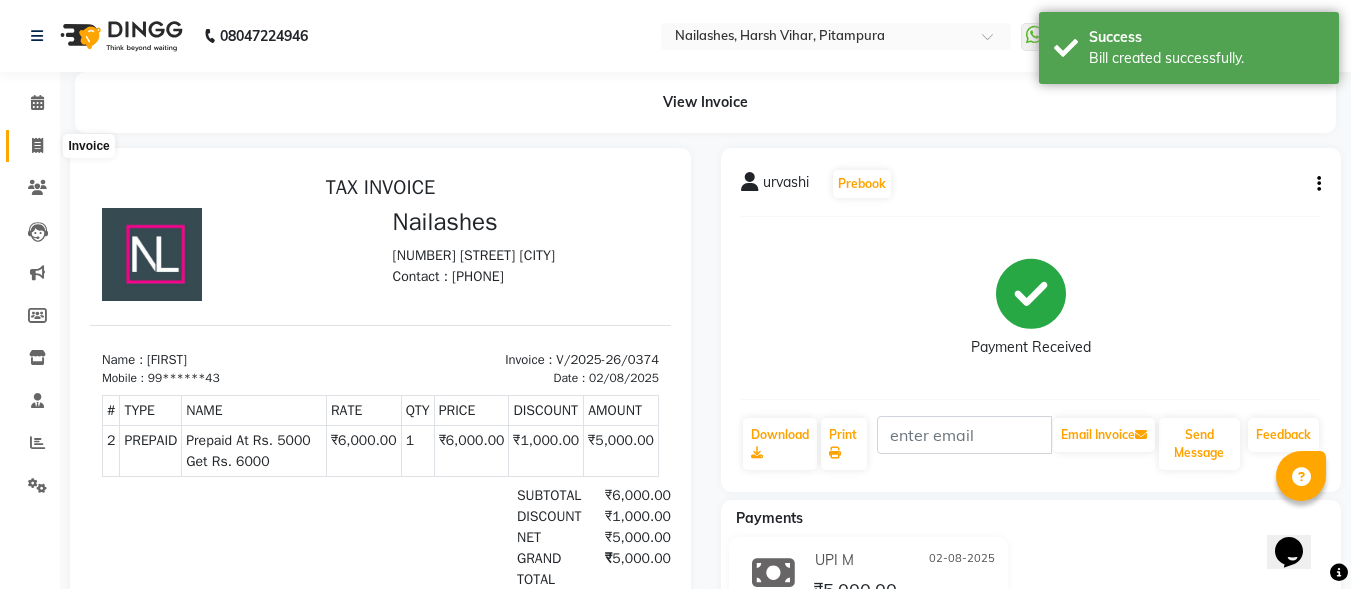 click 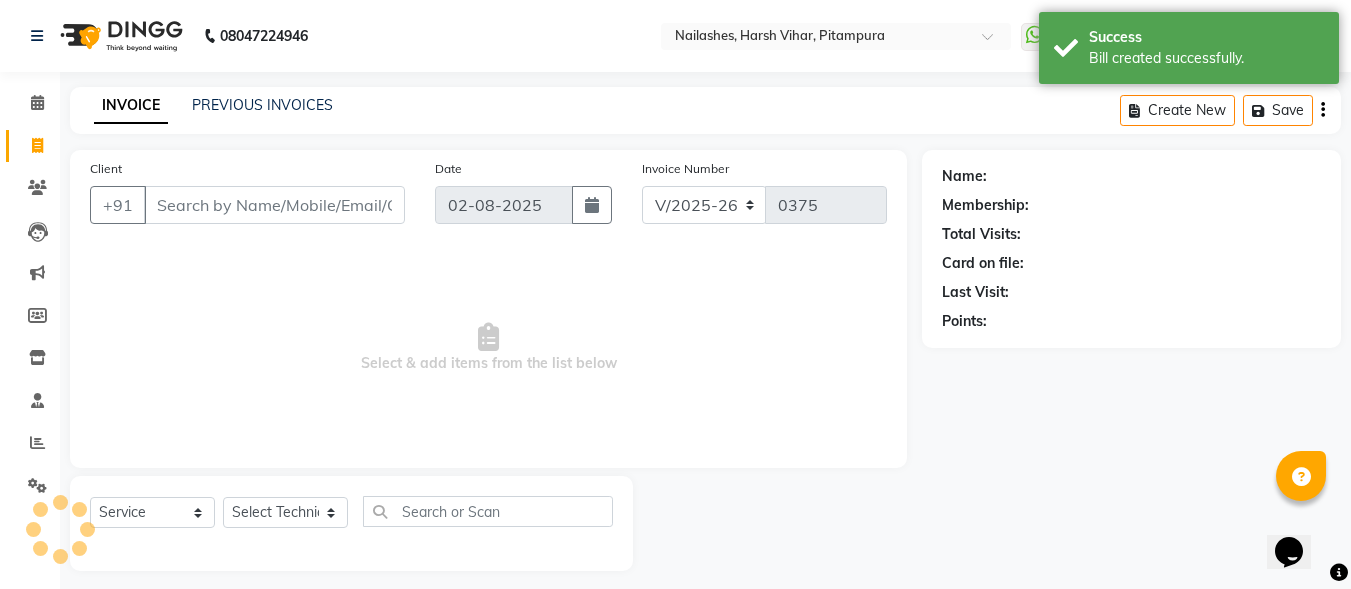 scroll, scrollTop: 12, scrollLeft: 0, axis: vertical 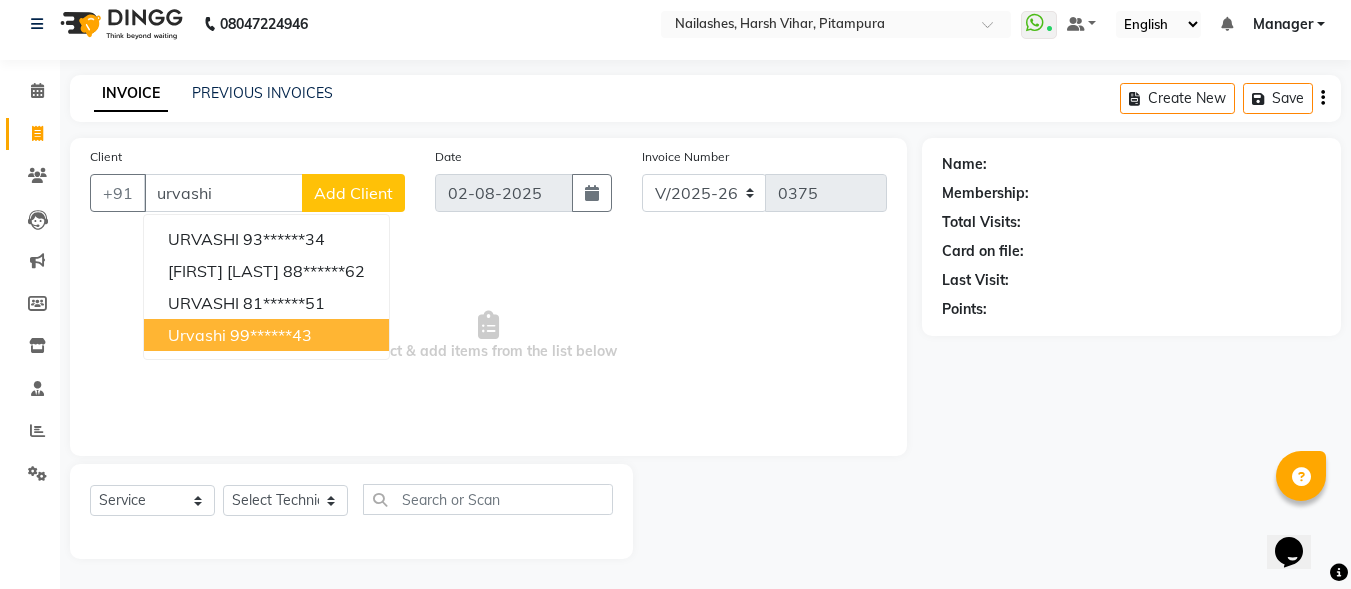 click on "99******43" at bounding box center (271, 335) 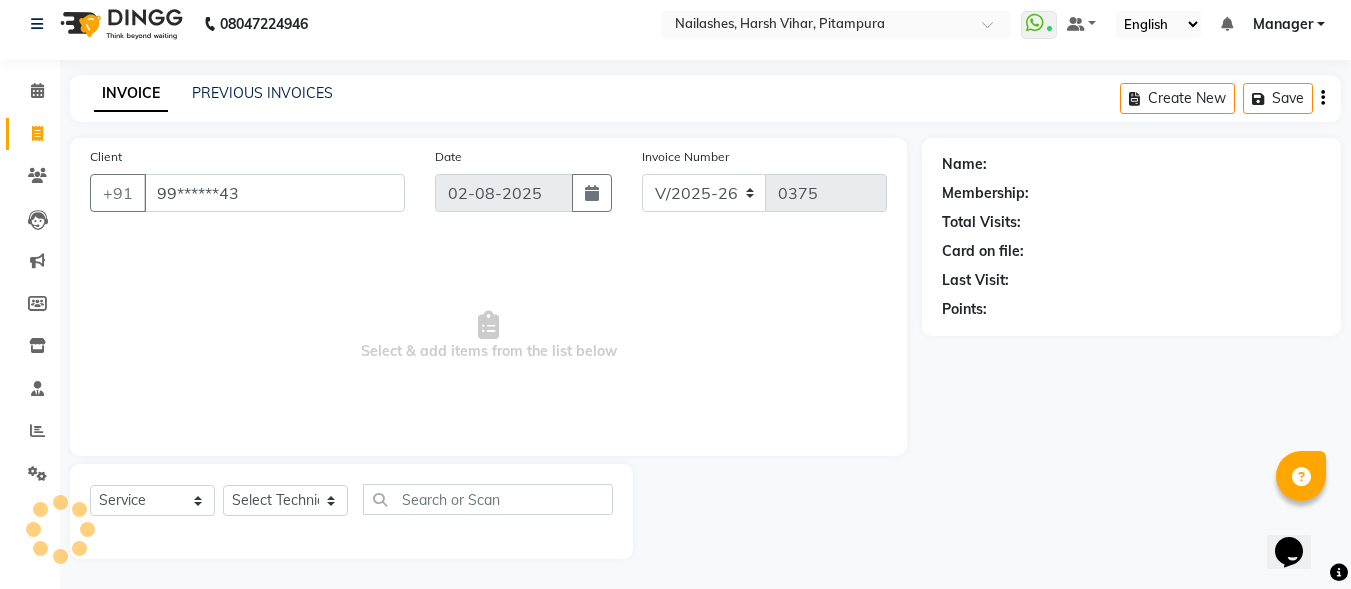 type on "99******43" 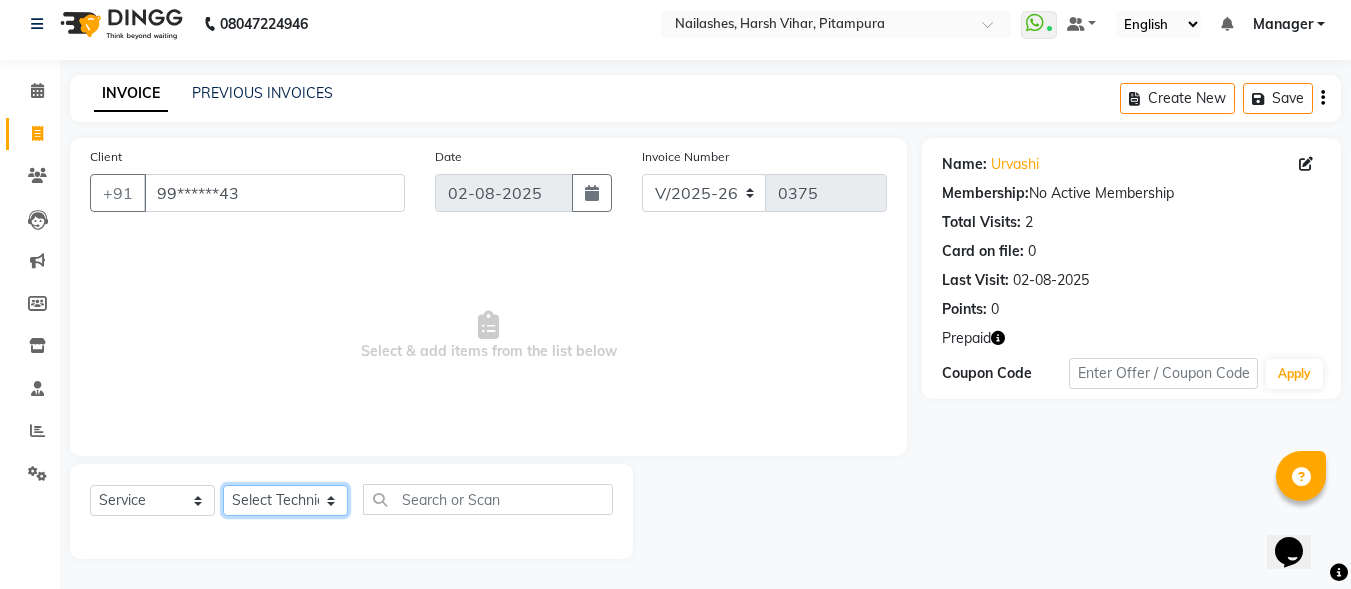 click on "Select Technician [FIRST]  [FIRST] Manager [FIRST] [FIRST] [FIRST]" 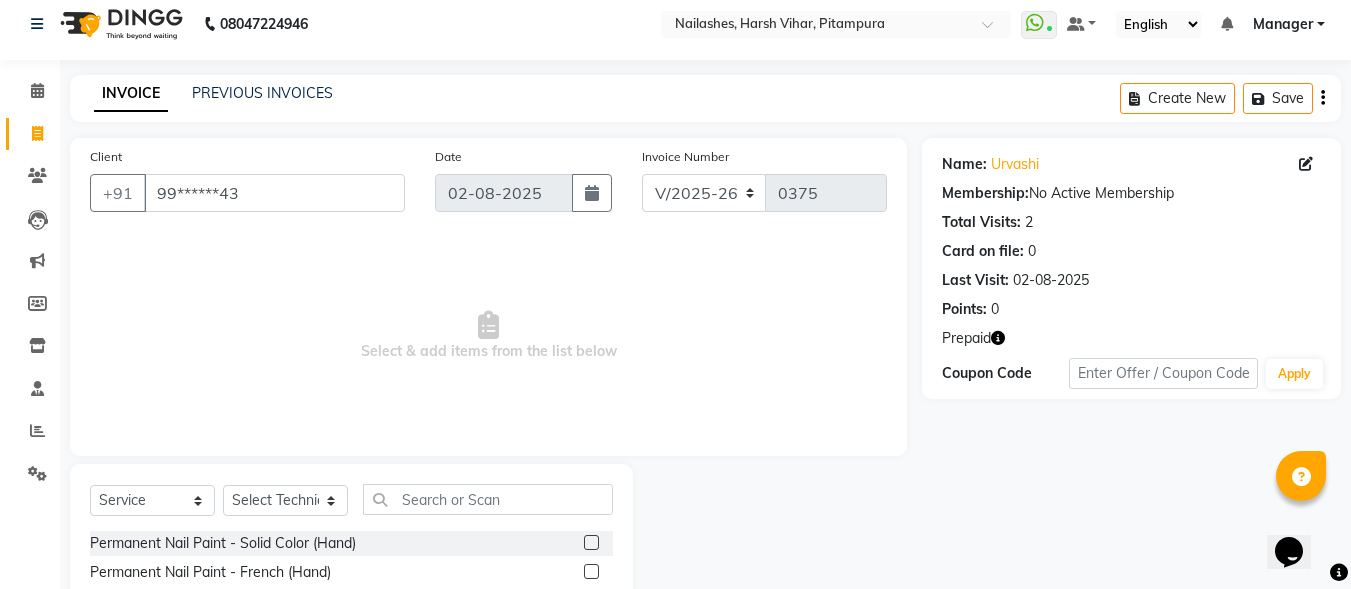 click 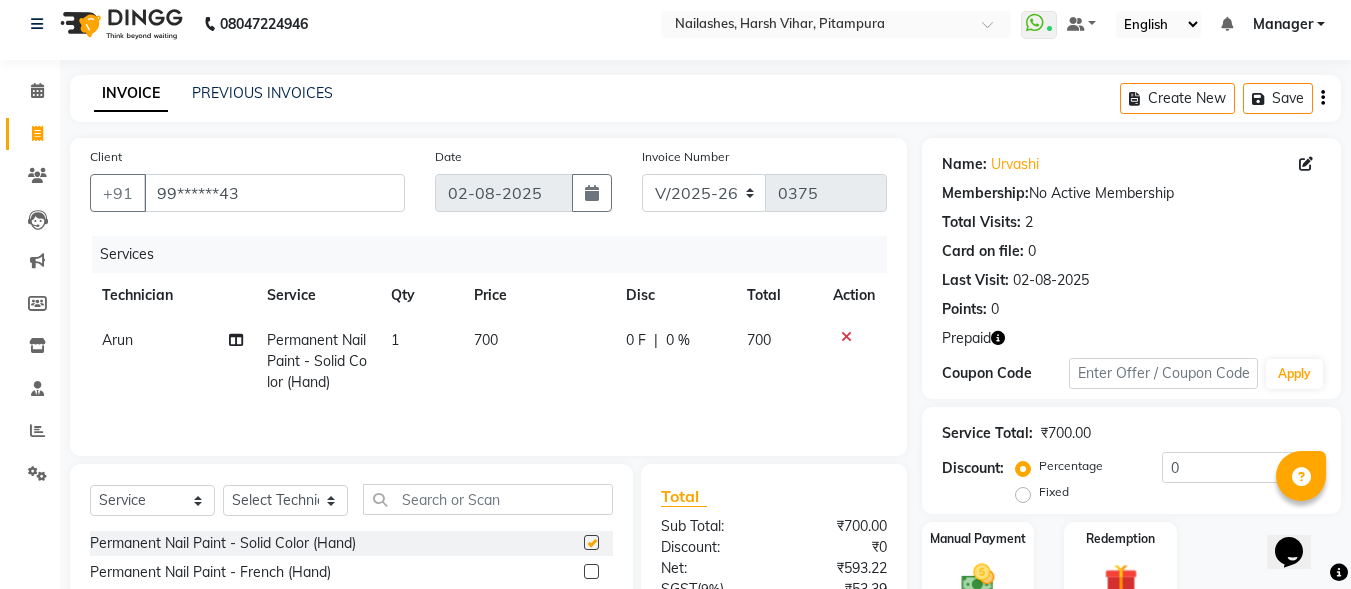 checkbox on "false" 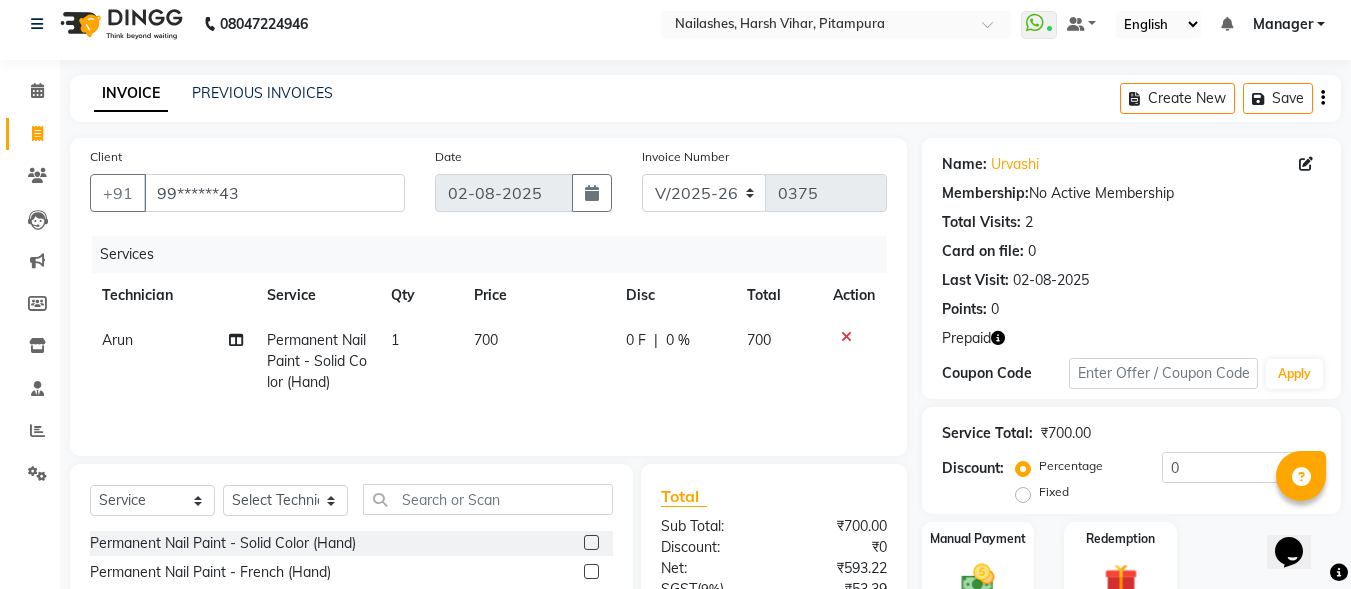 click on "700" 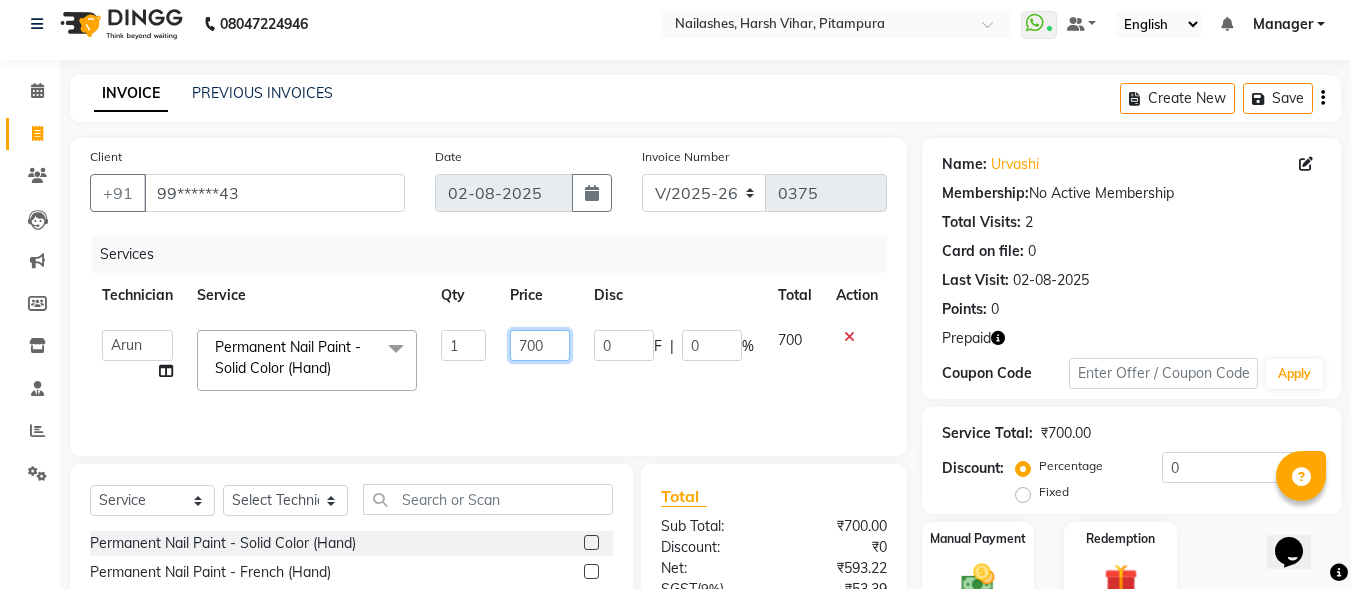 click on "700" 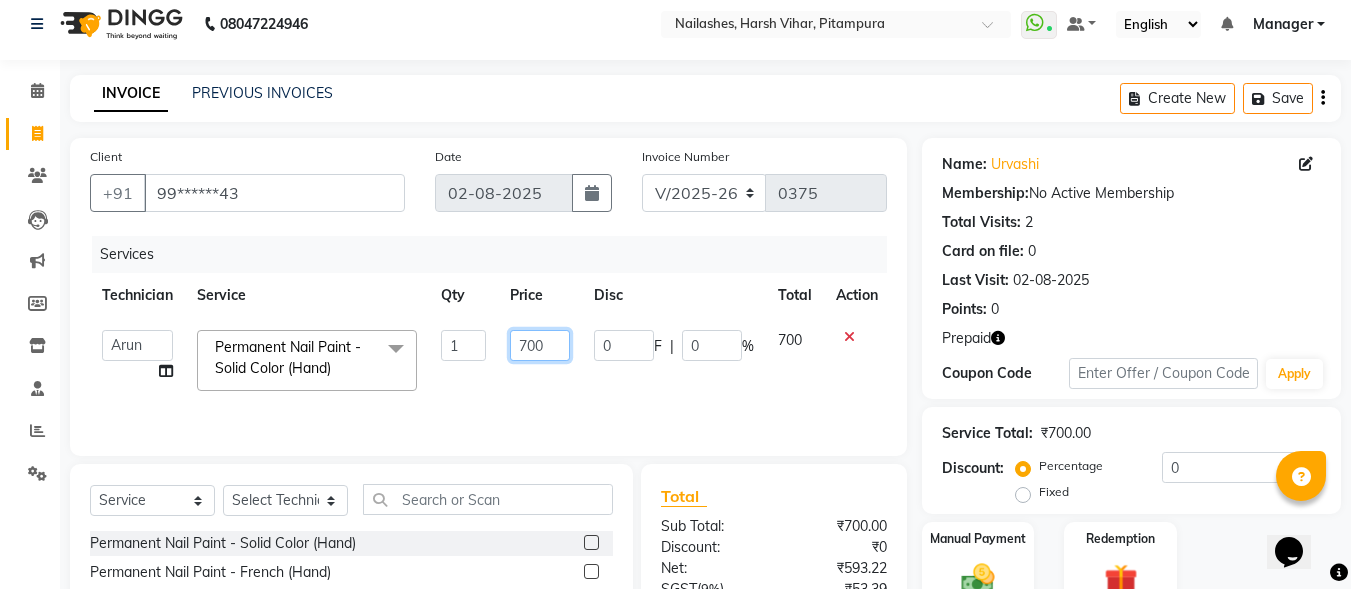 click on "700" 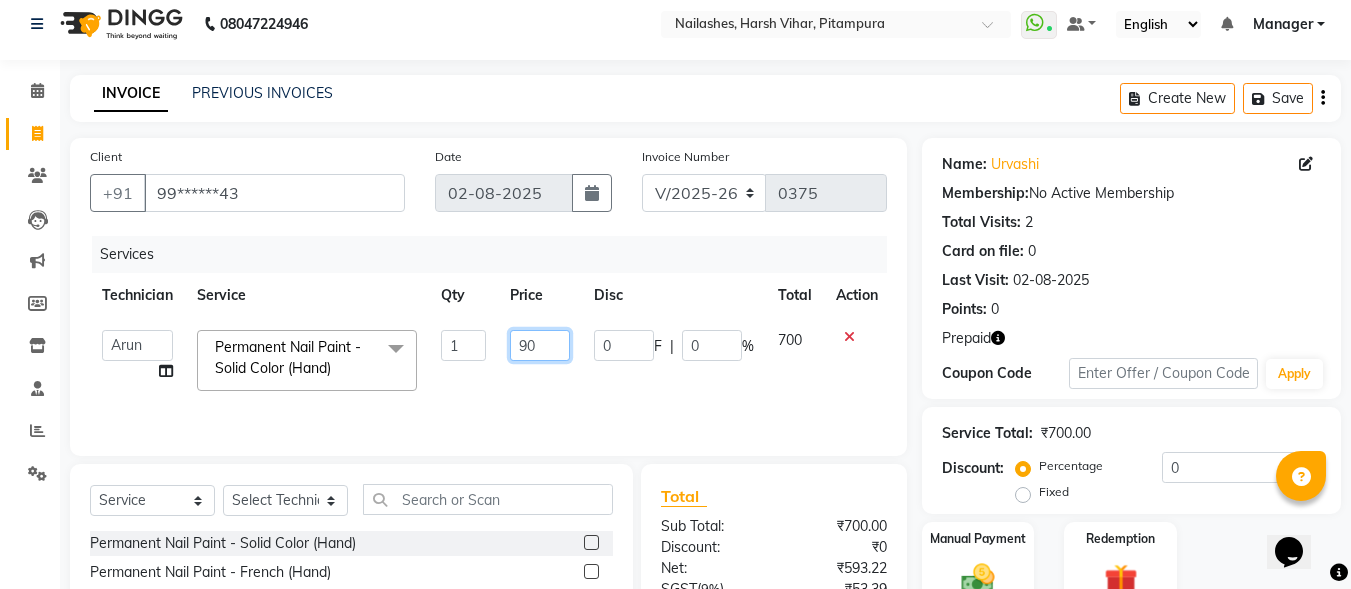 type on "9" 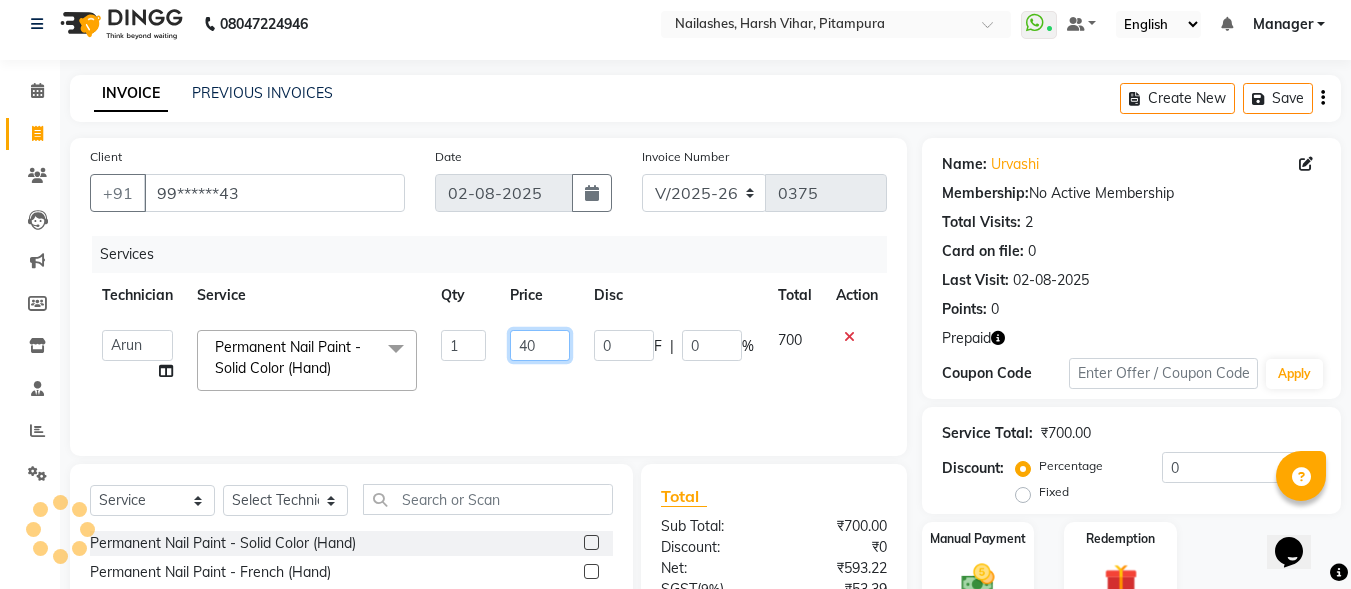 type on "400" 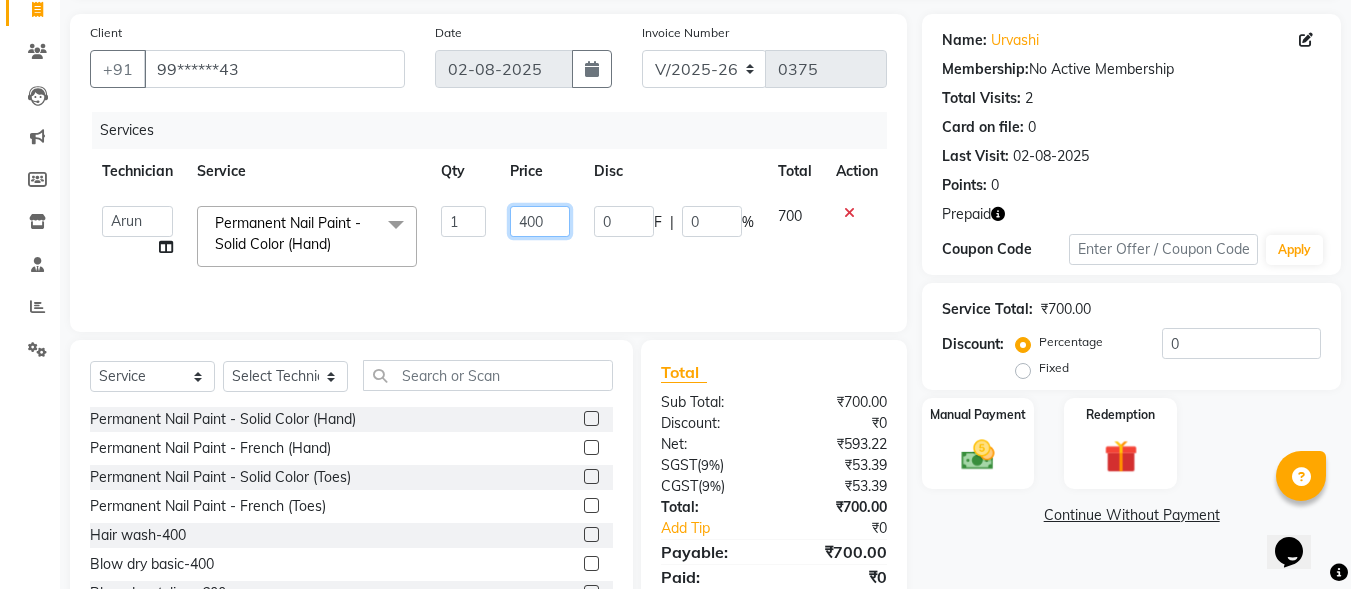 scroll, scrollTop: 212, scrollLeft: 0, axis: vertical 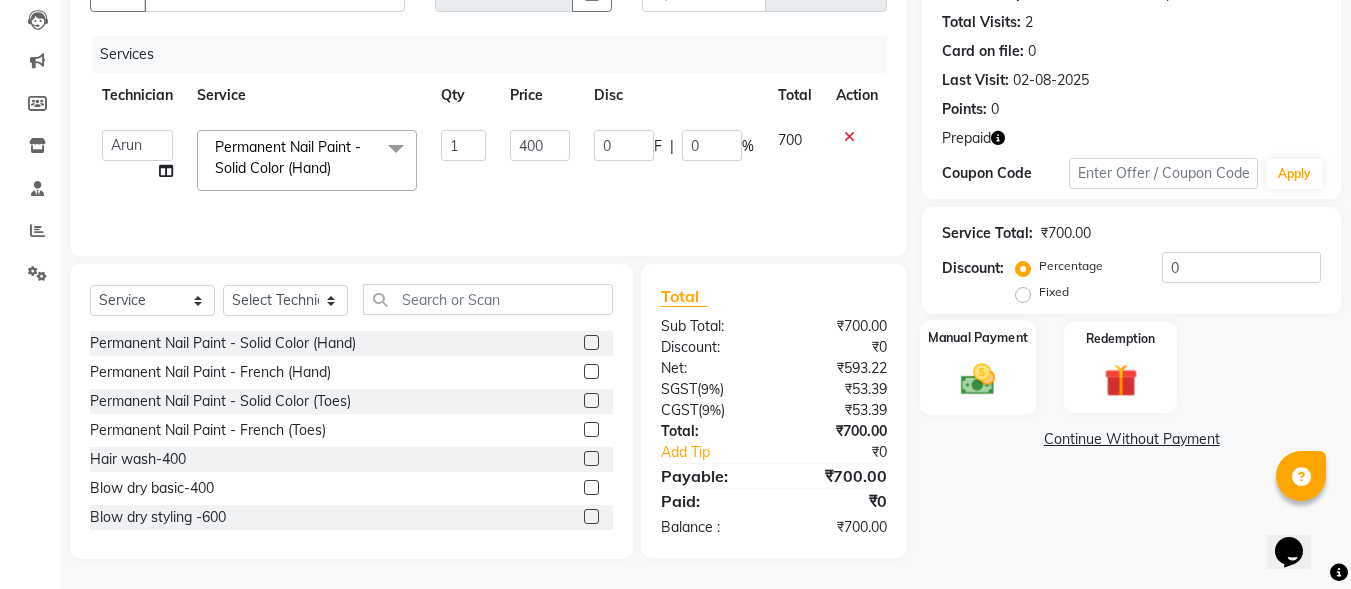 click 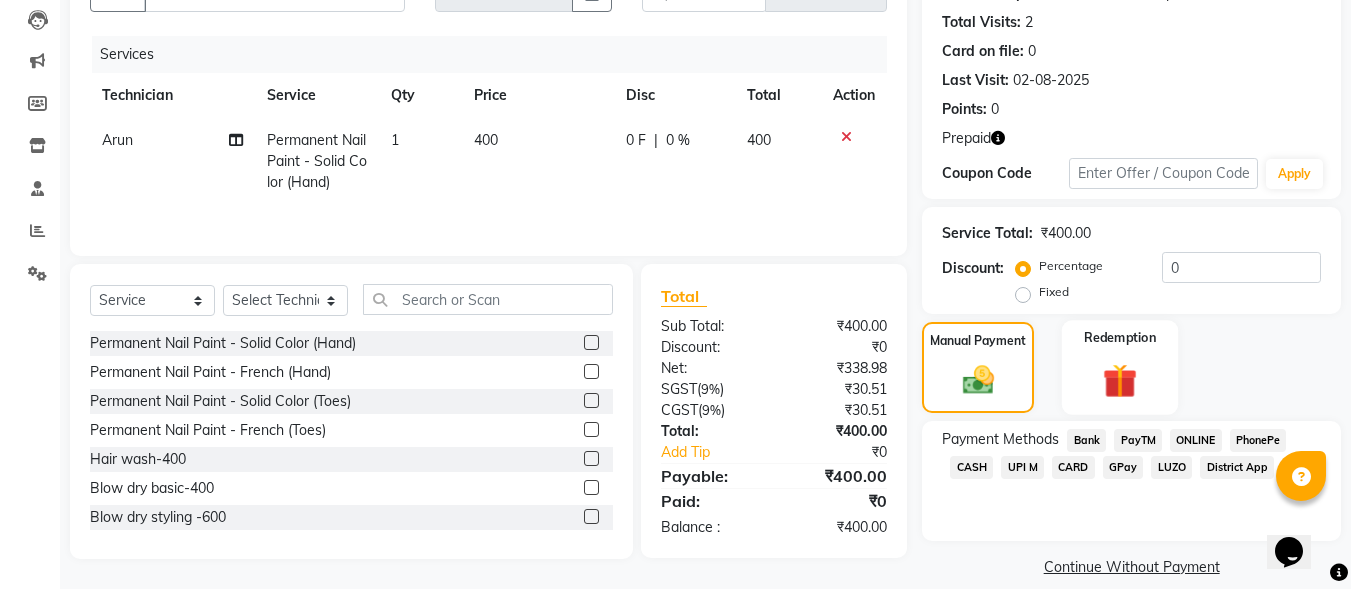 click 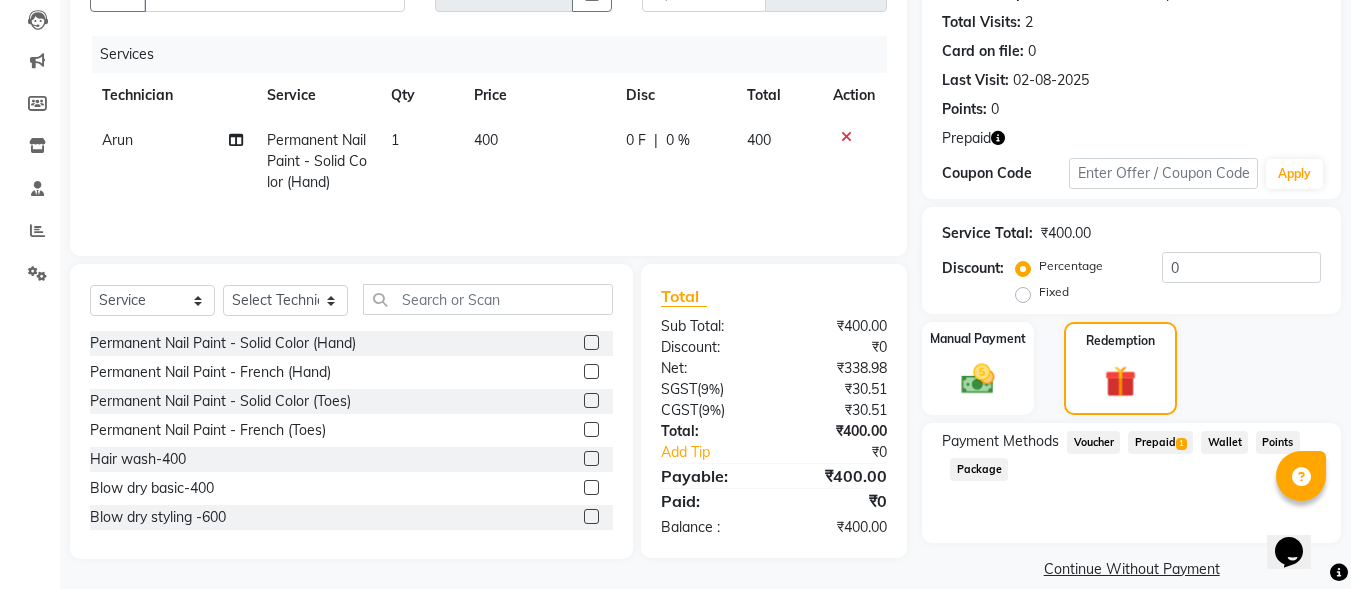 click on "Prepaid  1" 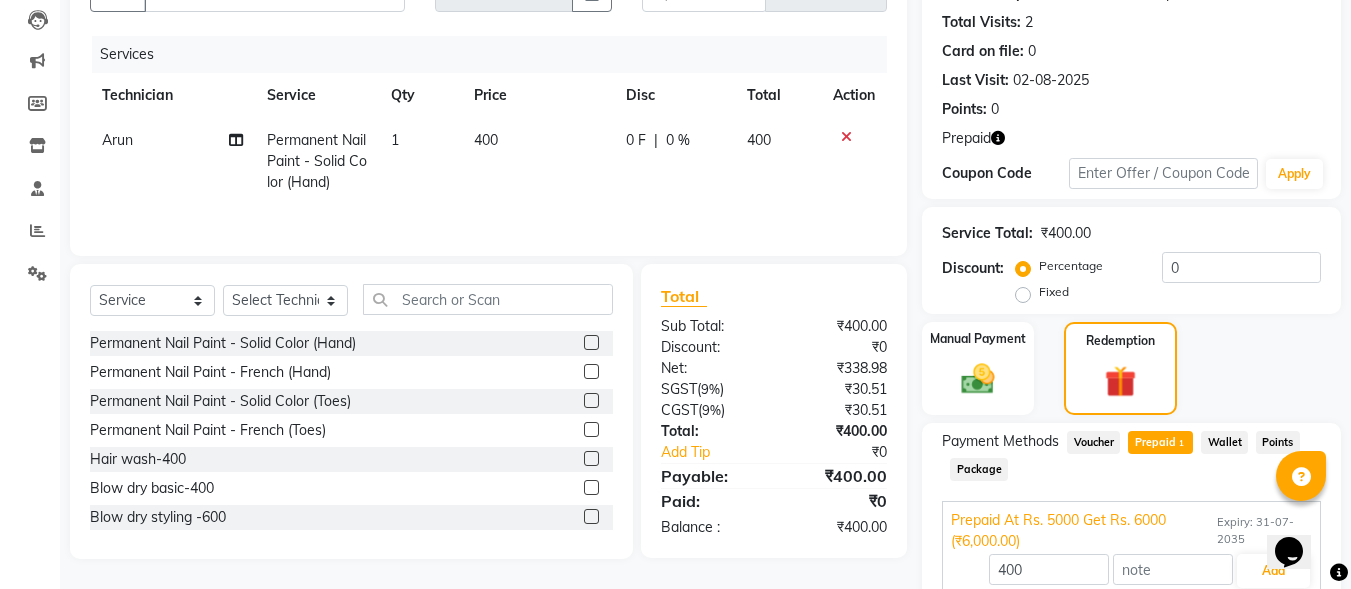 scroll, scrollTop: 274, scrollLeft: 0, axis: vertical 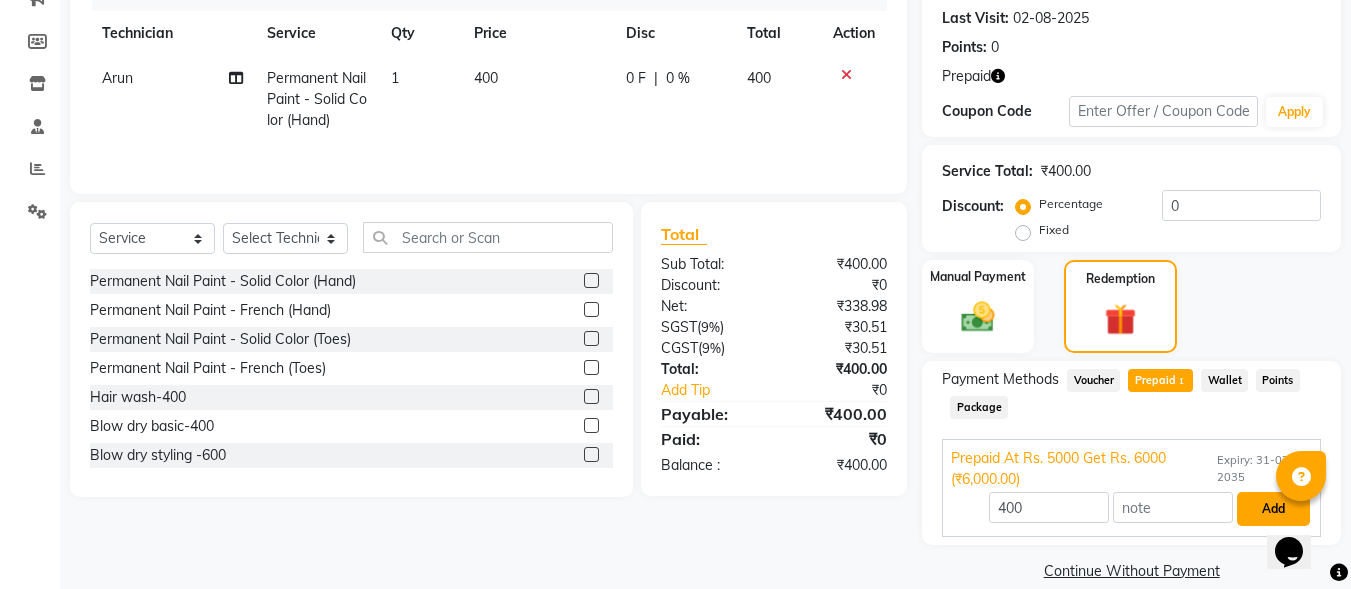 click on "Add" at bounding box center [1273, 509] 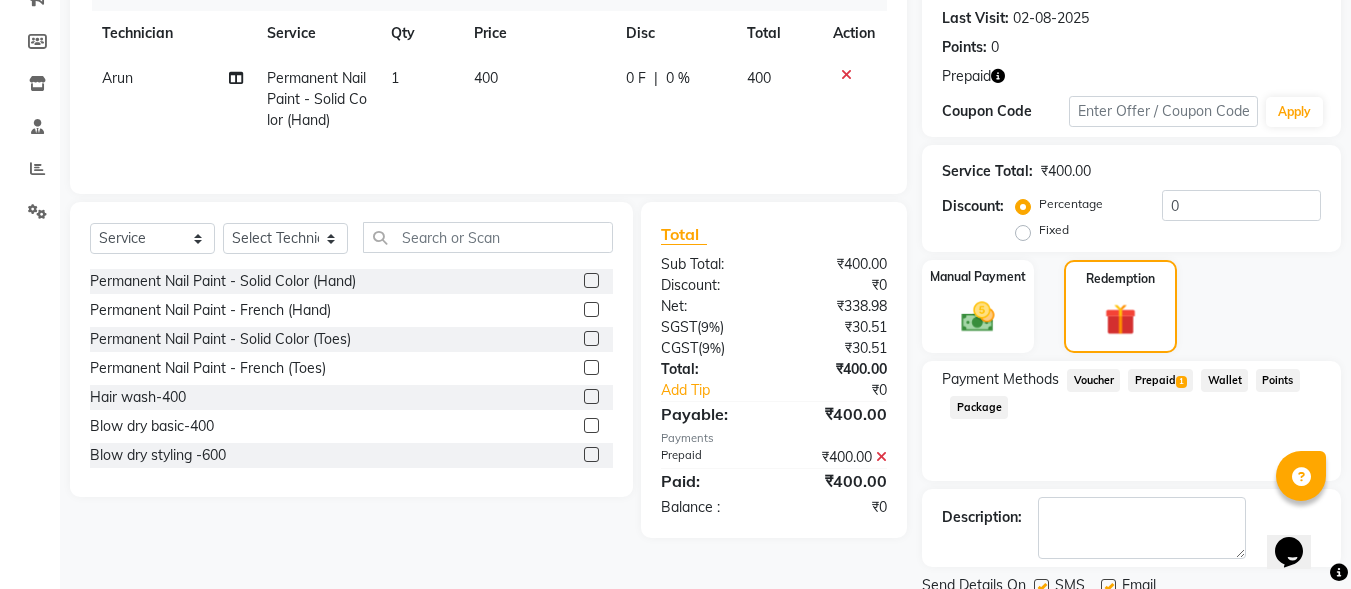 scroll, scrollTop: 348, scrollLeft: 0, axis: vertical 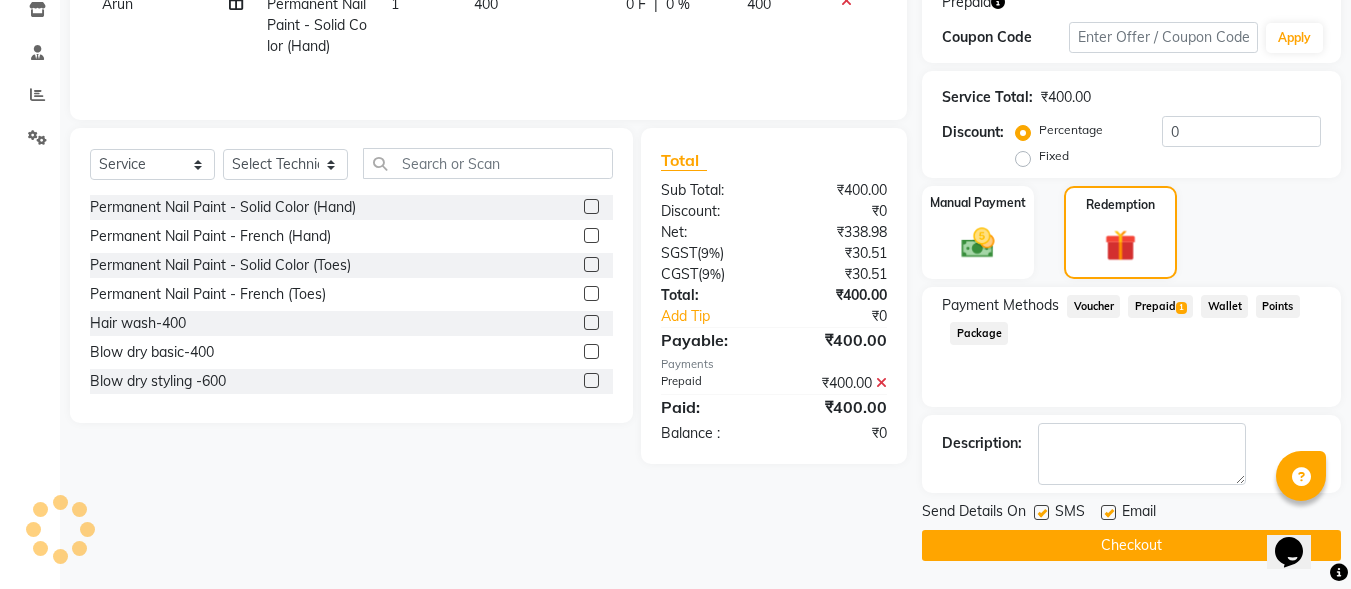 click on "Checkout" 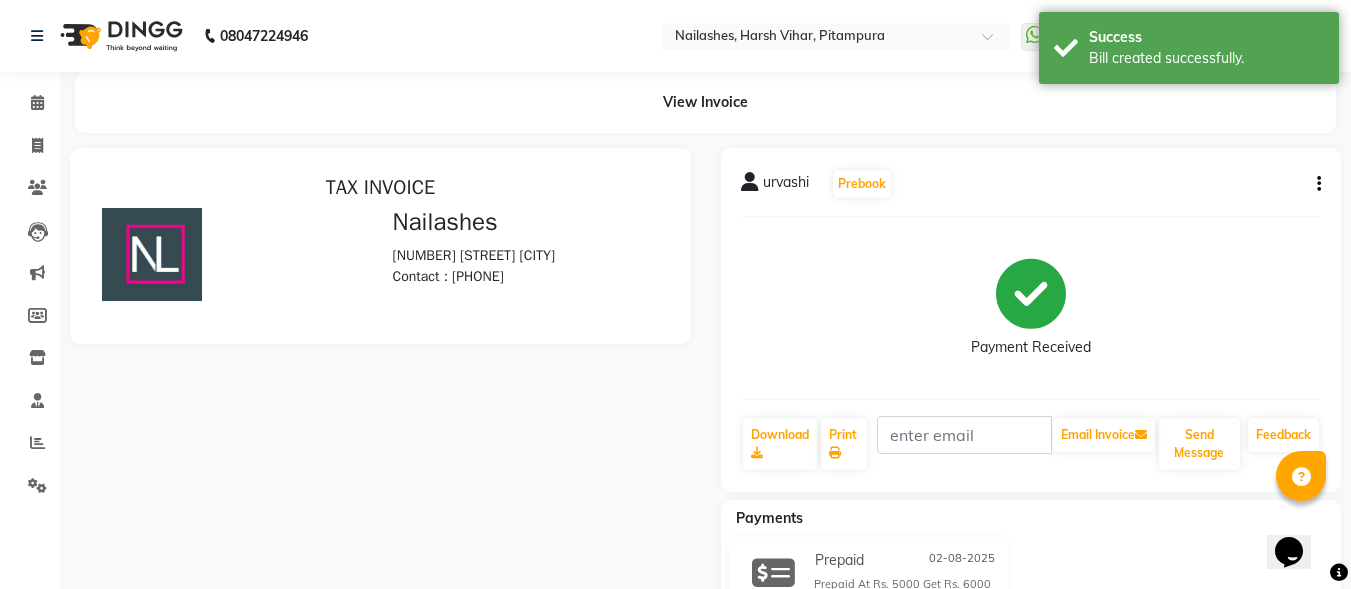 scroll, scrollTop: 0, scrollLeft: 0, axis: both 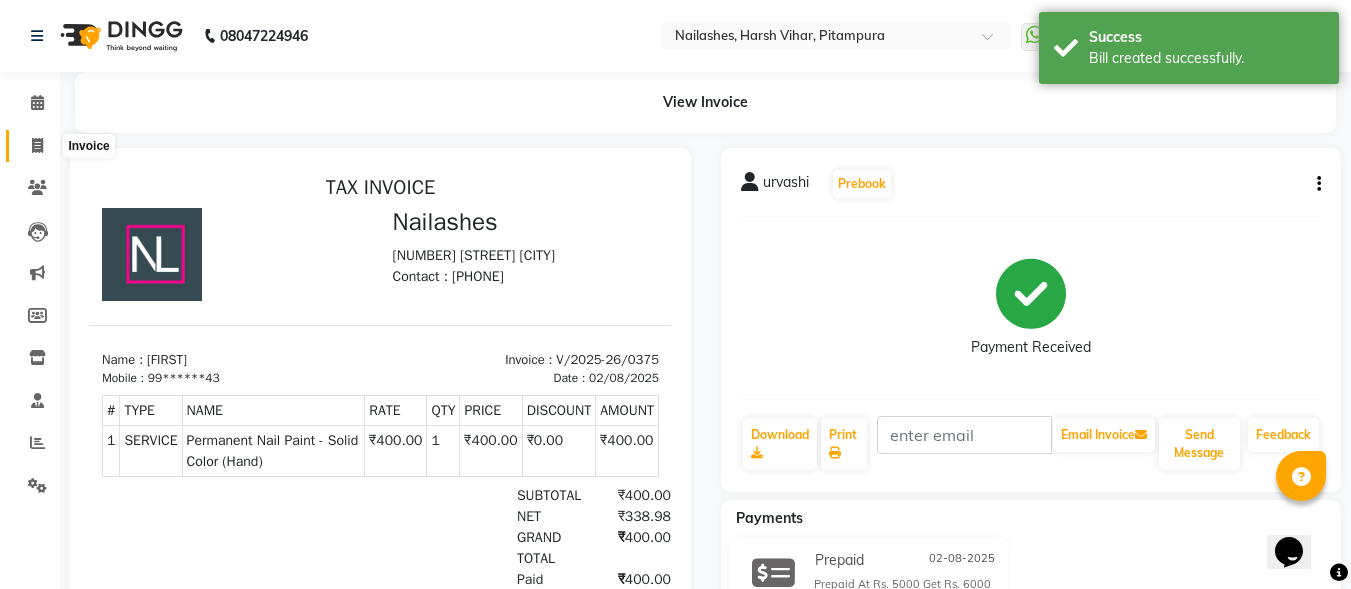 click 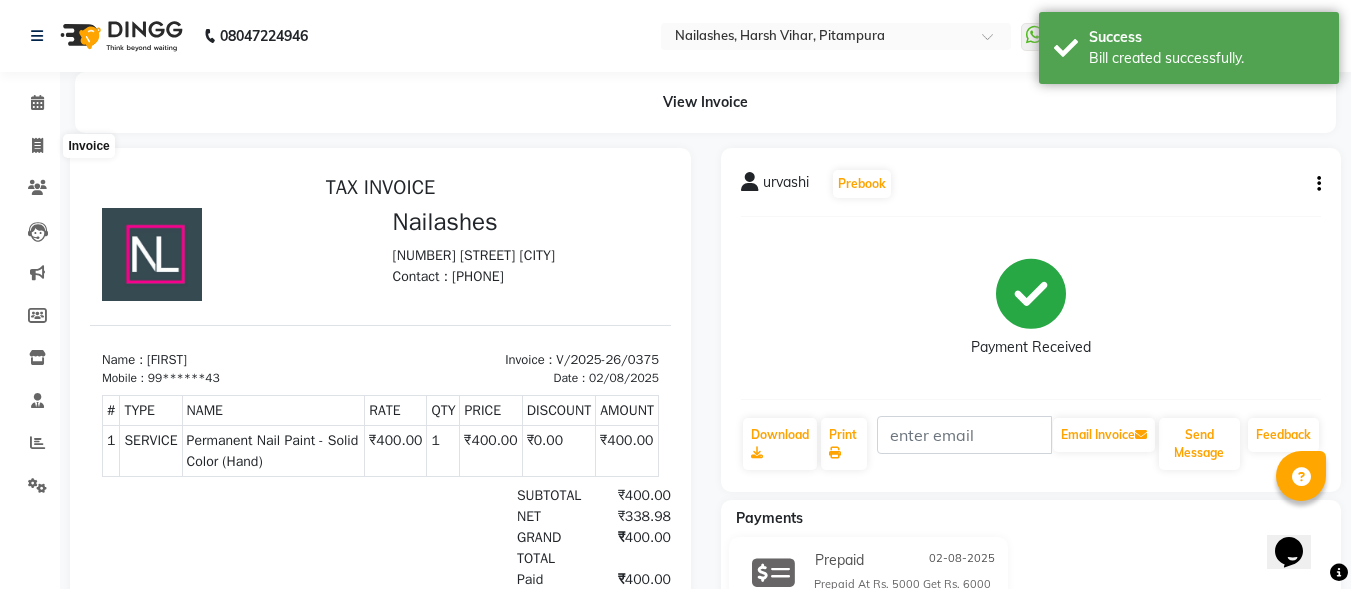 select on "4953" 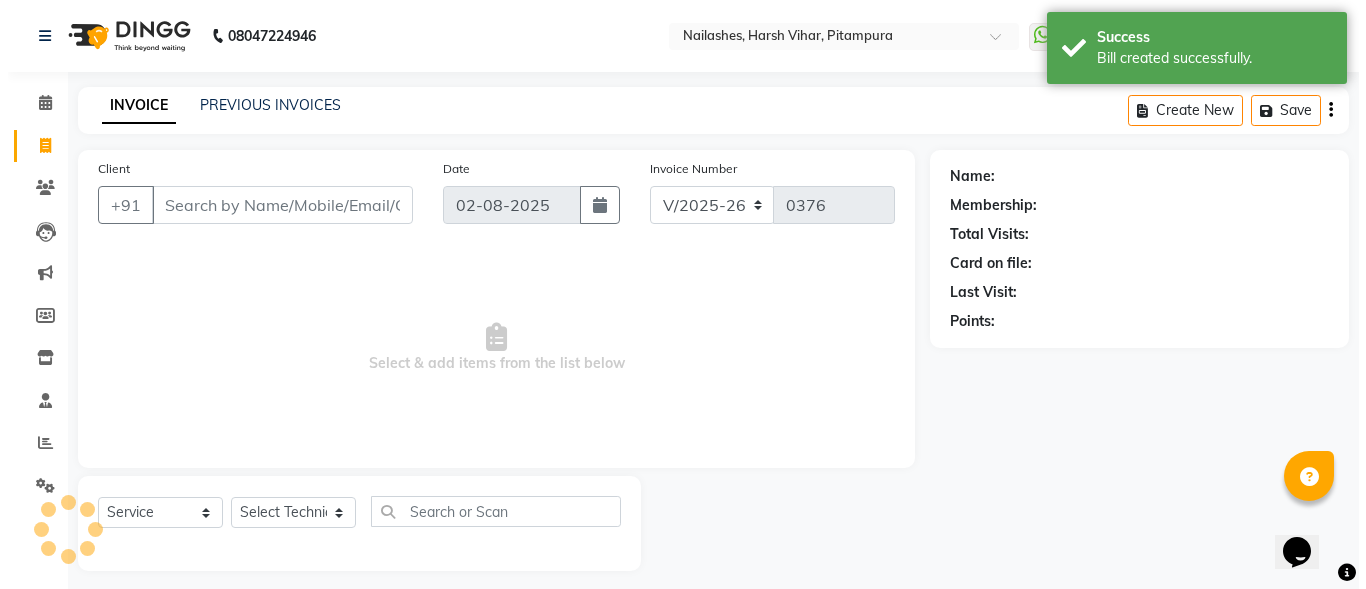 scroll, scrollTop: 12, scrollLeft: 0, axis: vertical 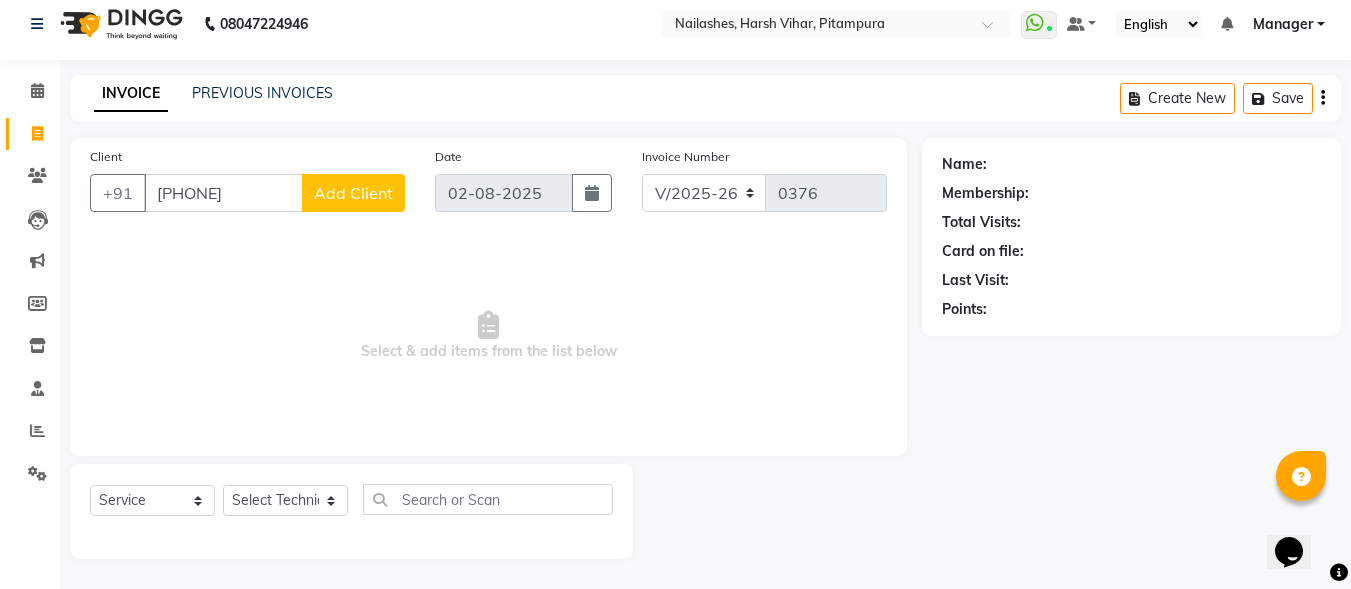 type on "[PHONE]" 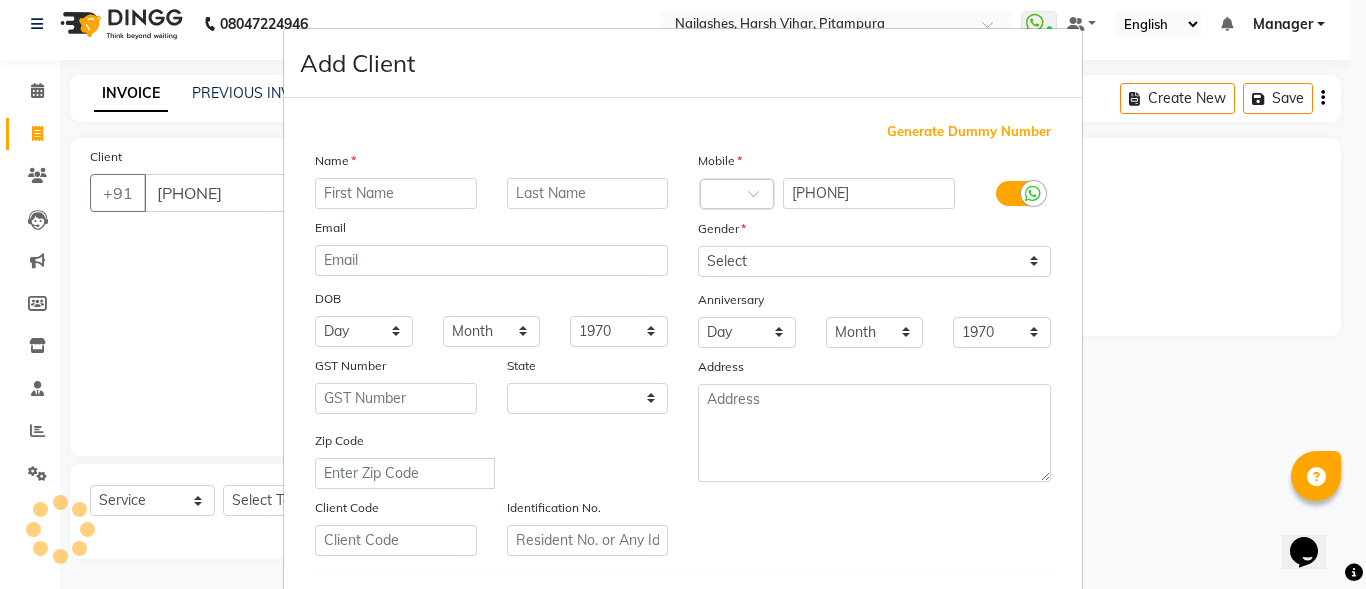 select on "21" 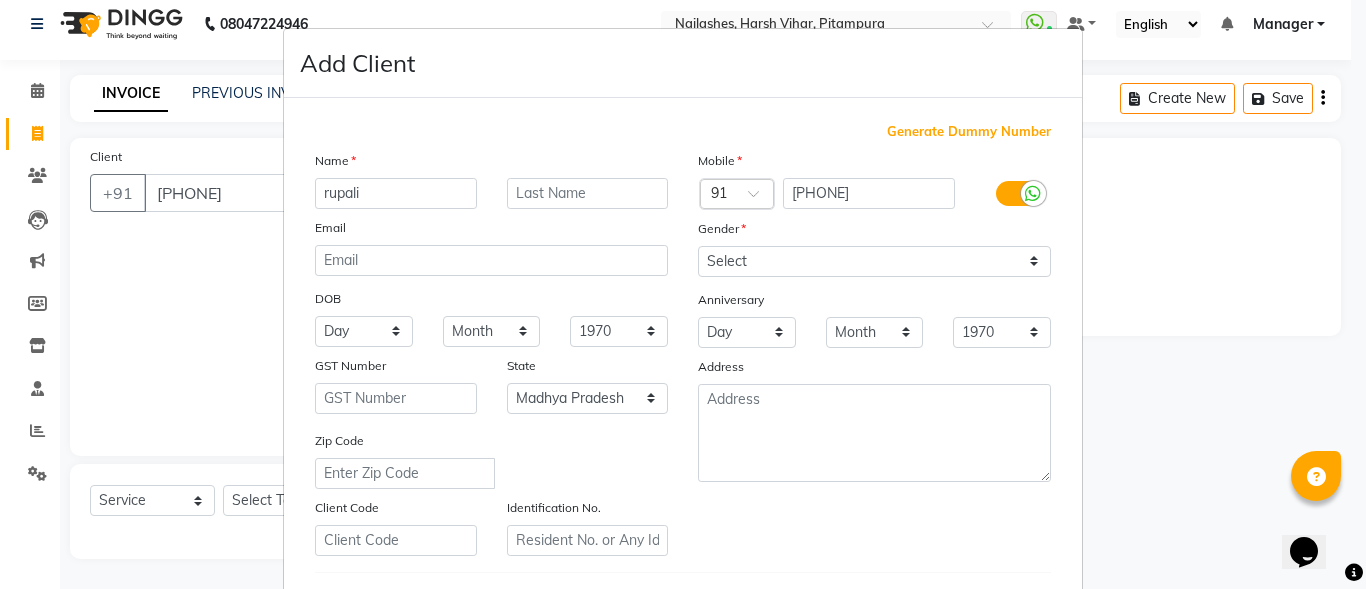 type on "rupali" 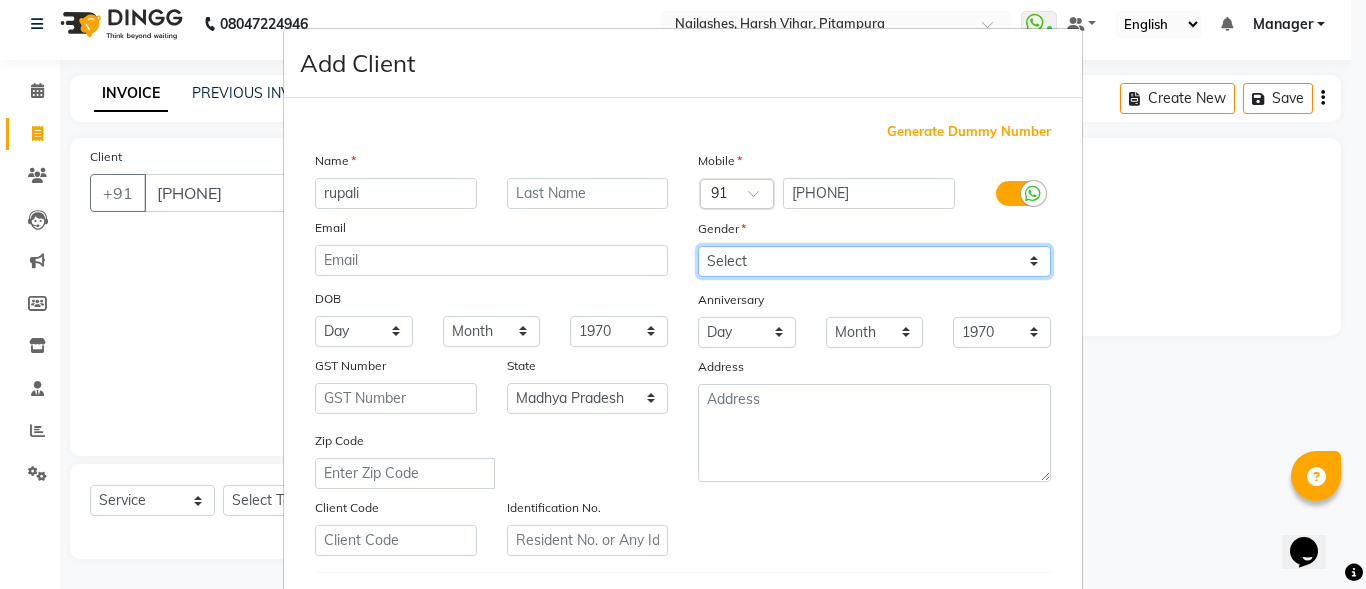 click on "Select Male Female Other Prefer Not To Say" at bounding box center [874, 261] 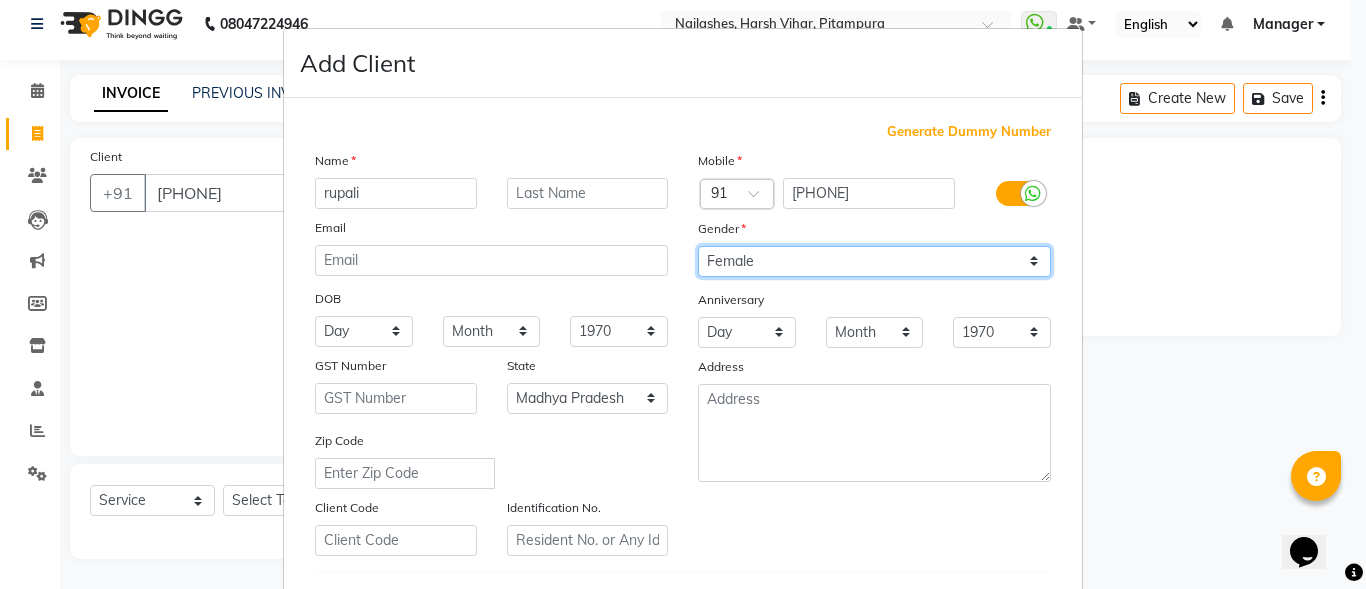 click on "Select Male Female Other Prefer Not To Say" at bounding box center [874, 261] 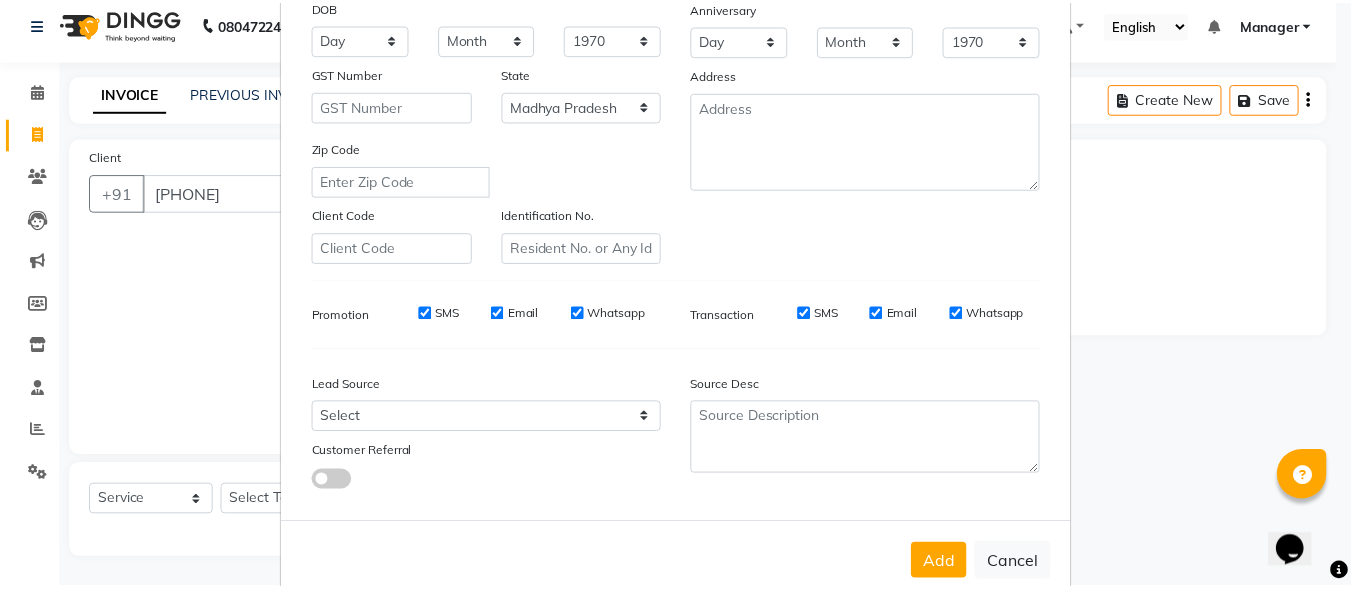 scroll, scrollTop: 324, scrollLeft: 0, axis: vertical 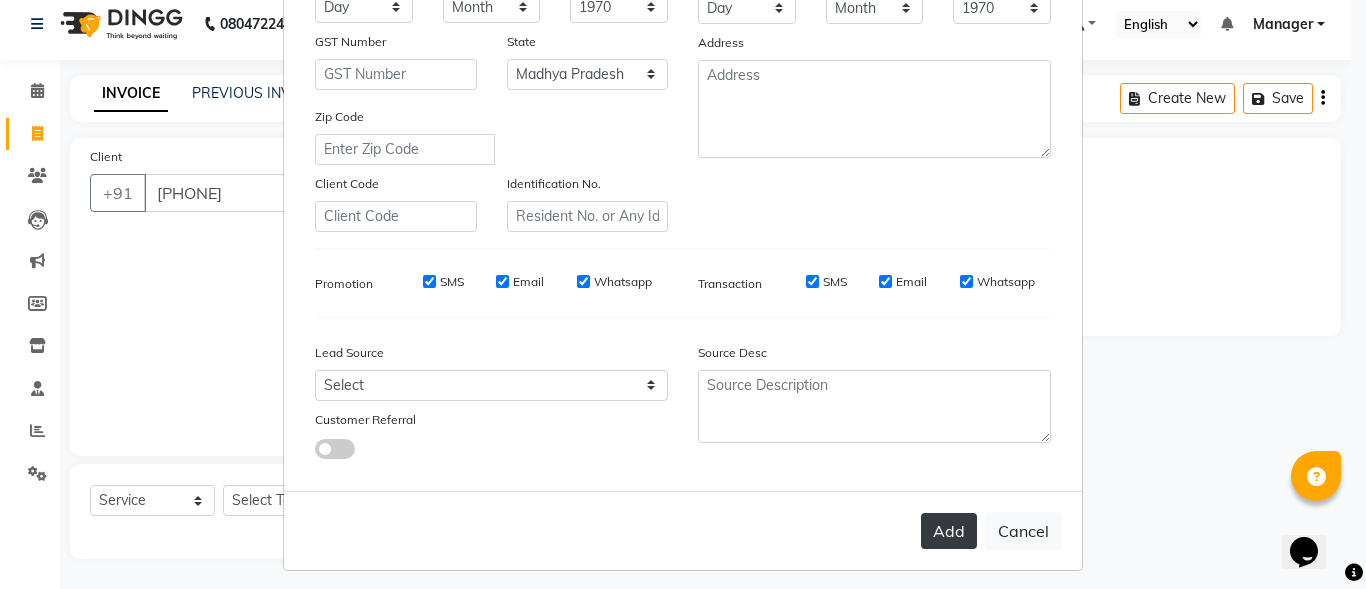 click on "Add" at bounding box center [949, 531] 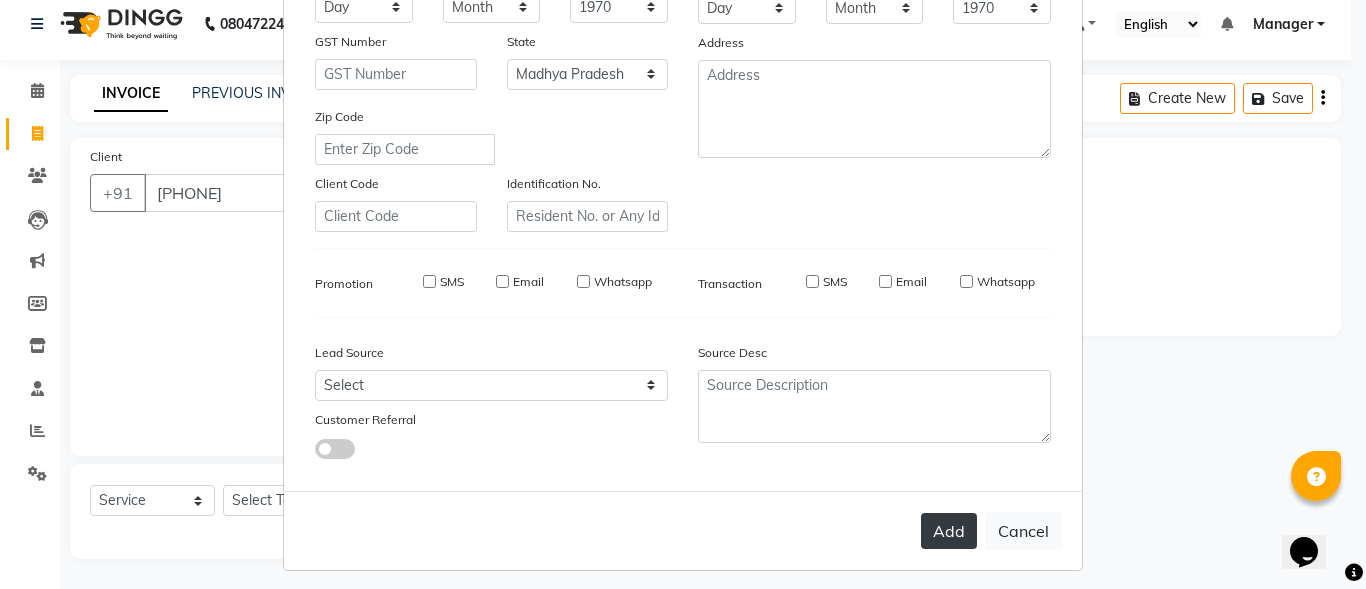 type on "*****" 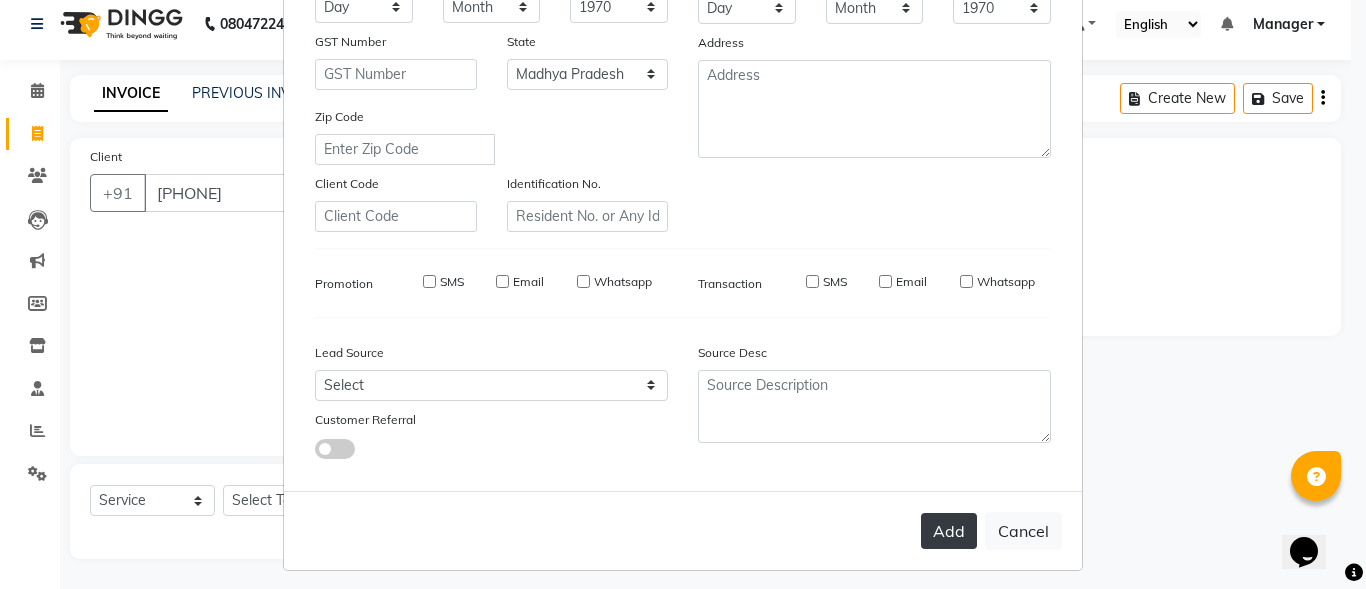 checkbox on "false" 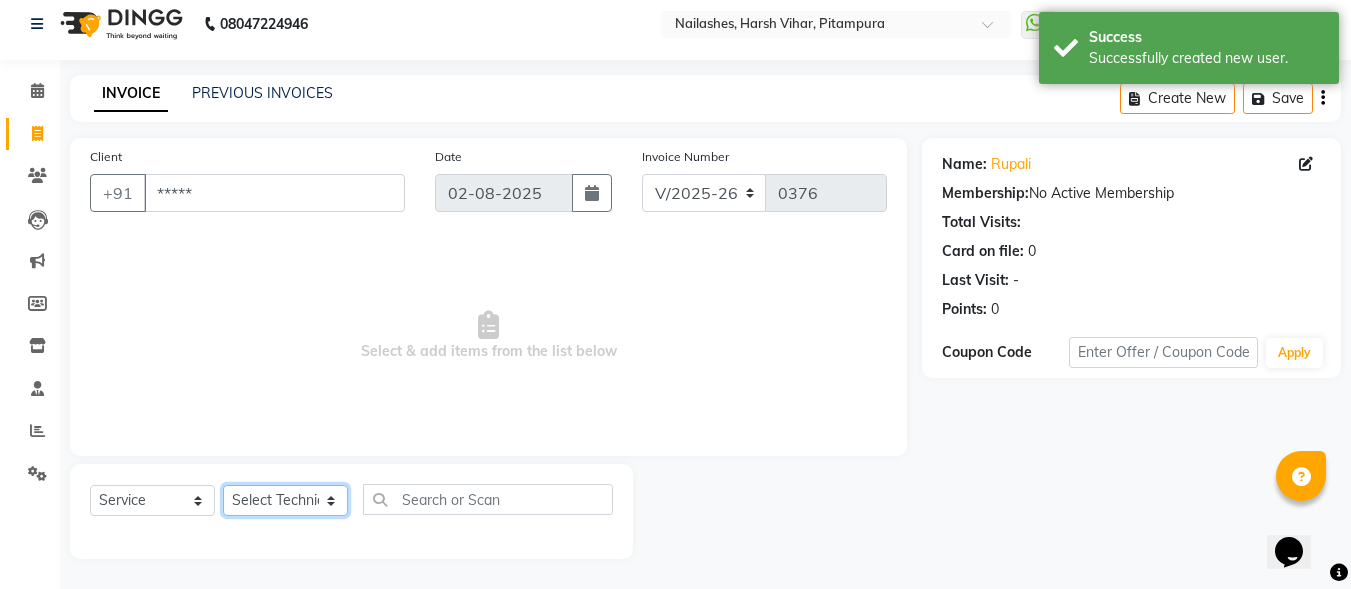 click on "Select Technician [FIRST]  [FIRST] Manager [FIRST] [FIRST] [FIRST]" 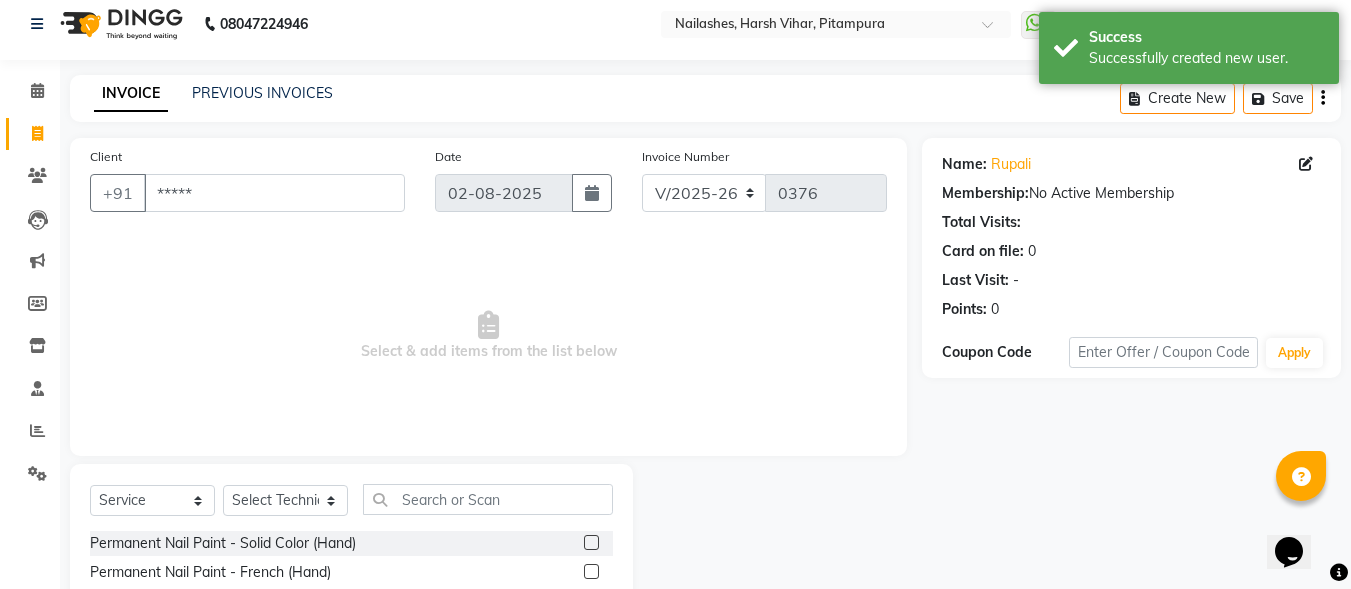click 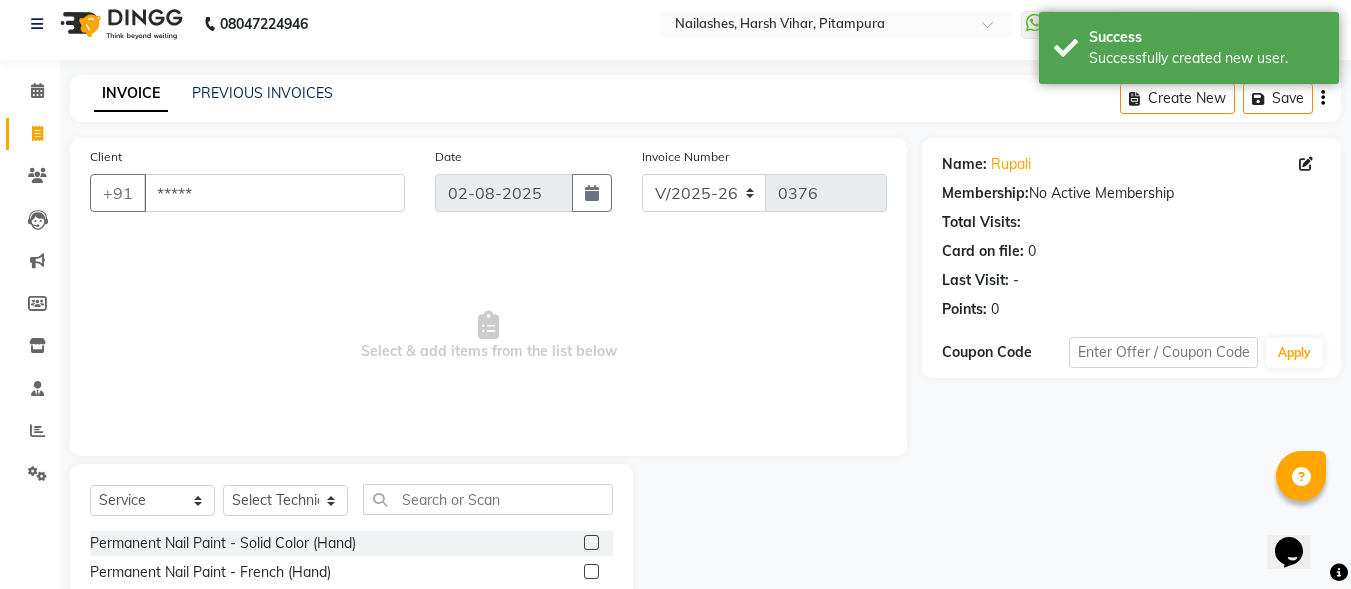 click 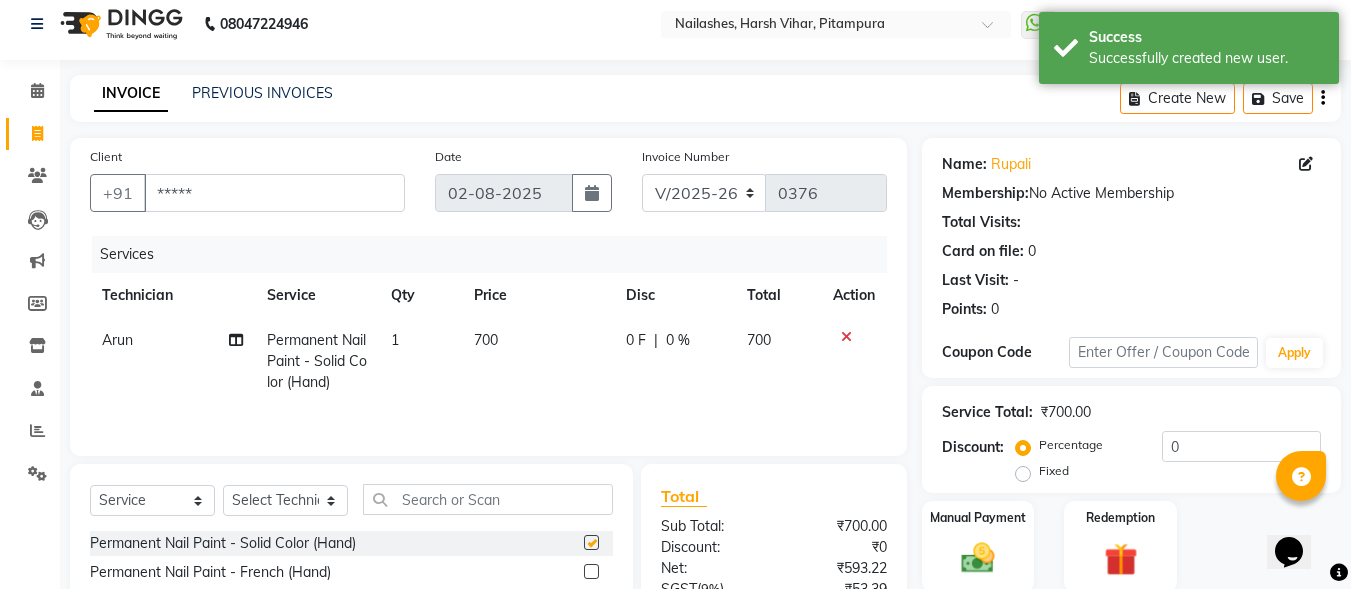 checkbox on "false" 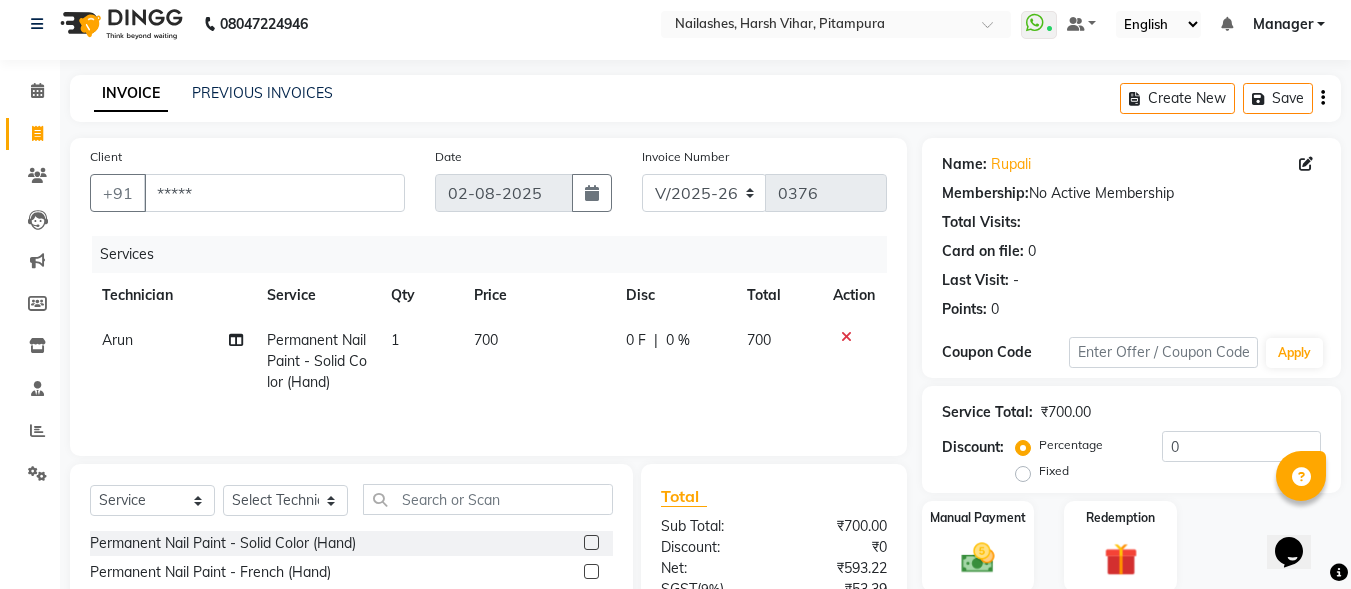 click on "700" 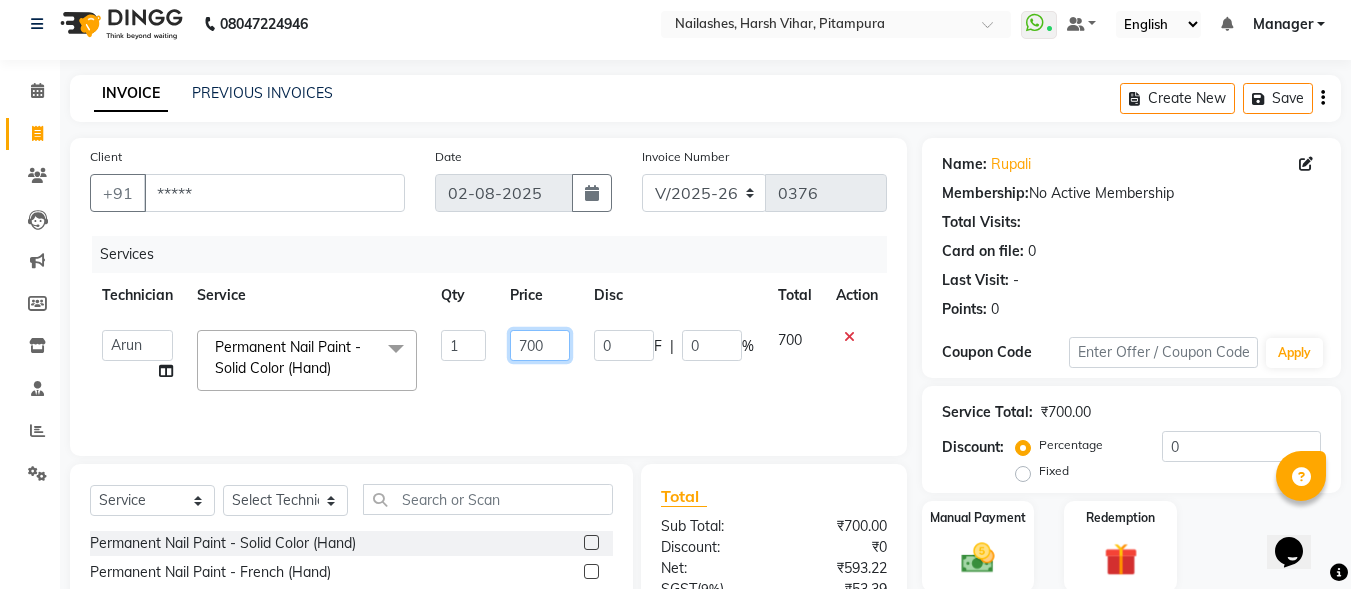 click on "700" 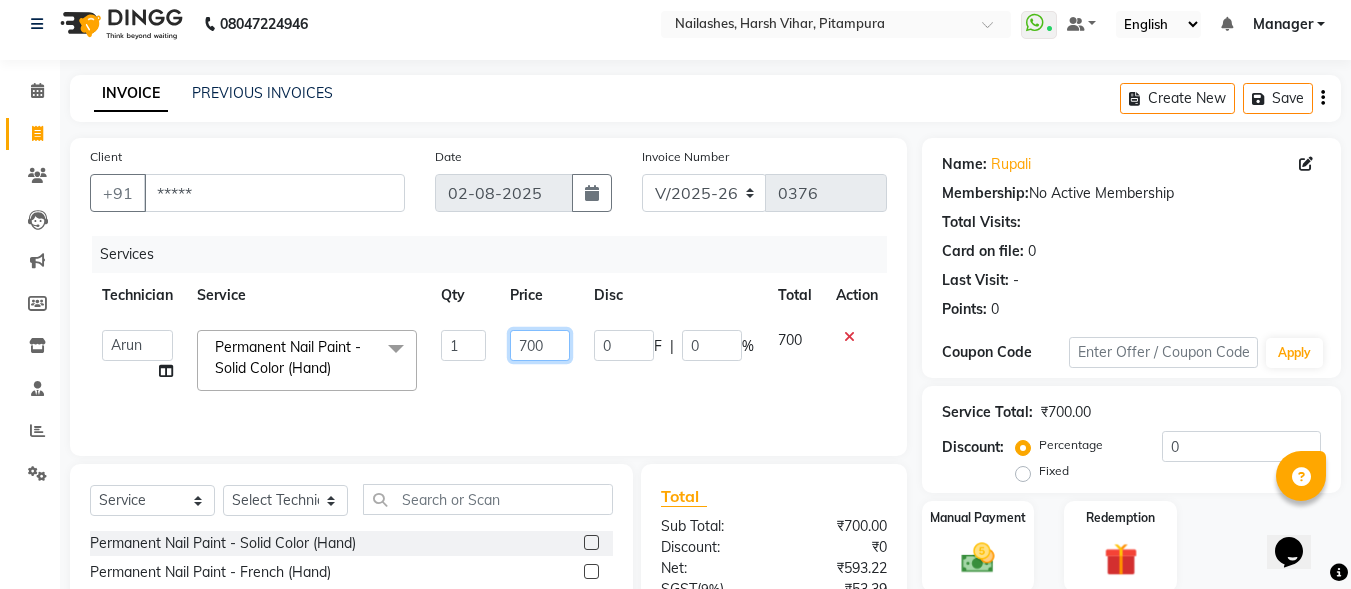 click on "700" 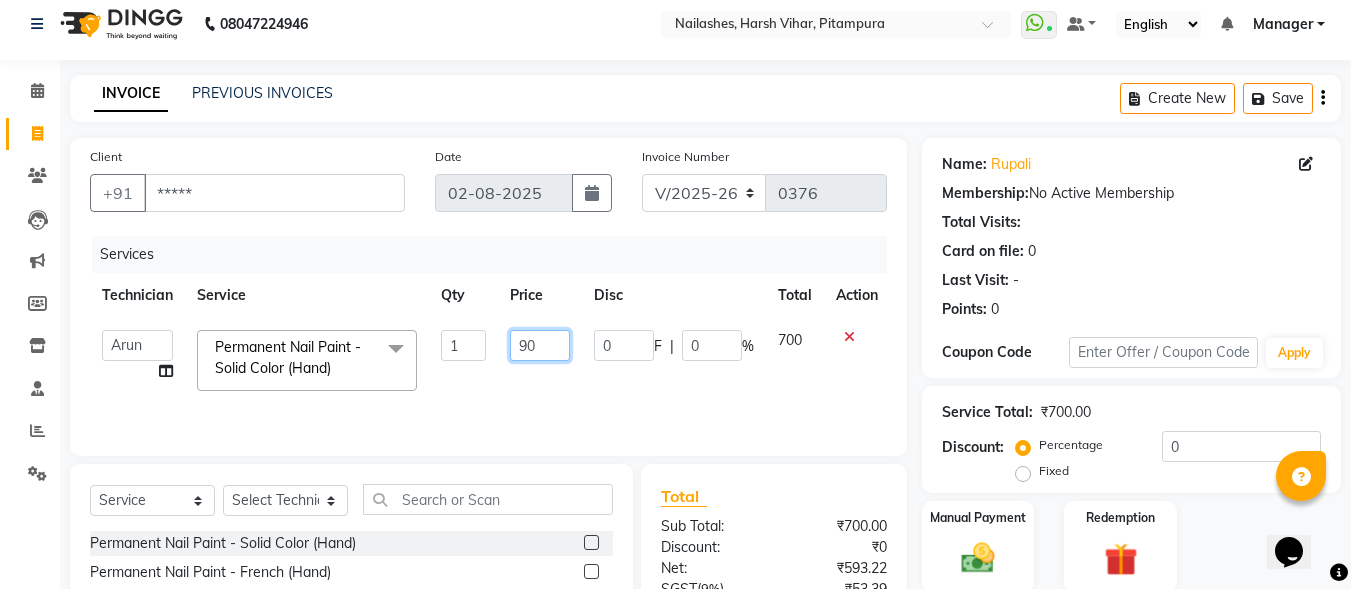 type on "900" 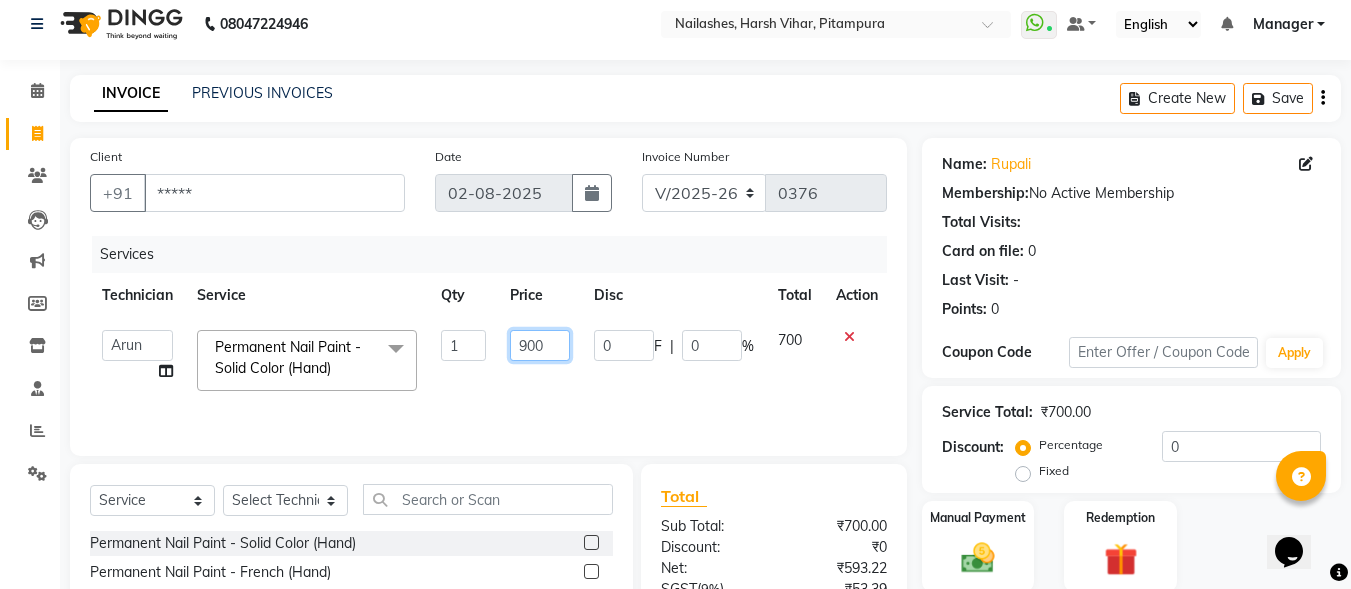scroll, scrollTop: 212, scrollLeft: 0, axis: vertical 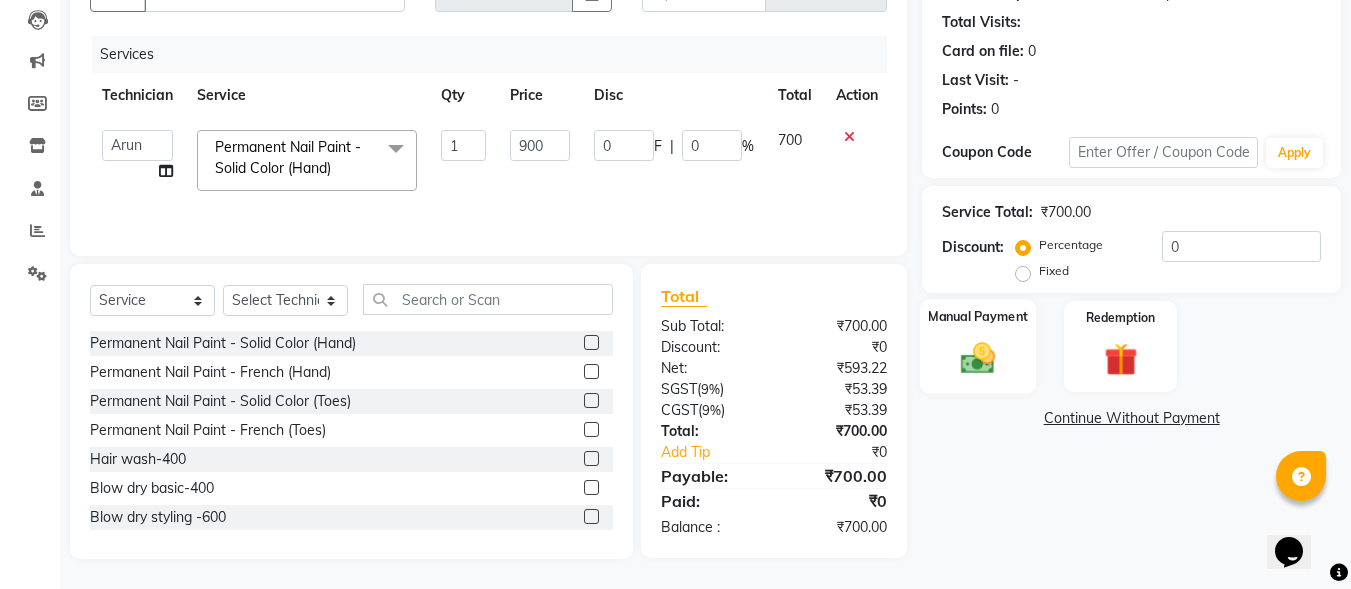 click 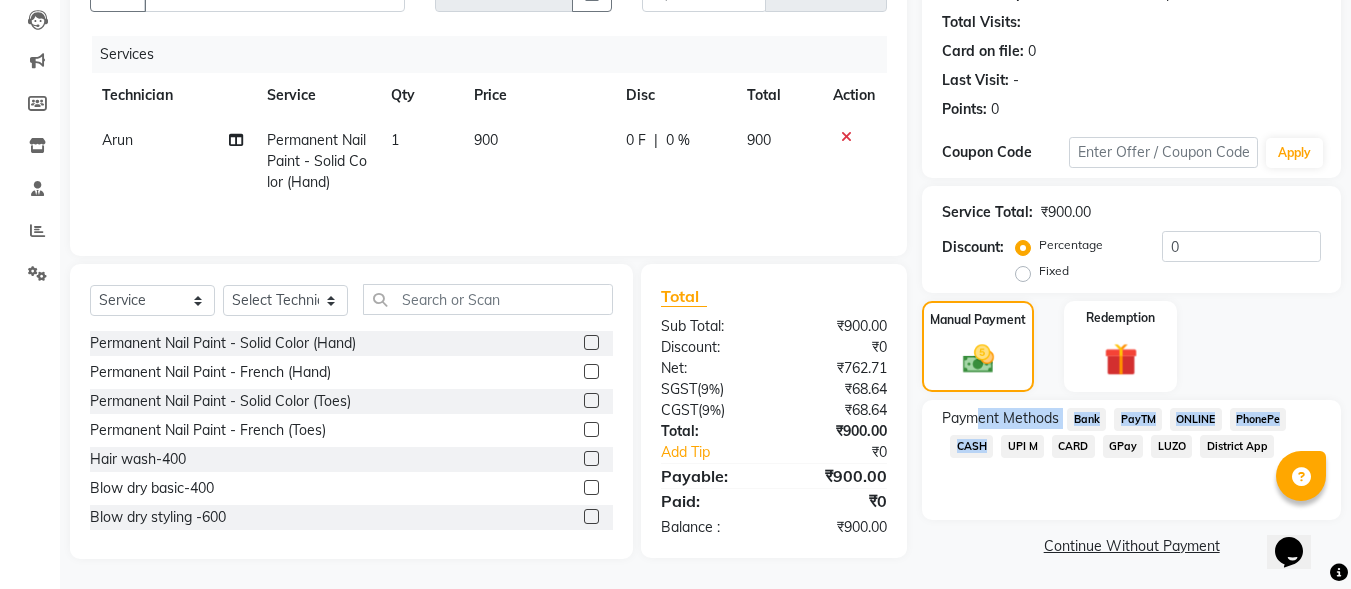 drag, startPoint x: 980, startPoint y: 431, endPoint x: 975, endPoint y: 441, distance: 11.18034 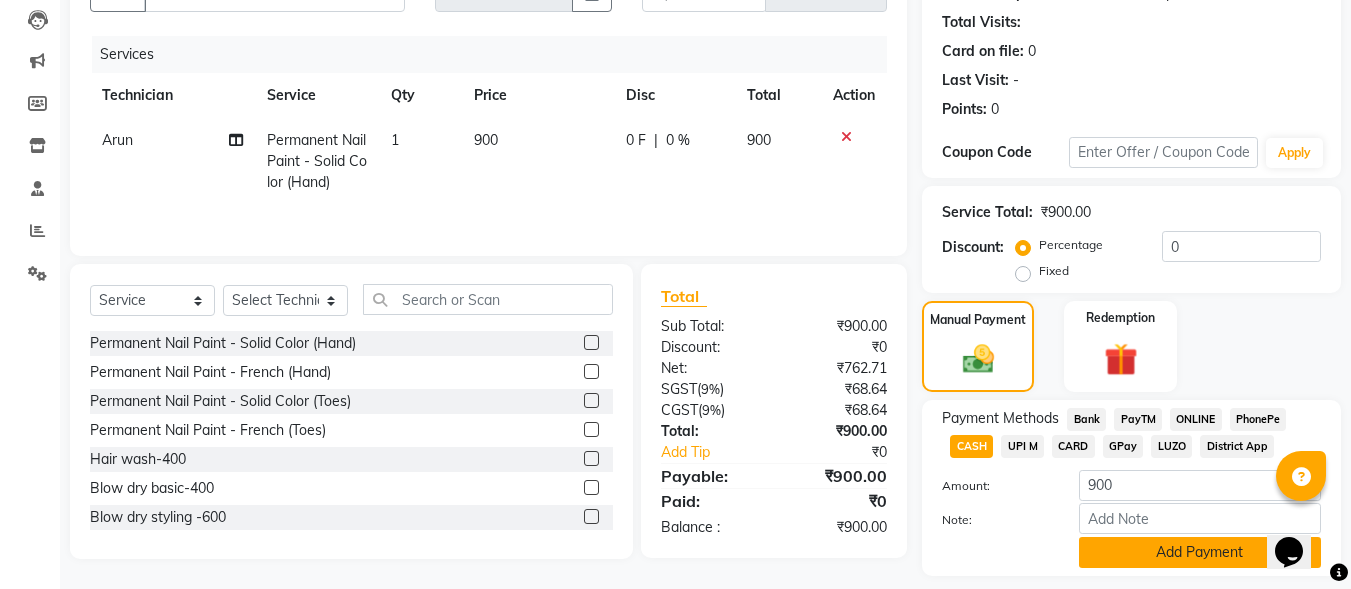 click on "Add Payment" 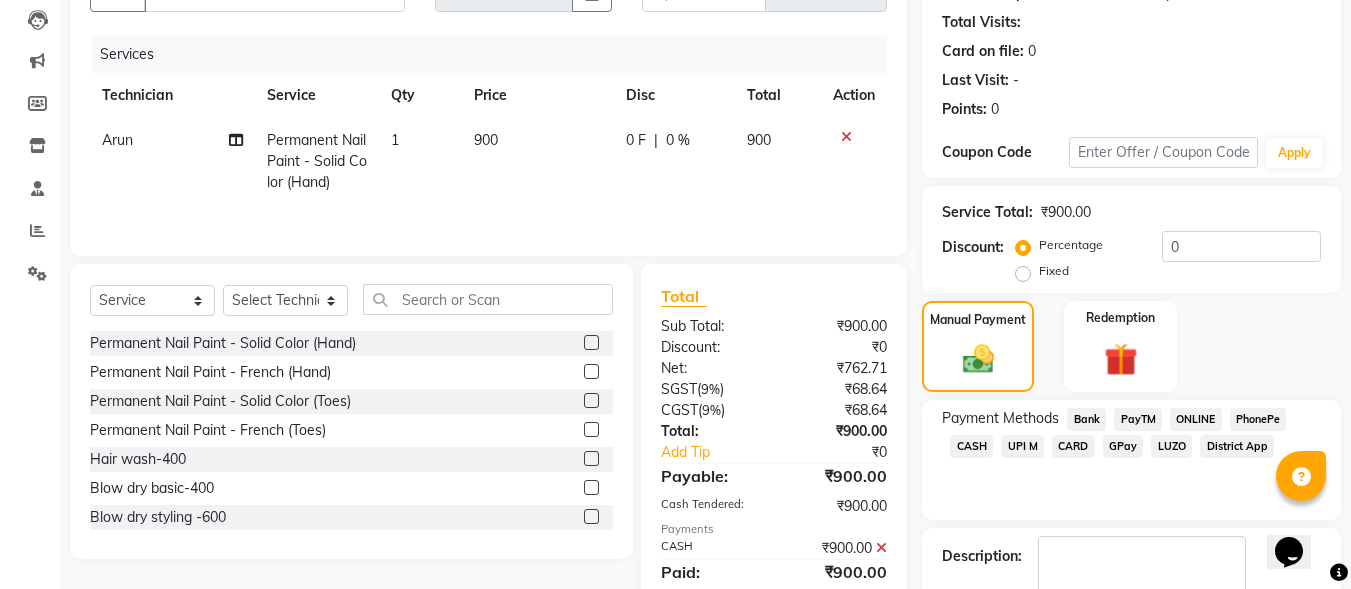 scroll, scrollTop: 324, scrollLeft: 0, axis: vertical 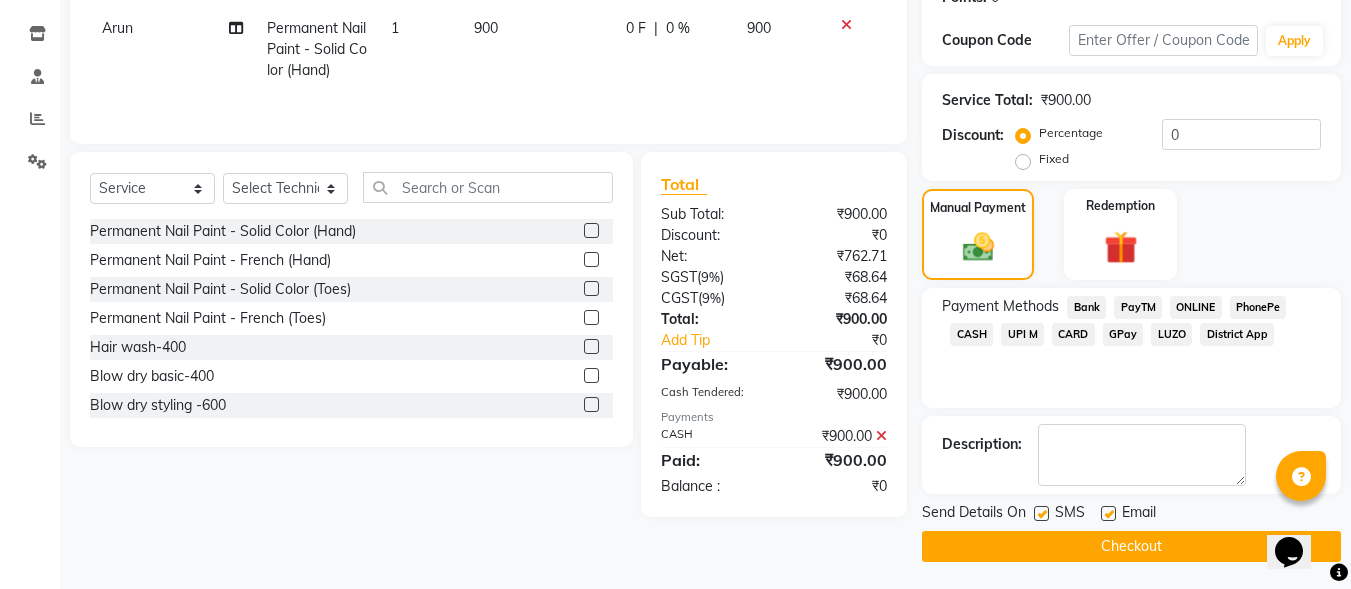 click on "Checkout" 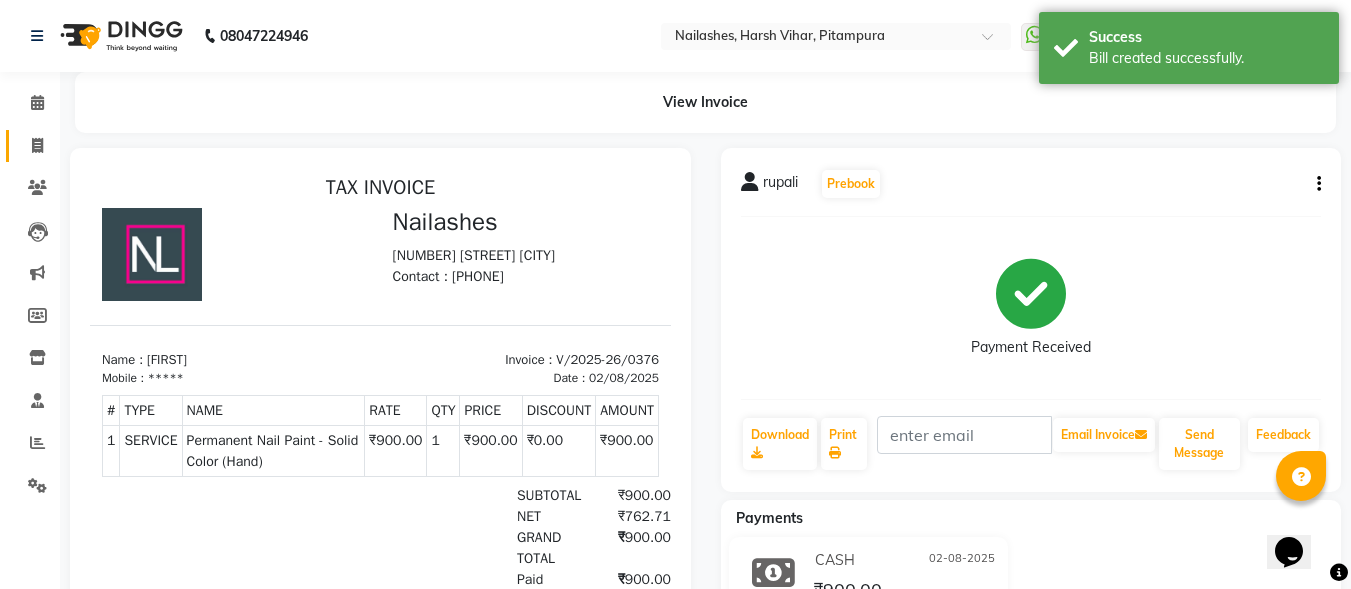 scroll, scrollTop: 0, scrollLeft: 0, axis: both 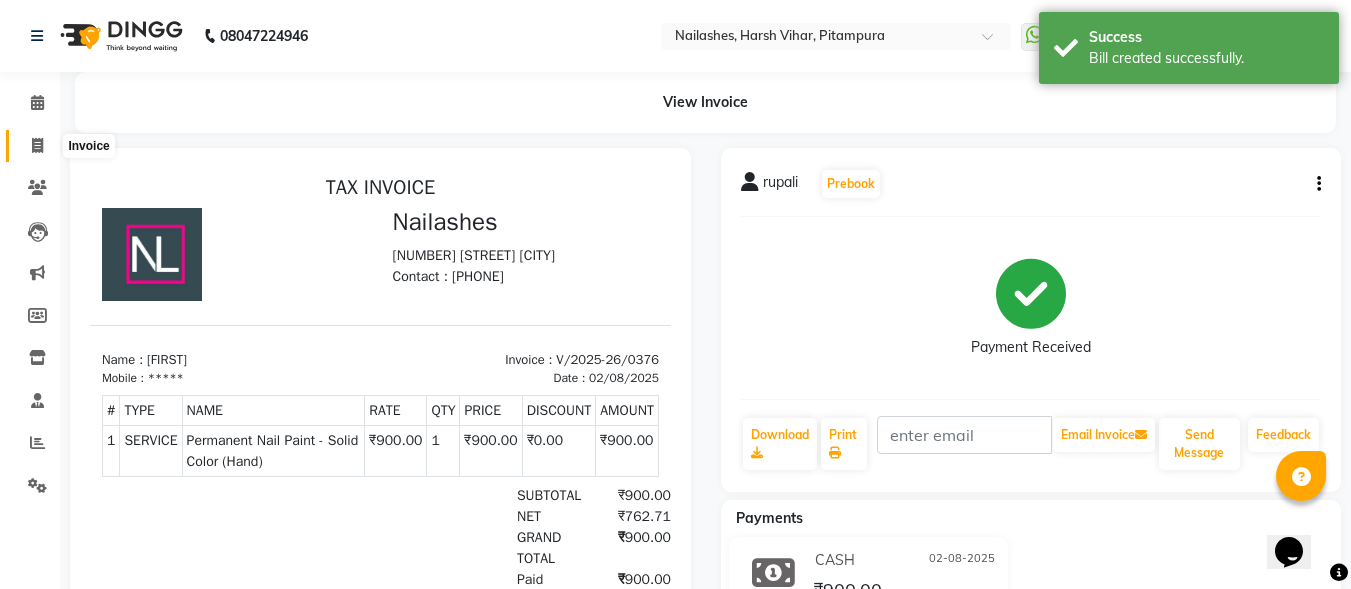 click 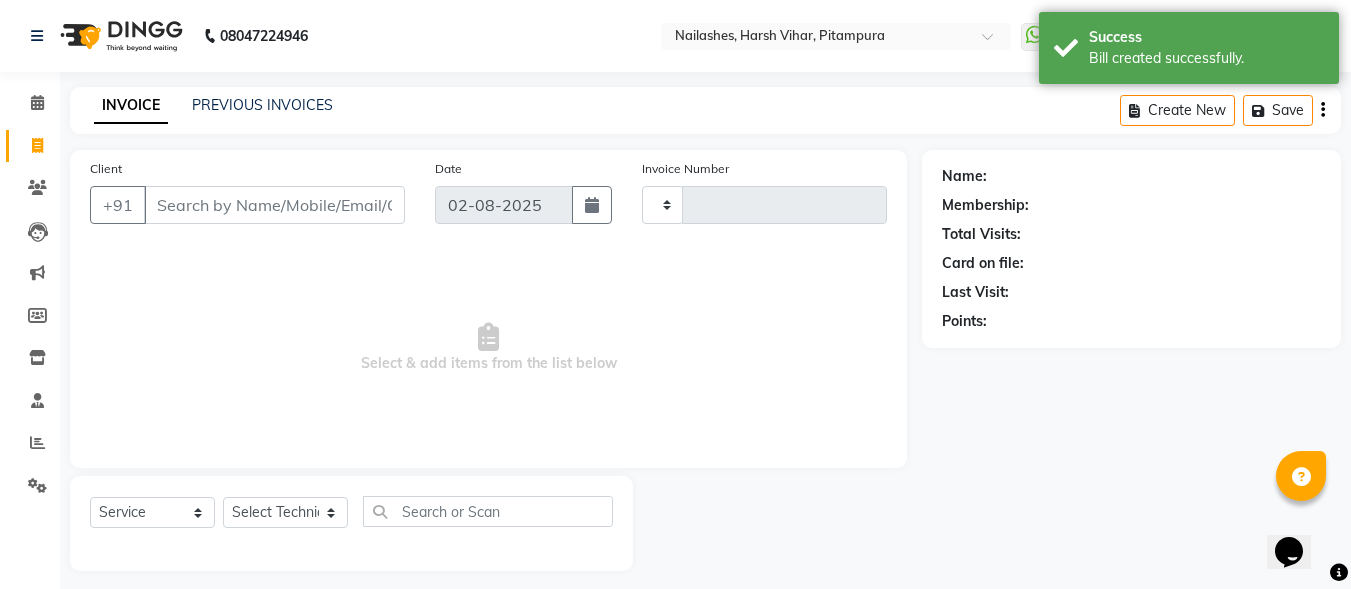 scroll, scrollTop: 12, scrollLeft: 0, axis: vertical 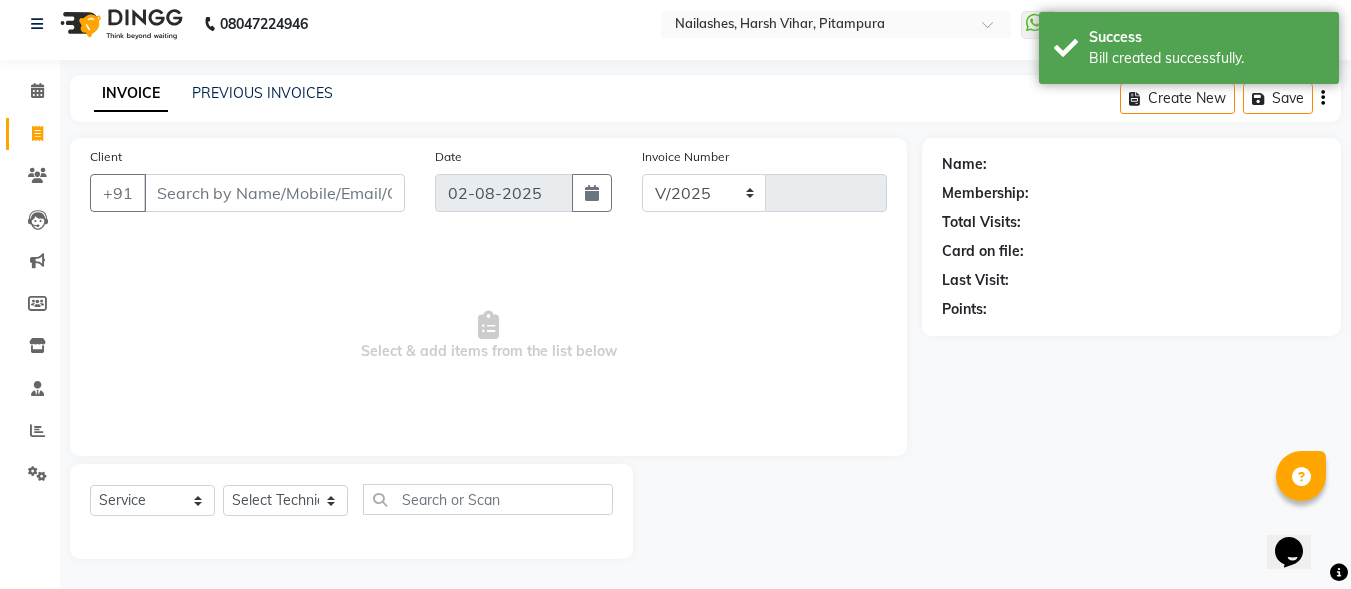select on "4953" 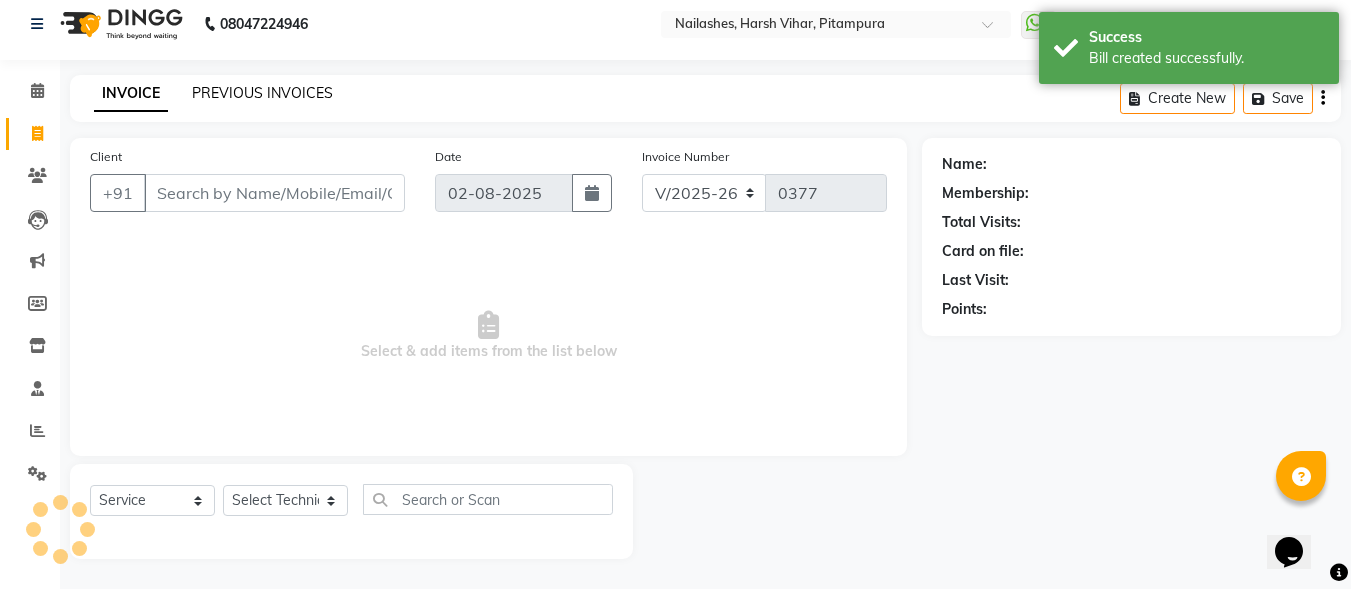click on "PREVIOUS INVOICES" 